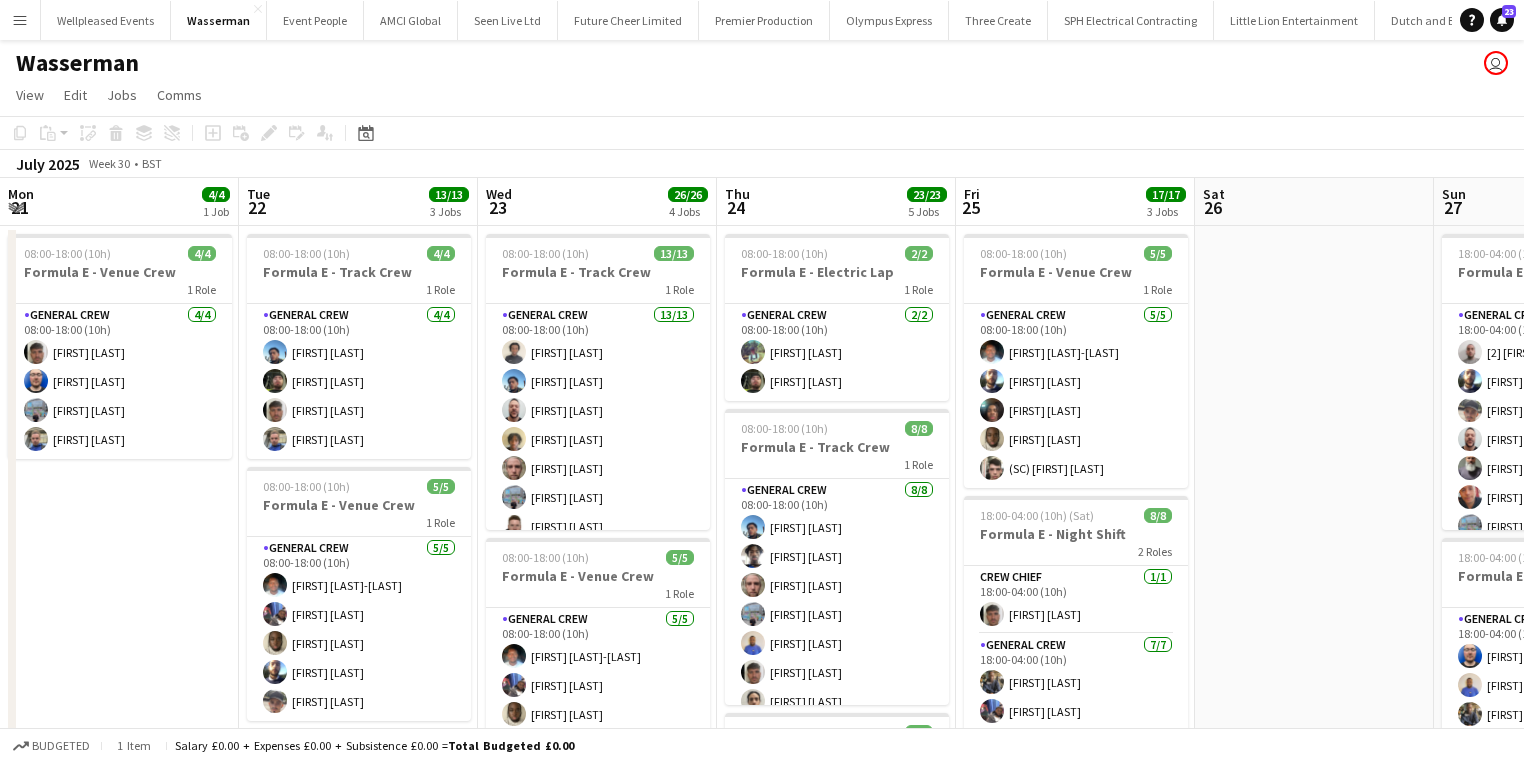 scroll, scrollTop: 0, scrollLeft: 0, axis: both 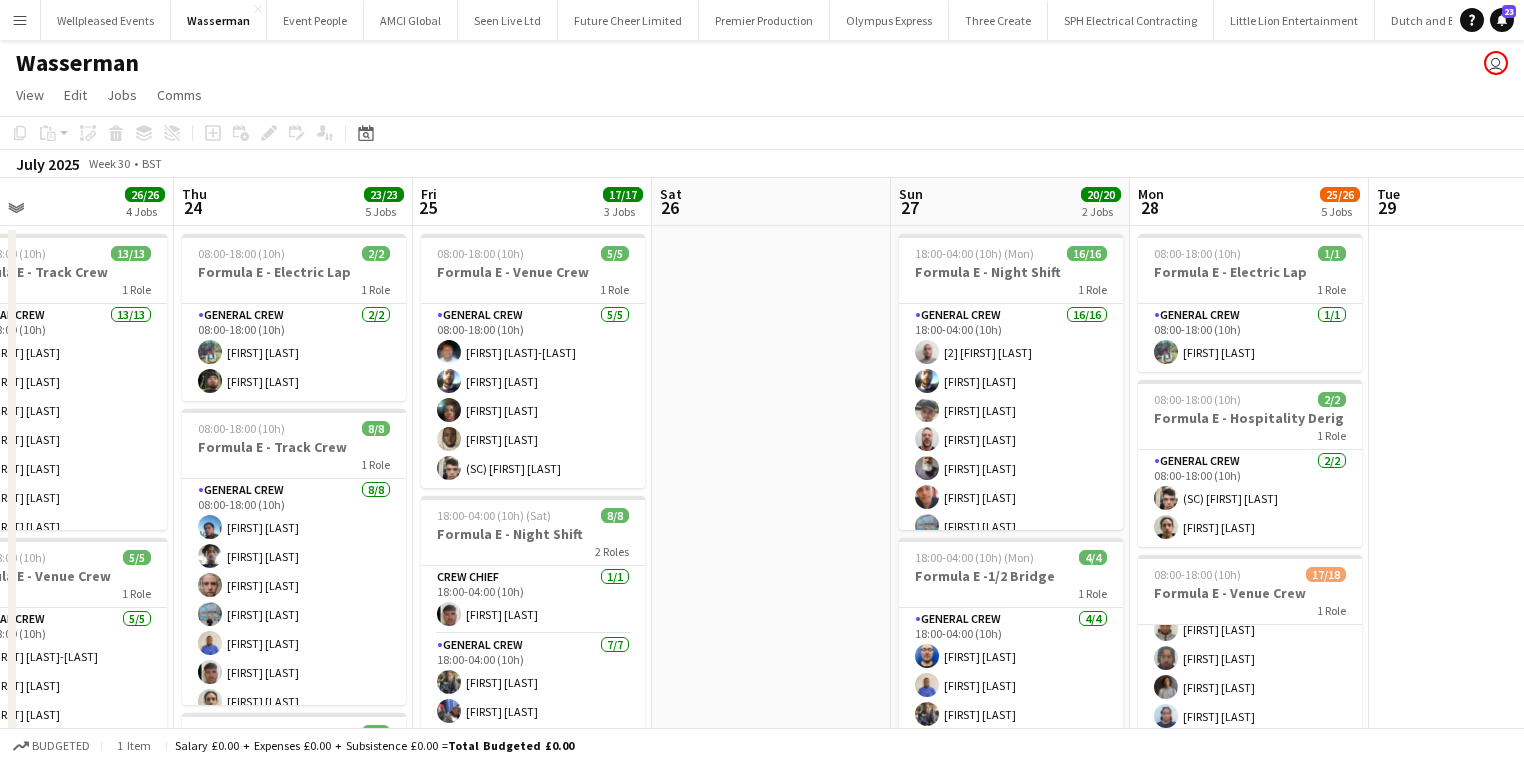 drag, startPoint x: 148, startPoint y: 550, endPoint x: 325, endPoint y: 556, distance: 177.10167 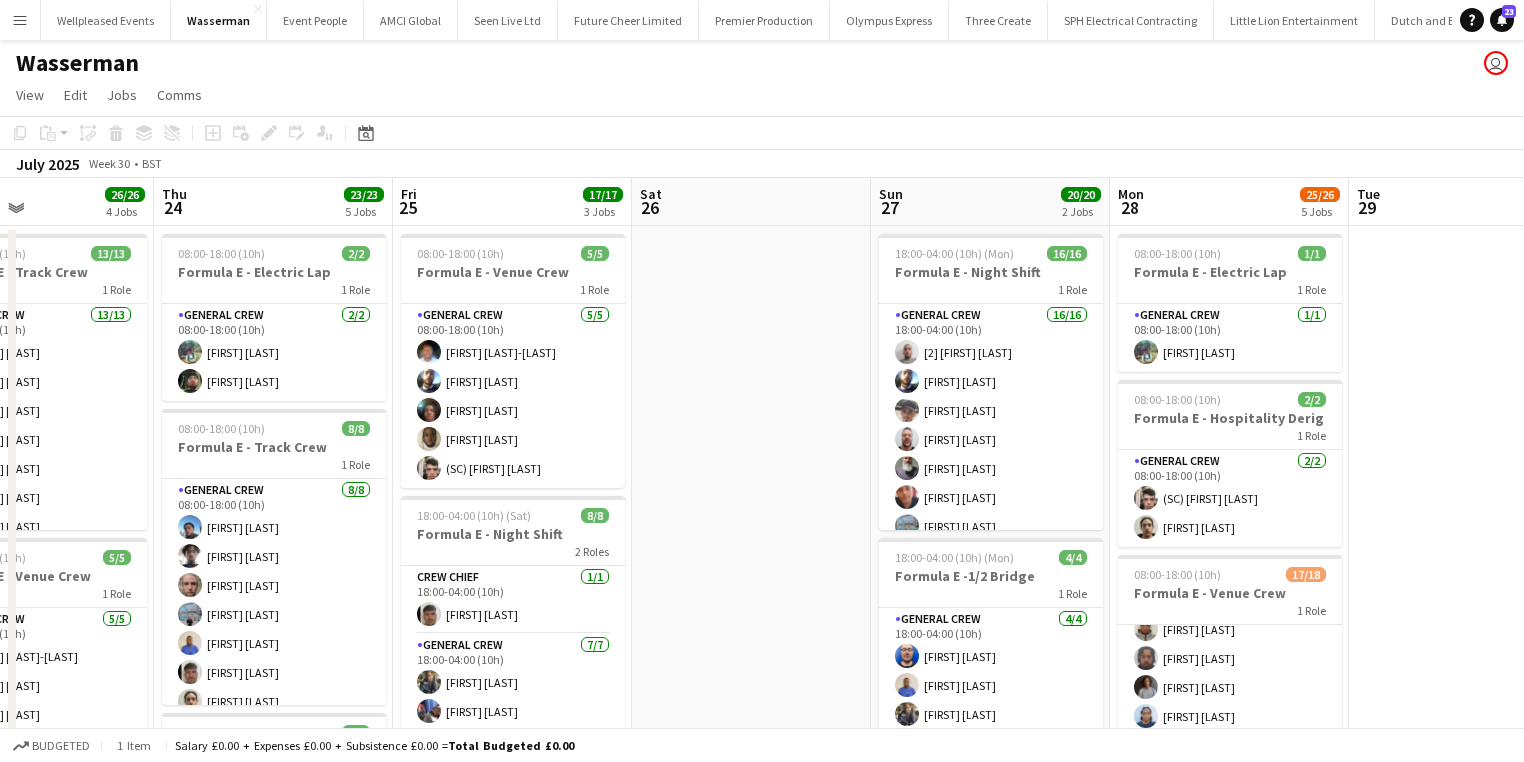 drag, startPoint x: 298, startPoint y: 554, endPoint x: 516, endPoint y: 544, distance: 218.22923 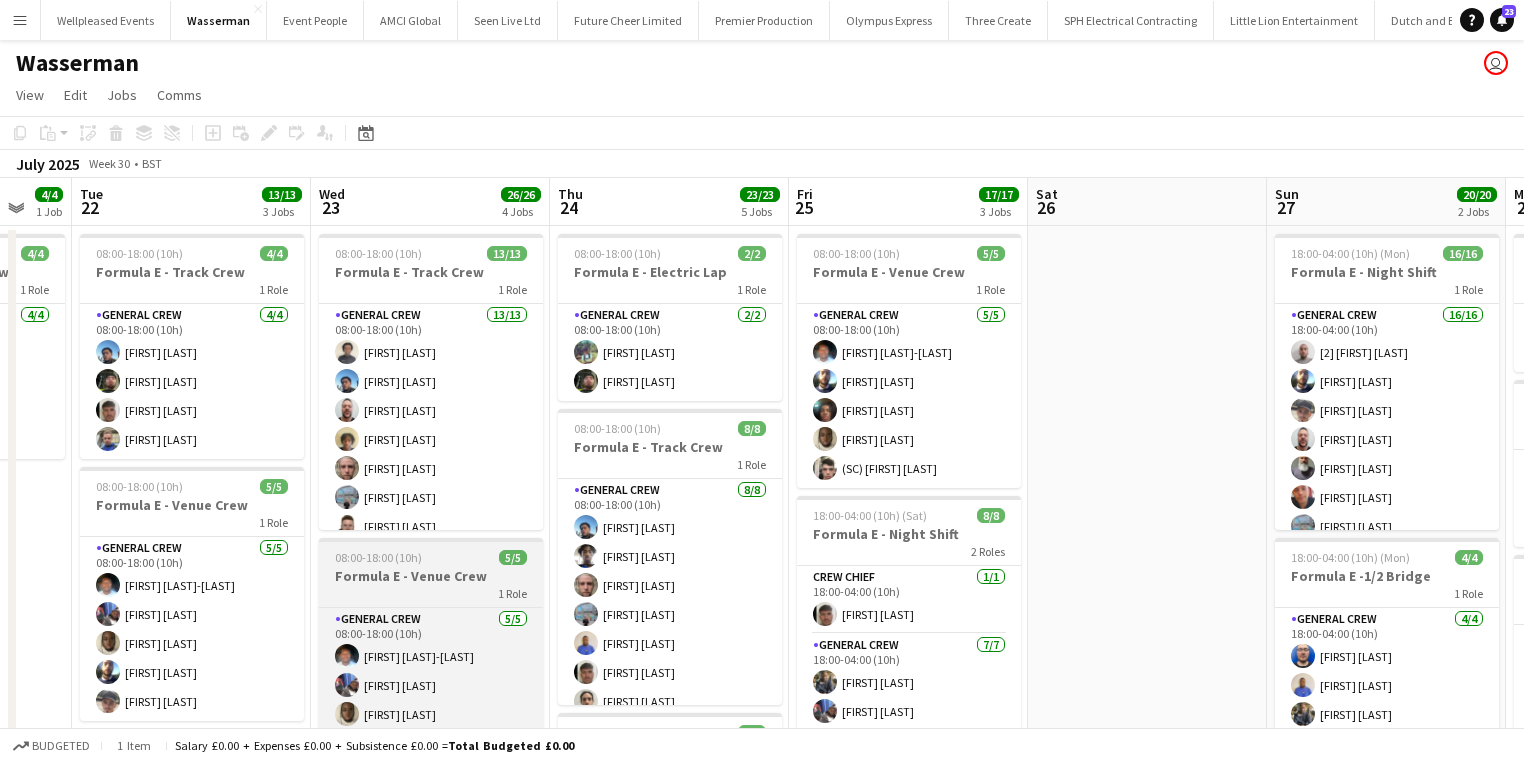 drag, startPoint x: 290, startPoint y: 549, endPoint x: 435, endPoint y: 568, distance: 146.23953 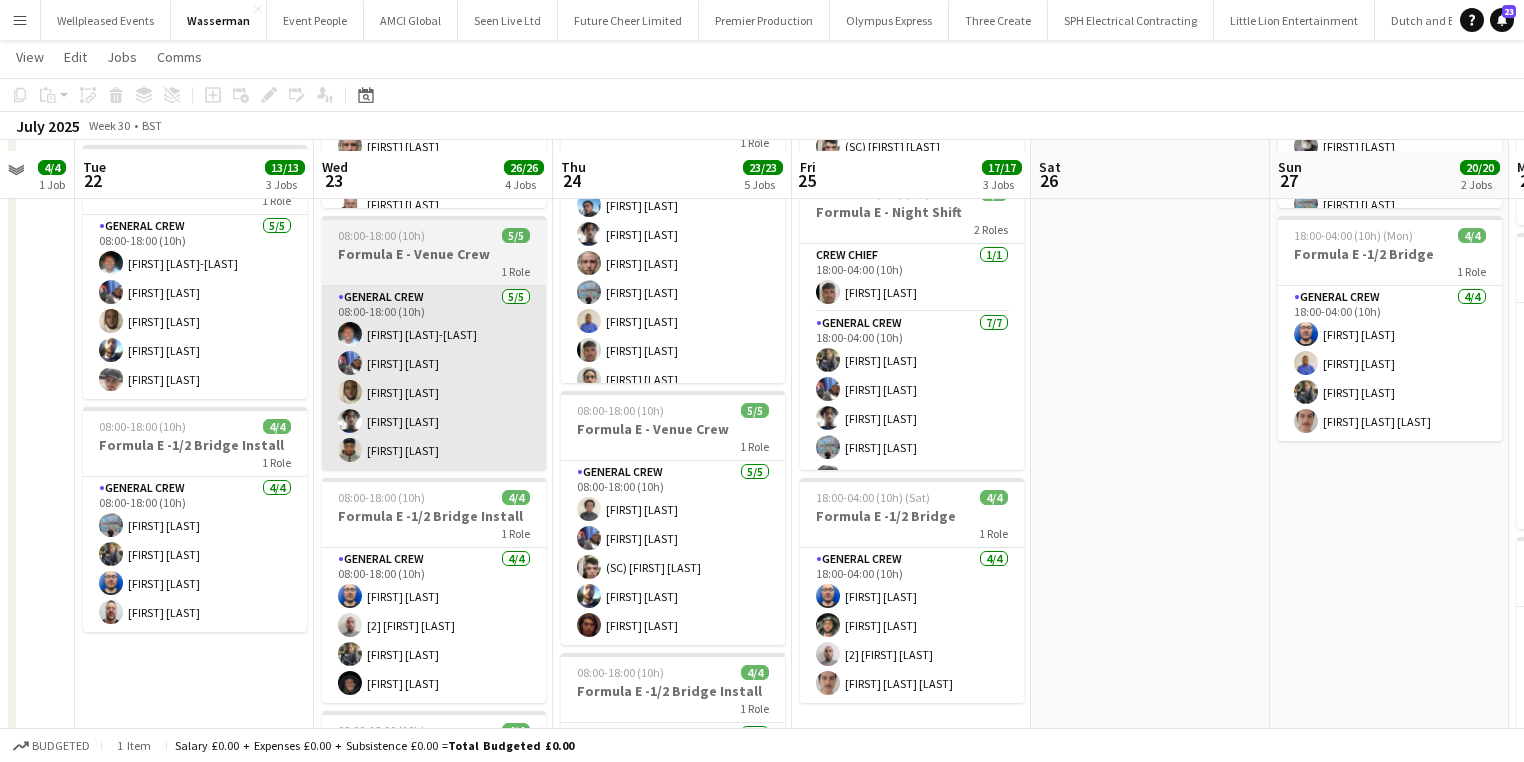 scroll, scrollTop: 400, scrollLeft: 0, axis: vertical 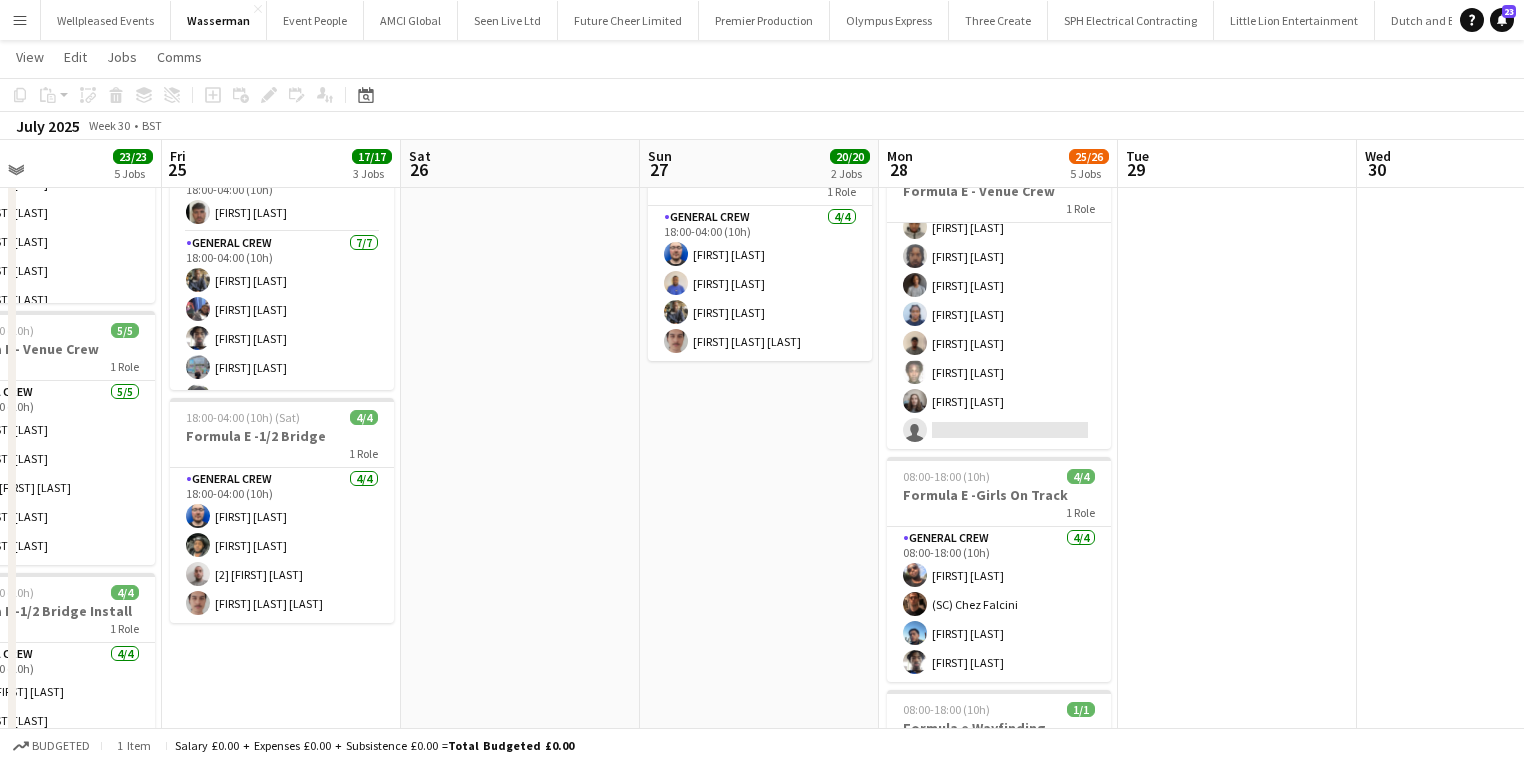 drag, startPoint x: 990, startPoint y: 650, endPoint x: 598, endPoint y: 701, distance: 395.30368 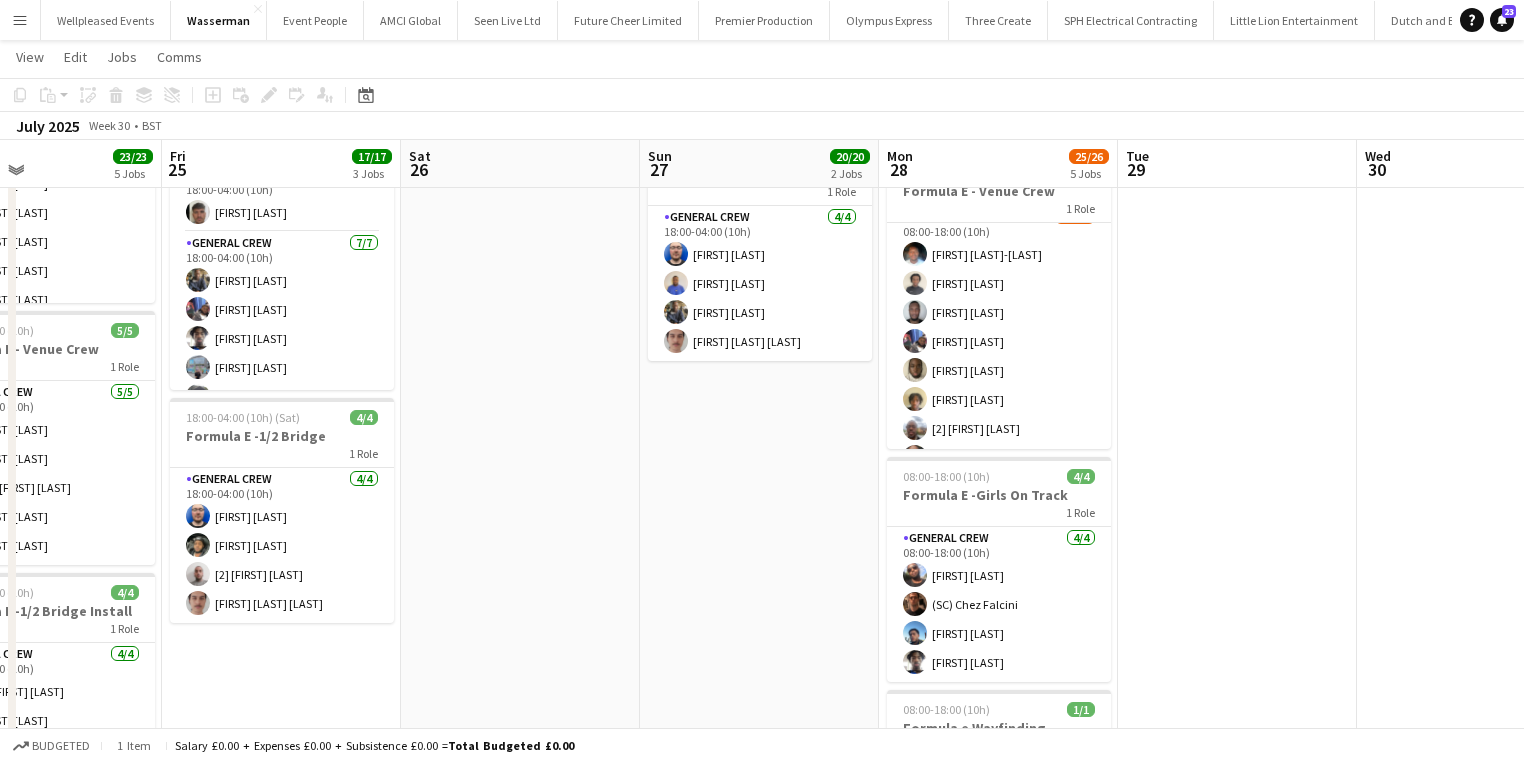 scroll, scrollTop: 14, scrollLeft: 0, axis: vertical 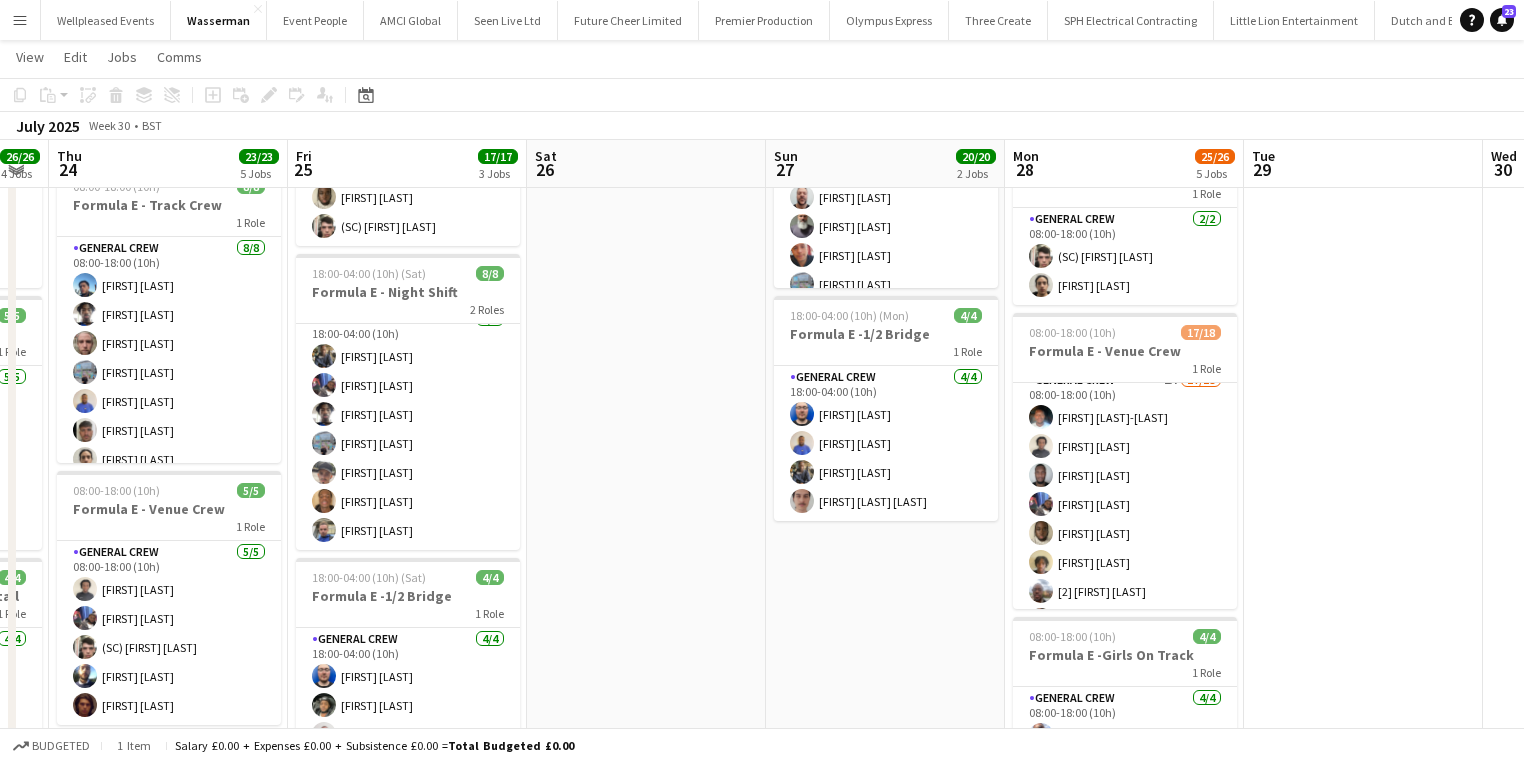 drag, startPoint x: 337, startPoint y: 493, endPoint x: 464, endPoint y: 503, distance: 127.39309 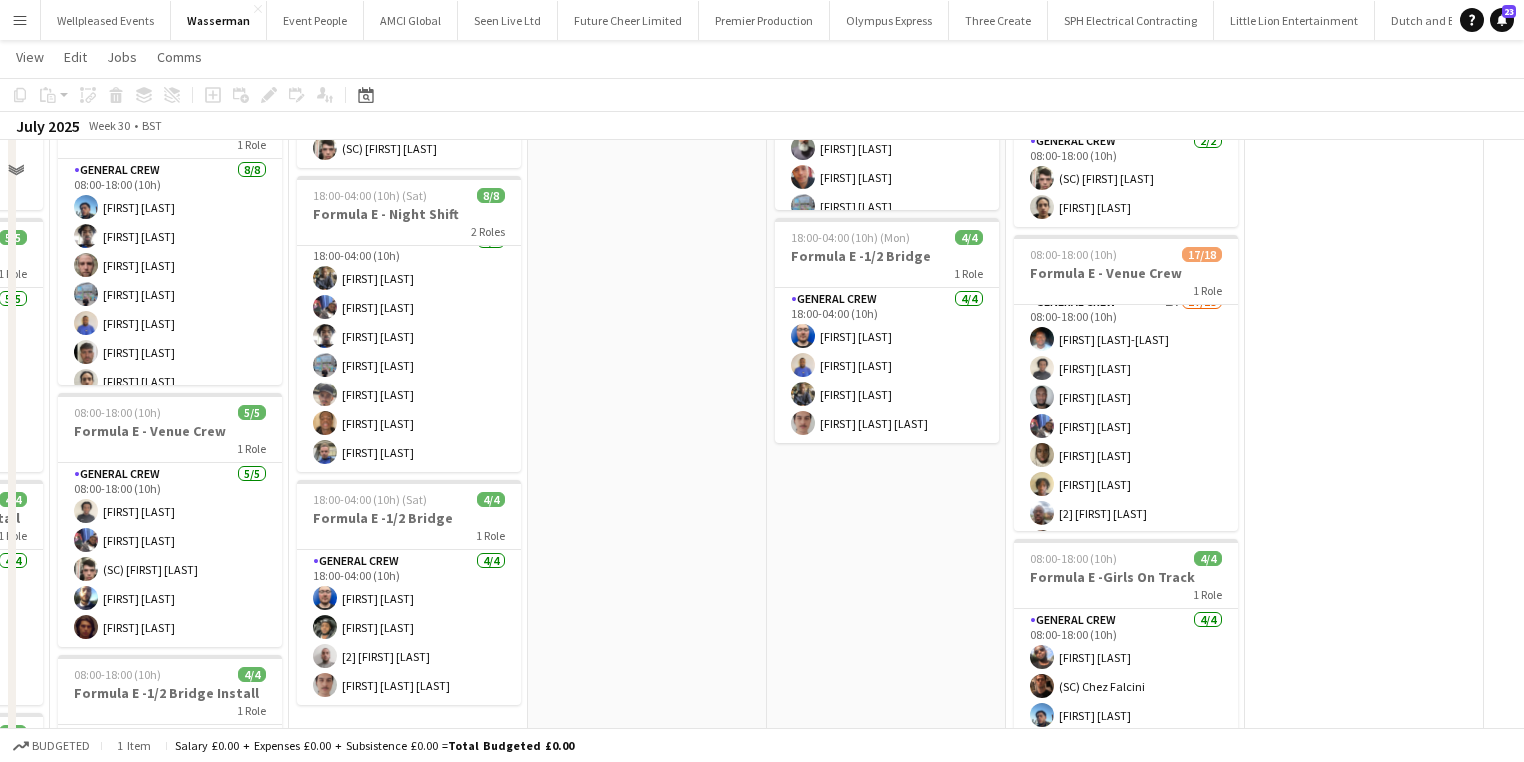 scroll, scrollTop: 160, scrollLeft: 0, axis: vertical 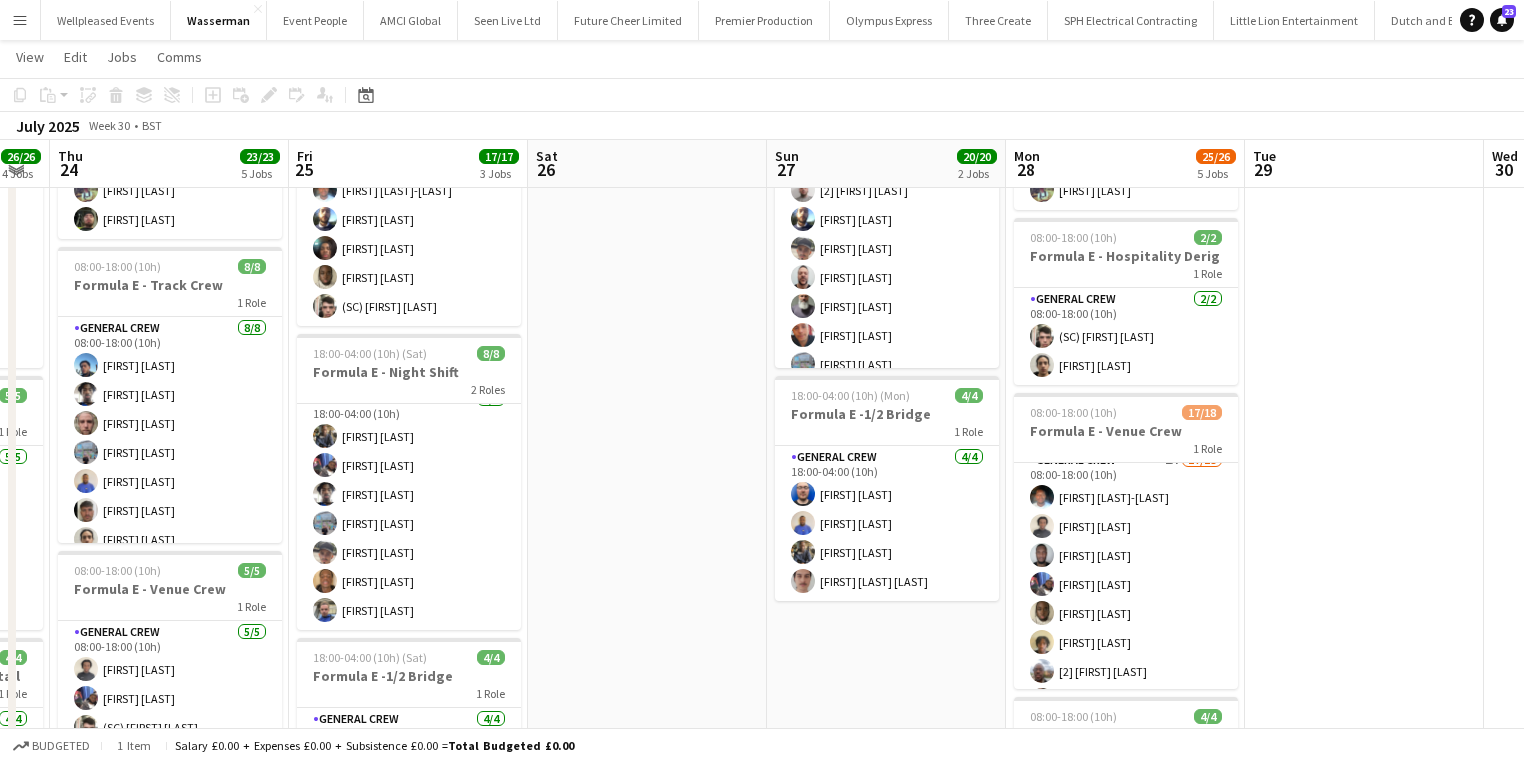 click on "General Crew   7/7   18:00-04:00 (10h)
Jonathan Nyeko Taoreed Alabi Tayeeb Alabi Jairo Castro Szymon Matyjasik Javier Sánchez Sullivan Elliott" at bounding box center [409, 509] 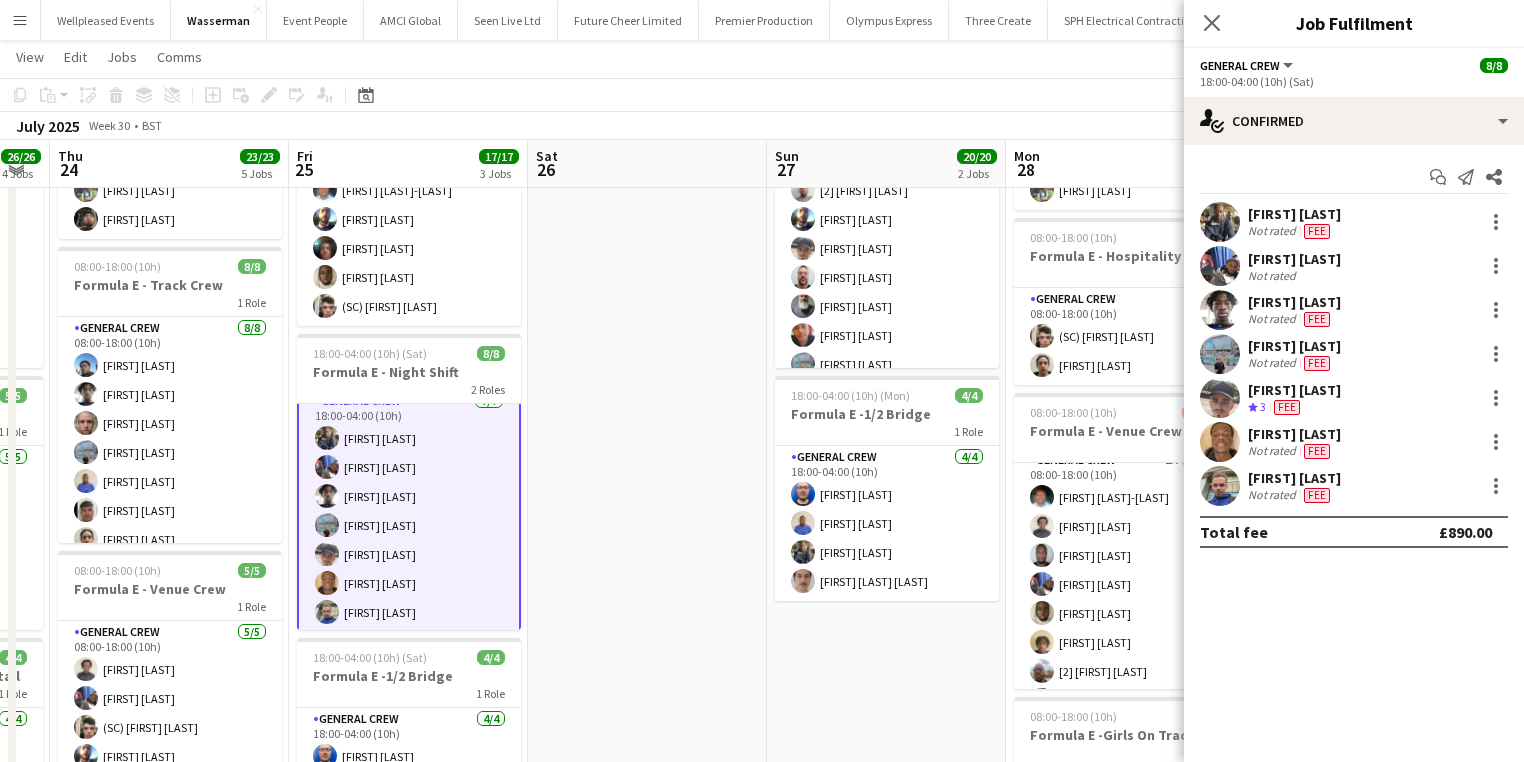 scroll, scrollTop: 85, scrollLeft: 0, axis: vertical 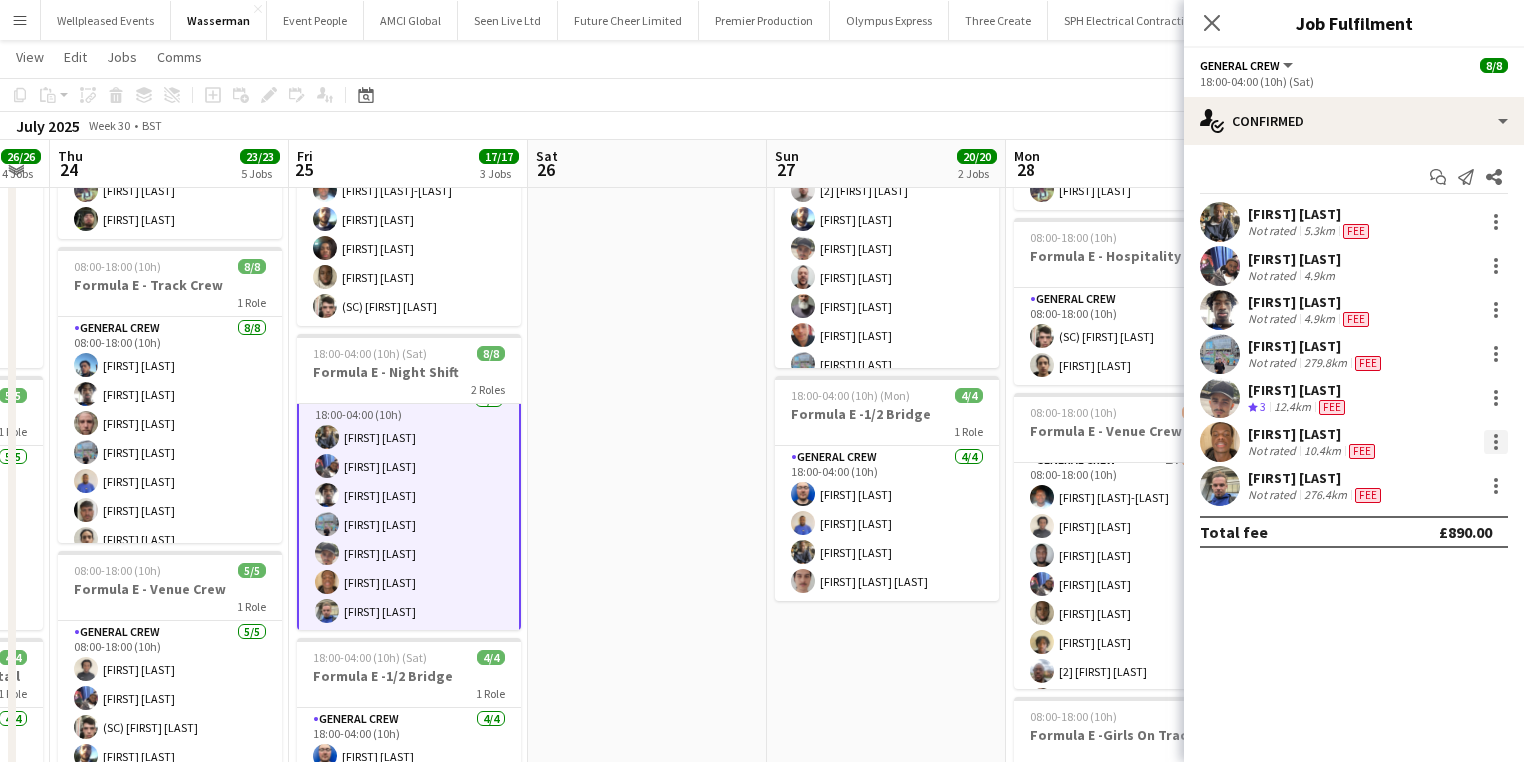 click at bounding box center (1496, 442) 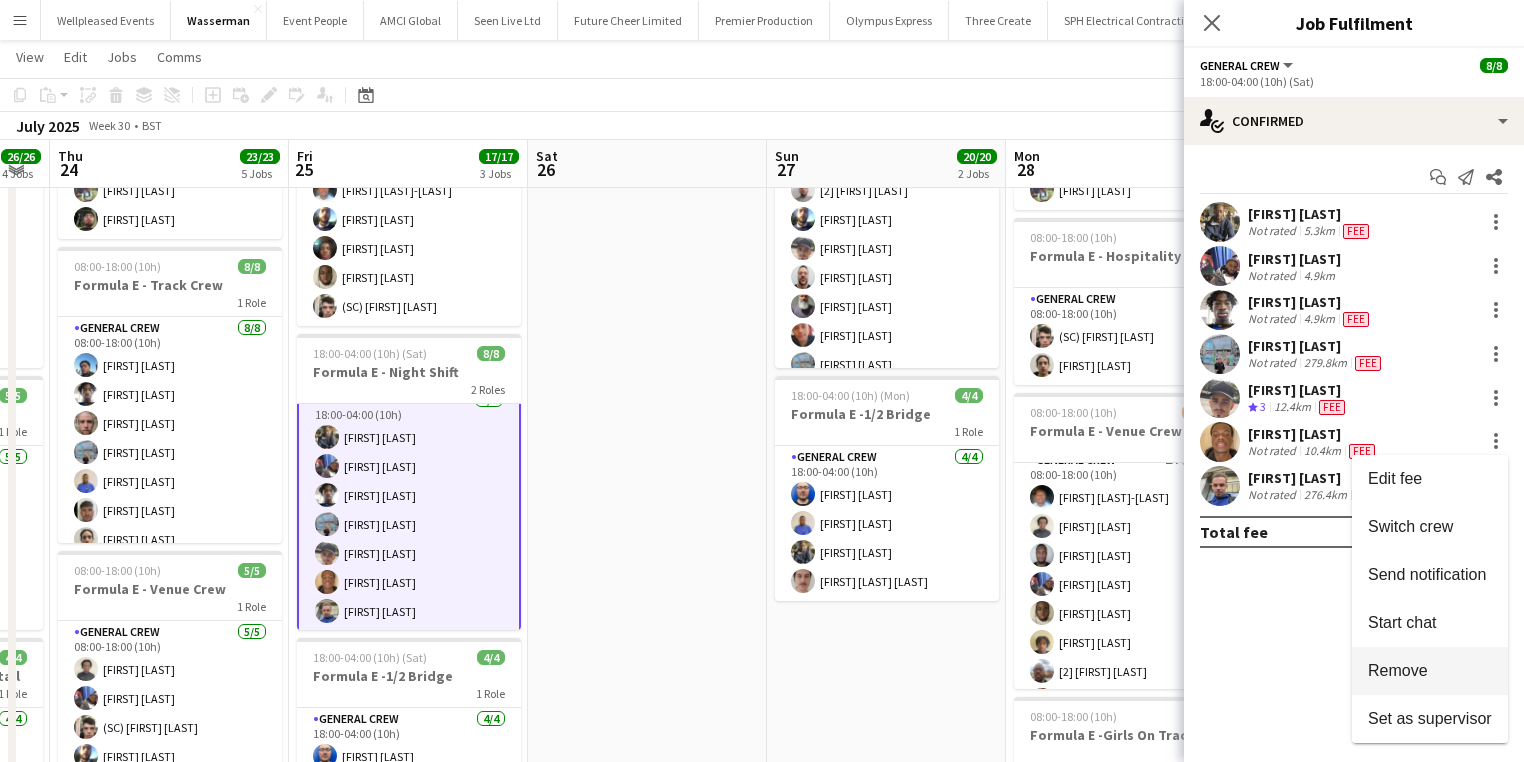 click on "Remove" at bounding box center [1430, 671] 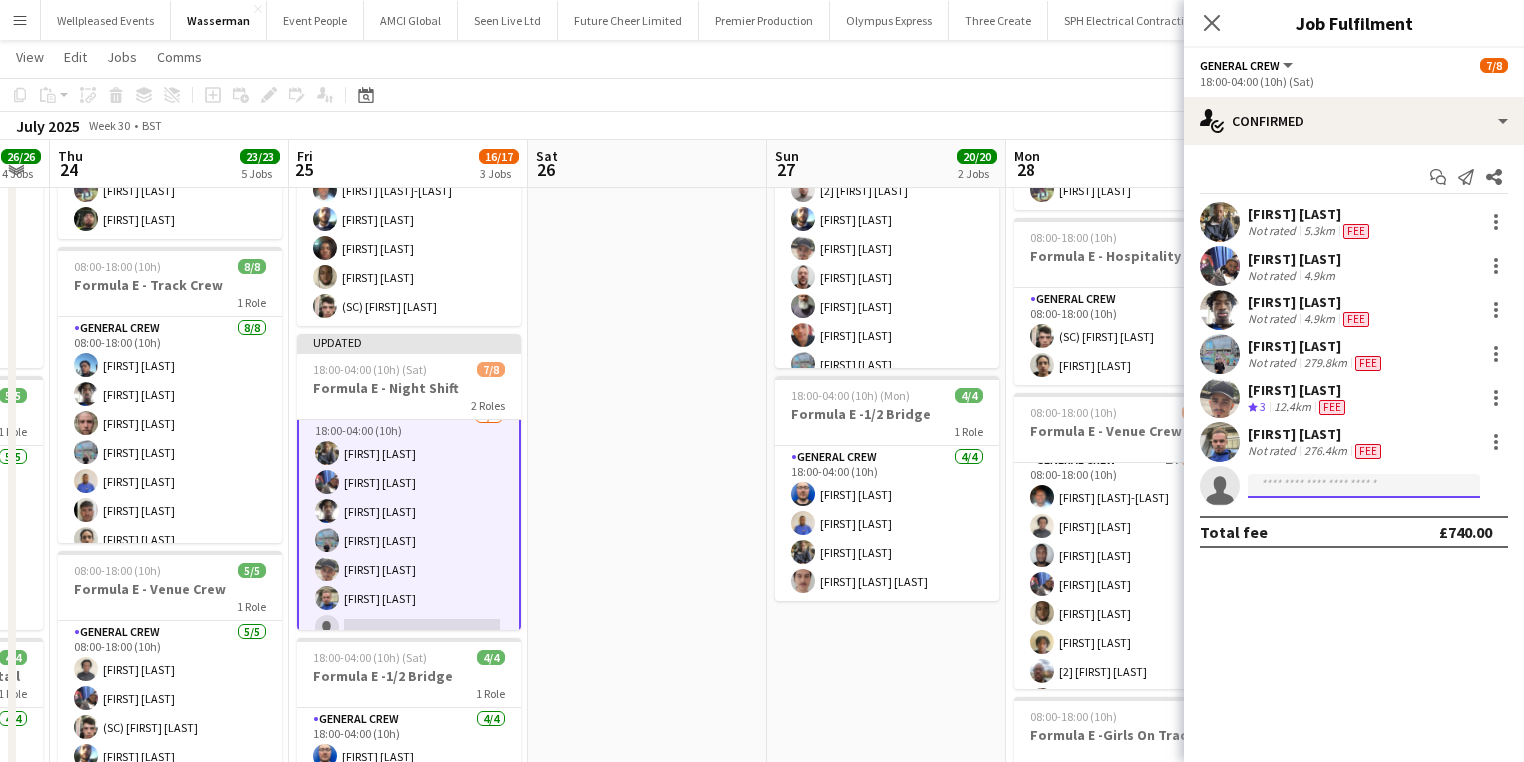 click 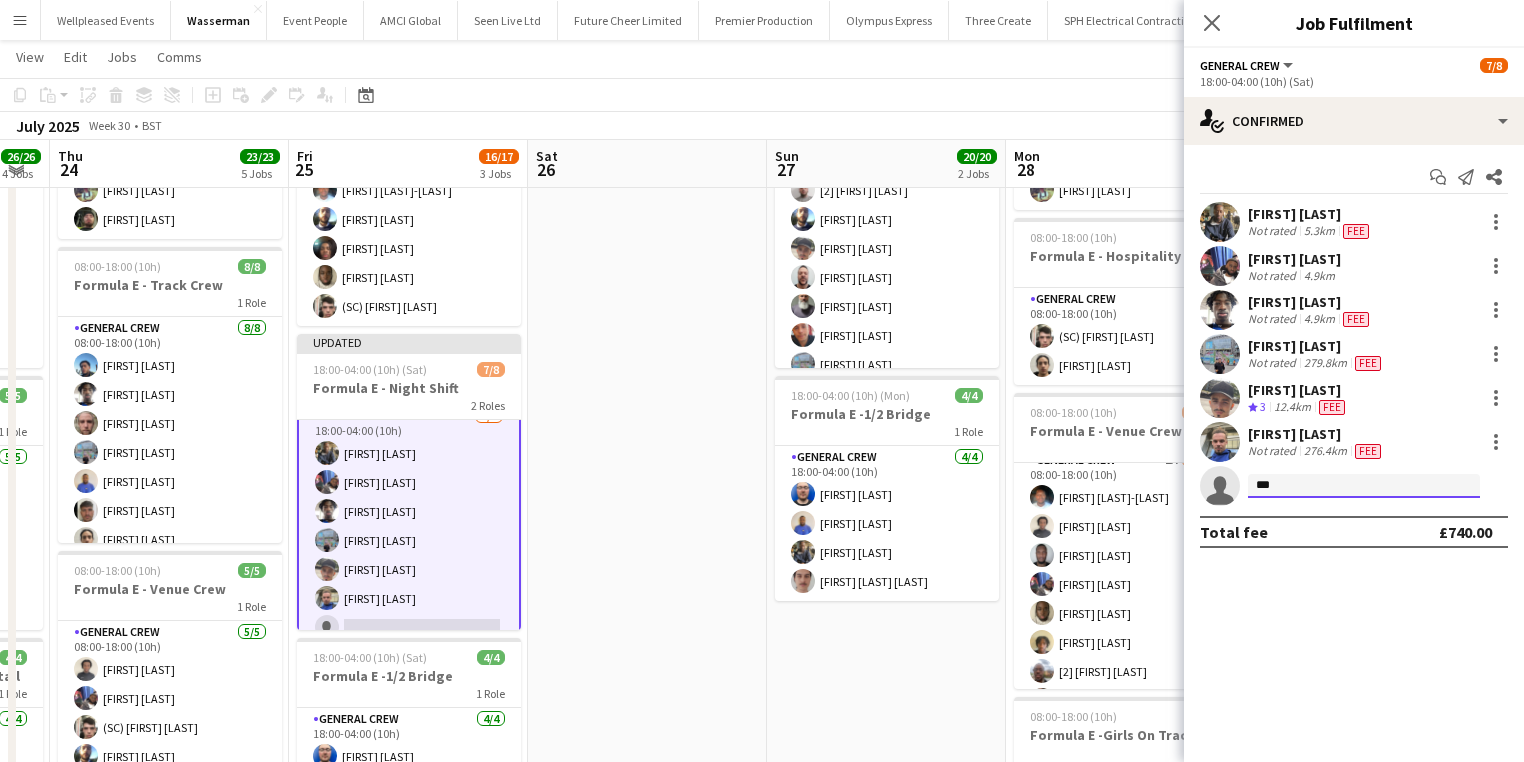 type on "****" 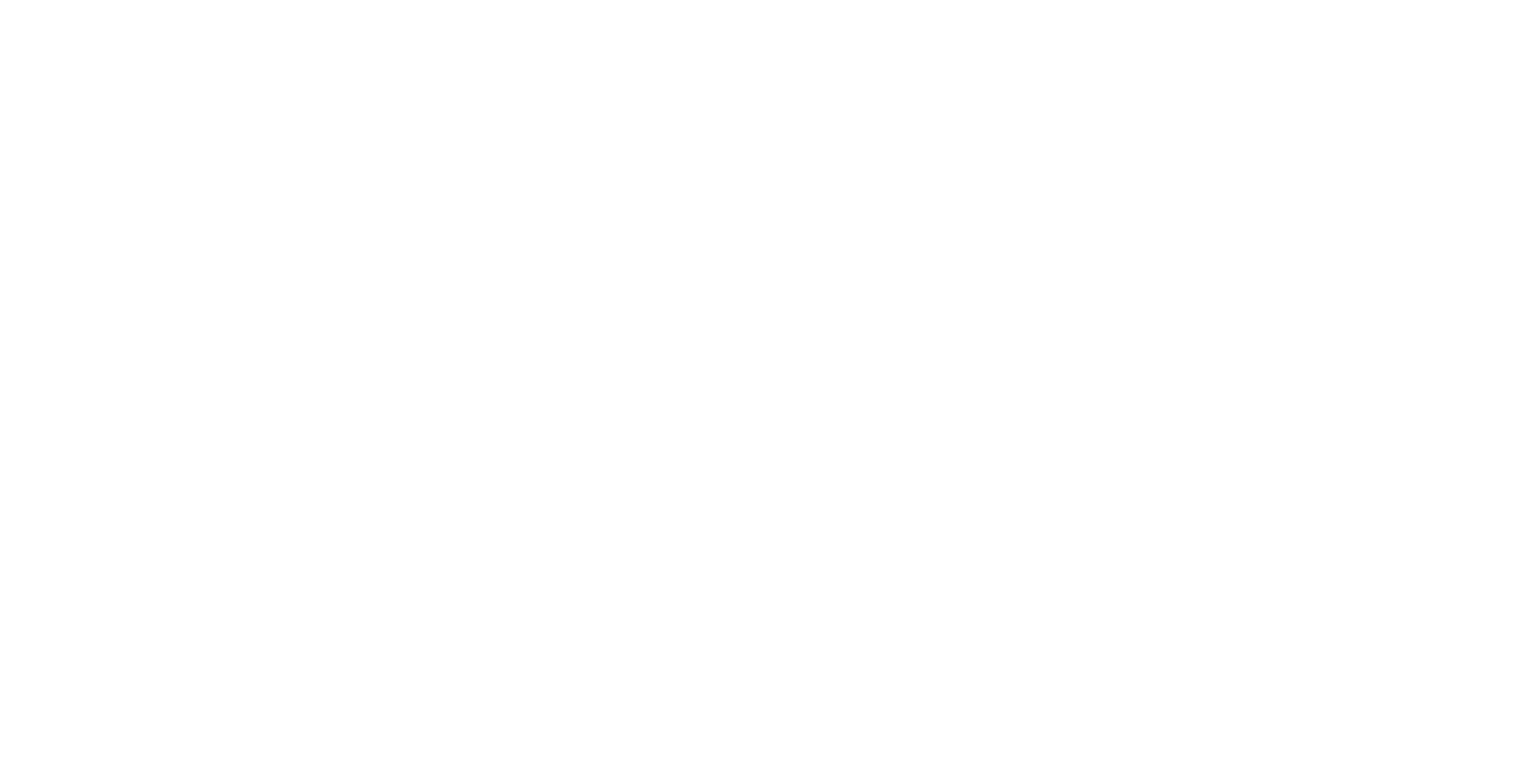 scroll, scrollTop: 0, scrollLeft: 0, axis: both 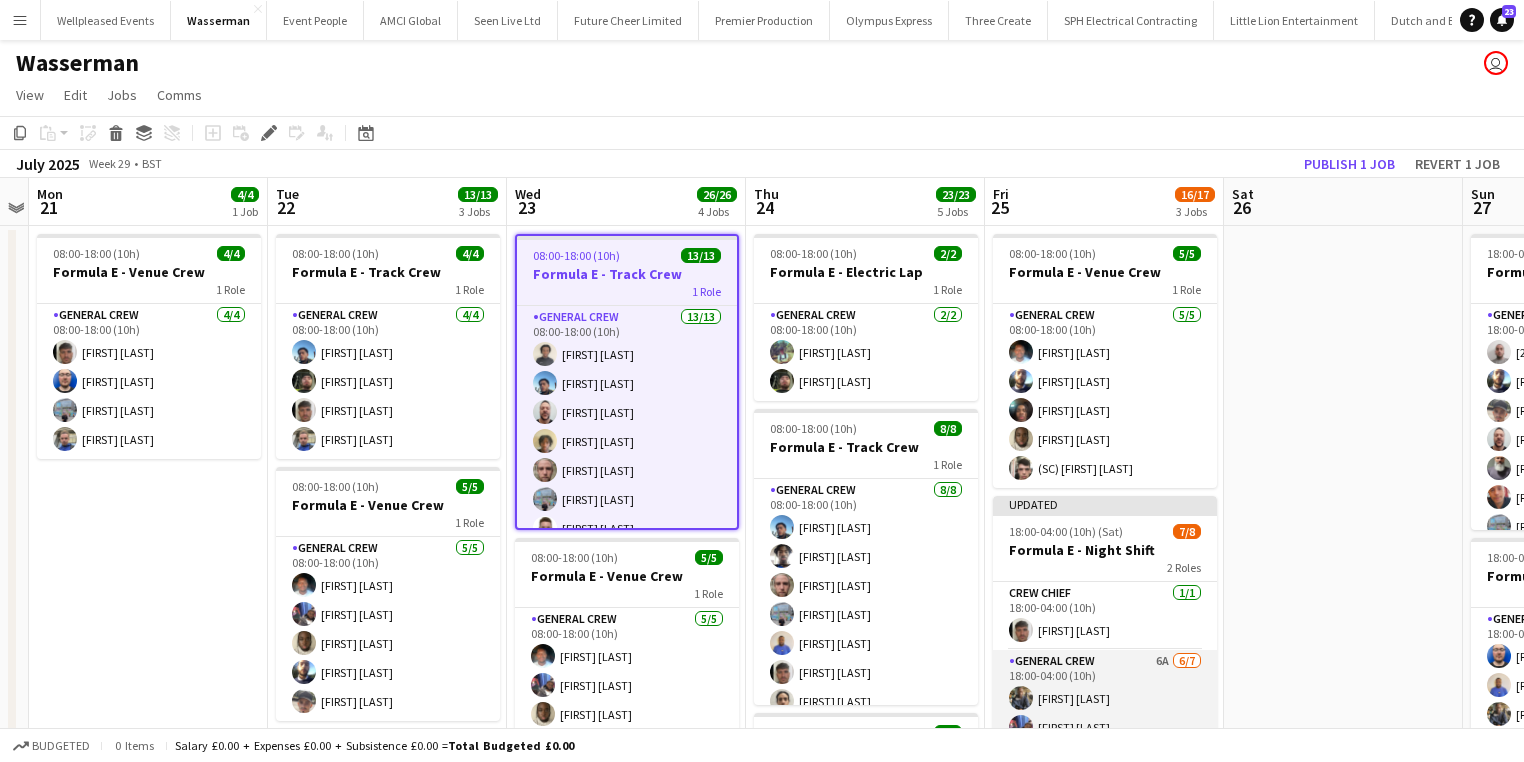 click on "General Crew   6A   6/7   18:00-04:00 (10h)
Jonathan Nyeko Taoreed Alabi Tayeeb Alabi Jairo Castro Szymon Matyjasik Sullivan Elliott
single-neutral-actions" at bounding box center (1105, 771) 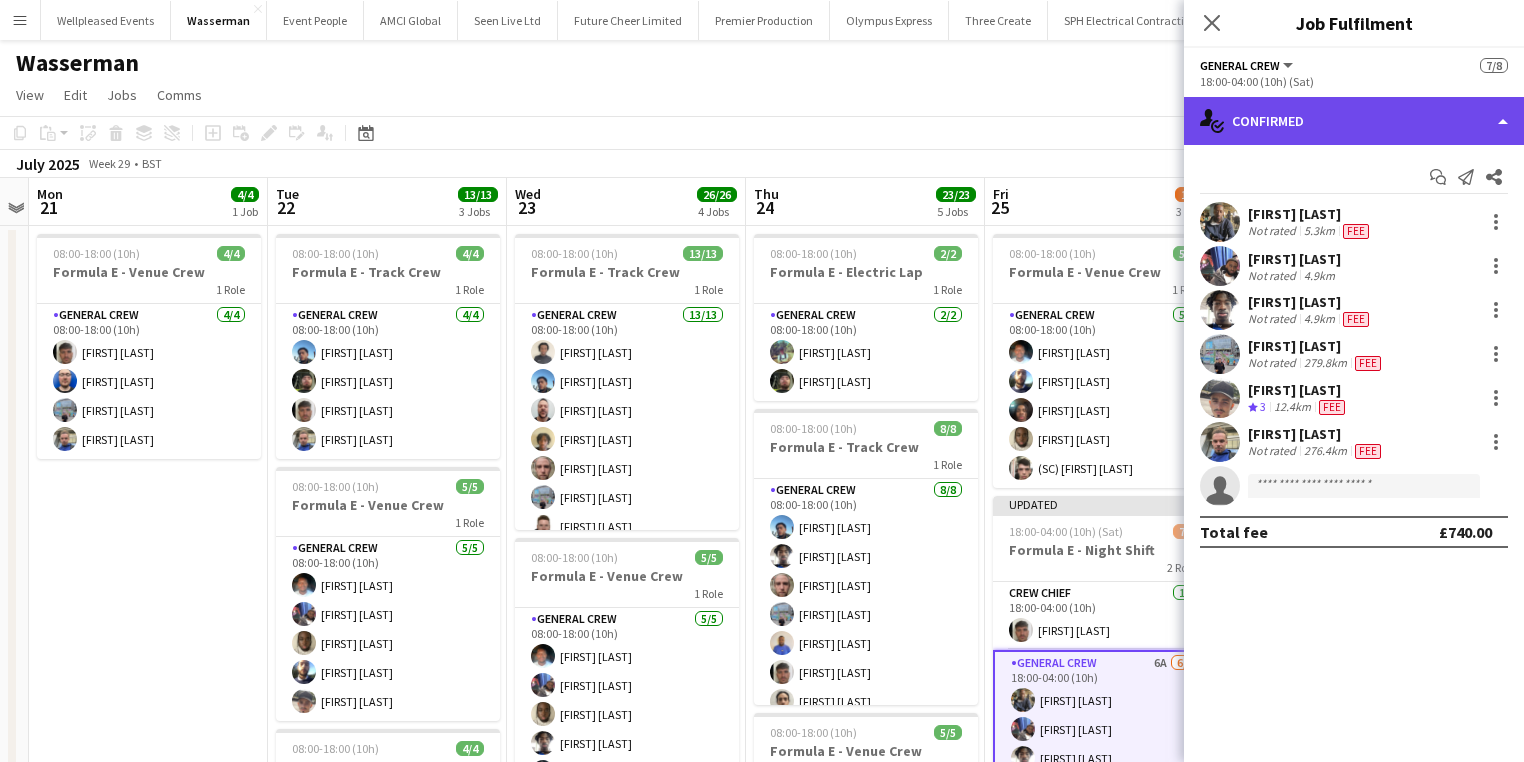 click on "single-neutral-actions-check-2
Confirmed" 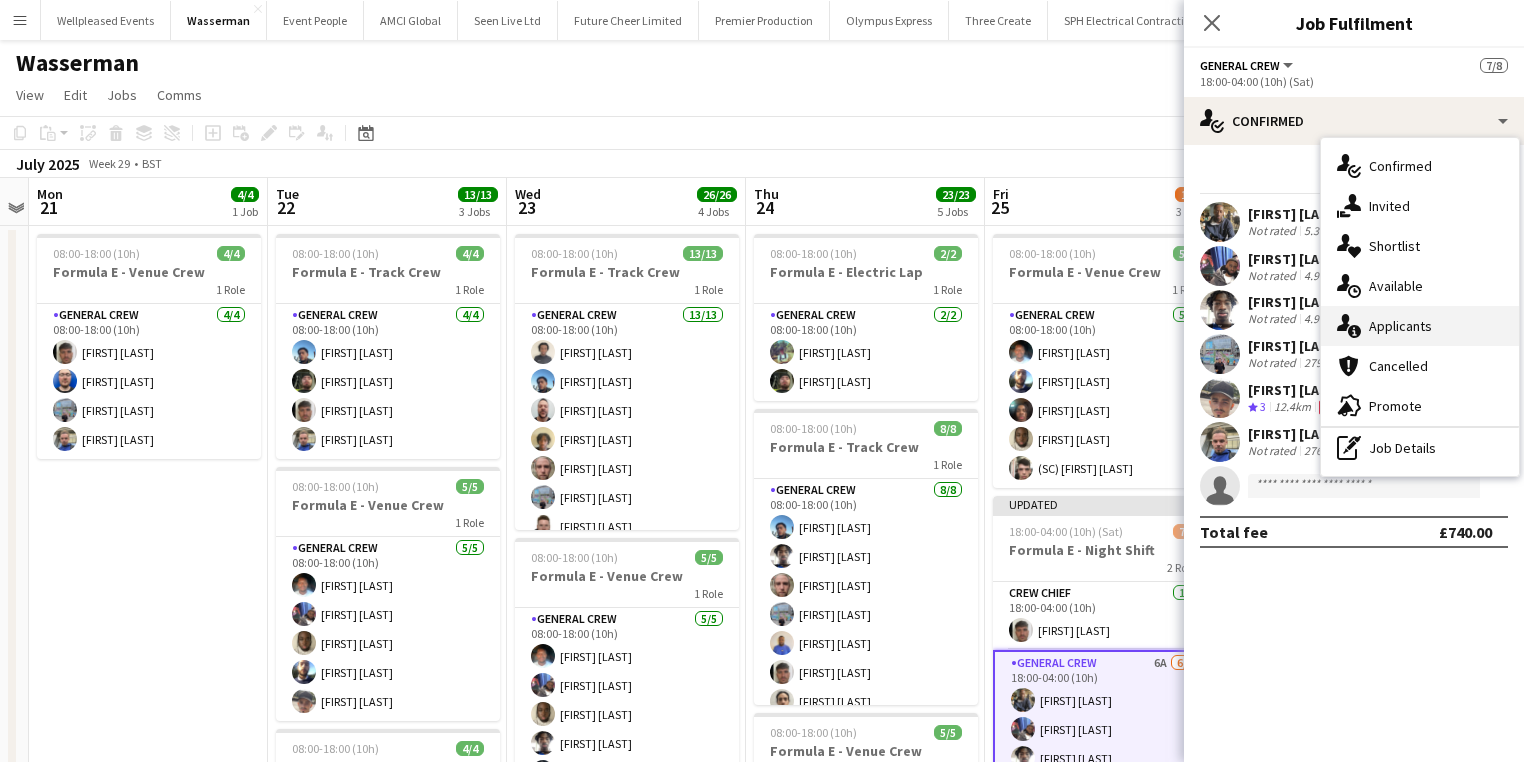 click on "single-neutral-actions-information
Applicants" at bounding box center (1420, 326) 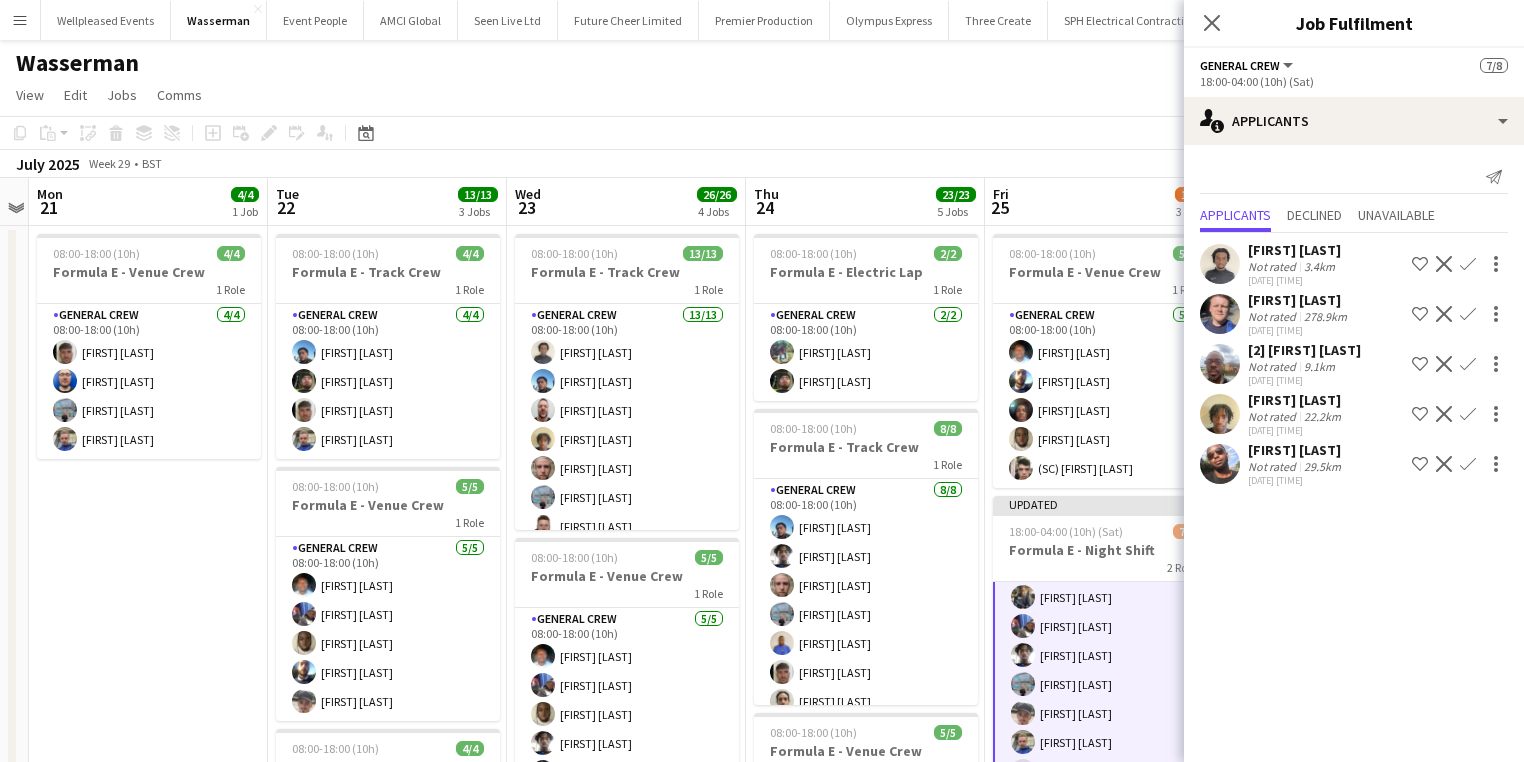 click on "General Crew   6A   6/7   18:00-04:00 (10h)
Jonathan Nyeko Taoreed Alabi Tayeeb Alabi Jairo Castro Szymon Matyjasik Sullivan Elliott
single-neutral-actions" at bounding box center [1105, 670] 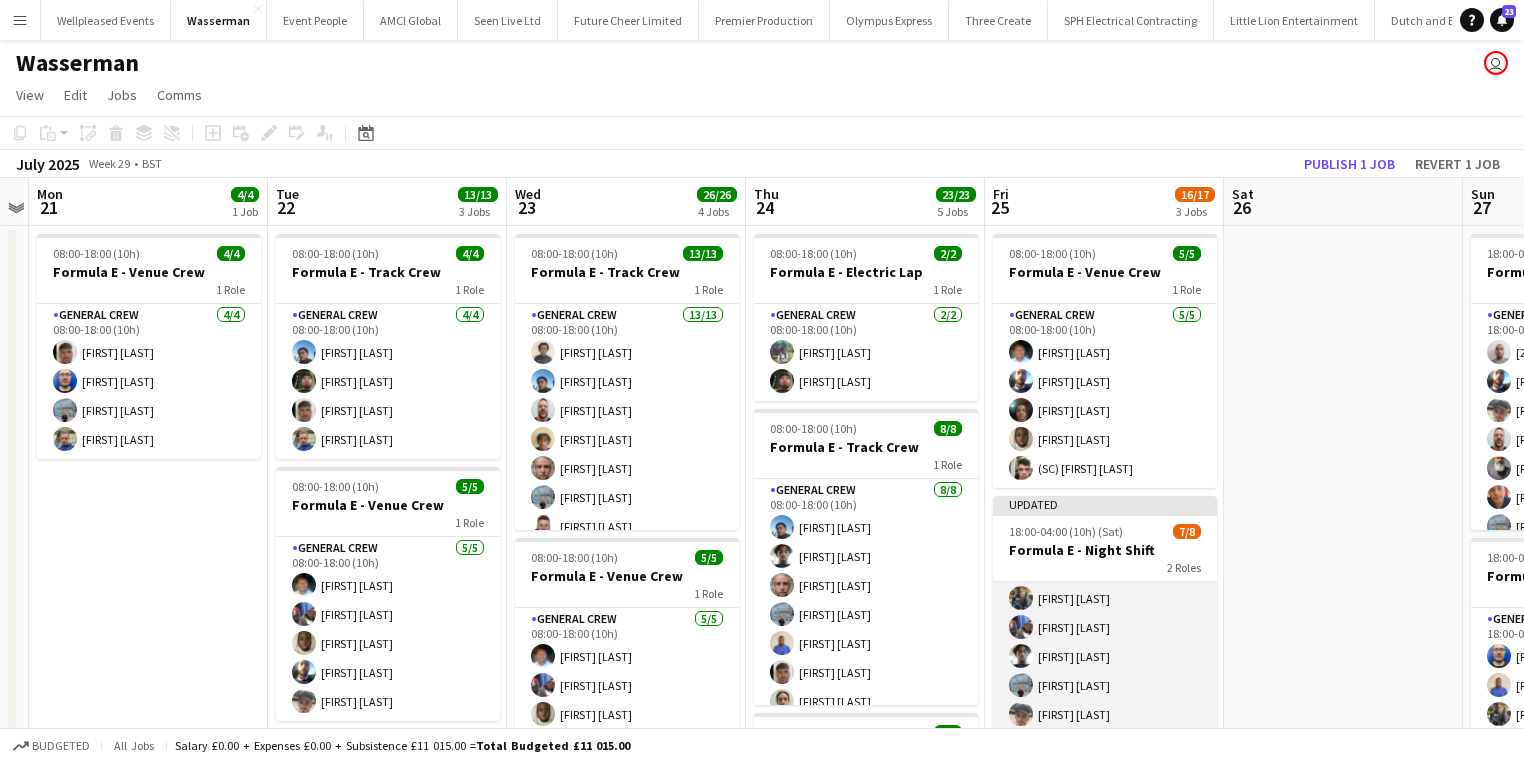 scroll, scrollTop: 100, scrollLeft: 0, axis: vertical 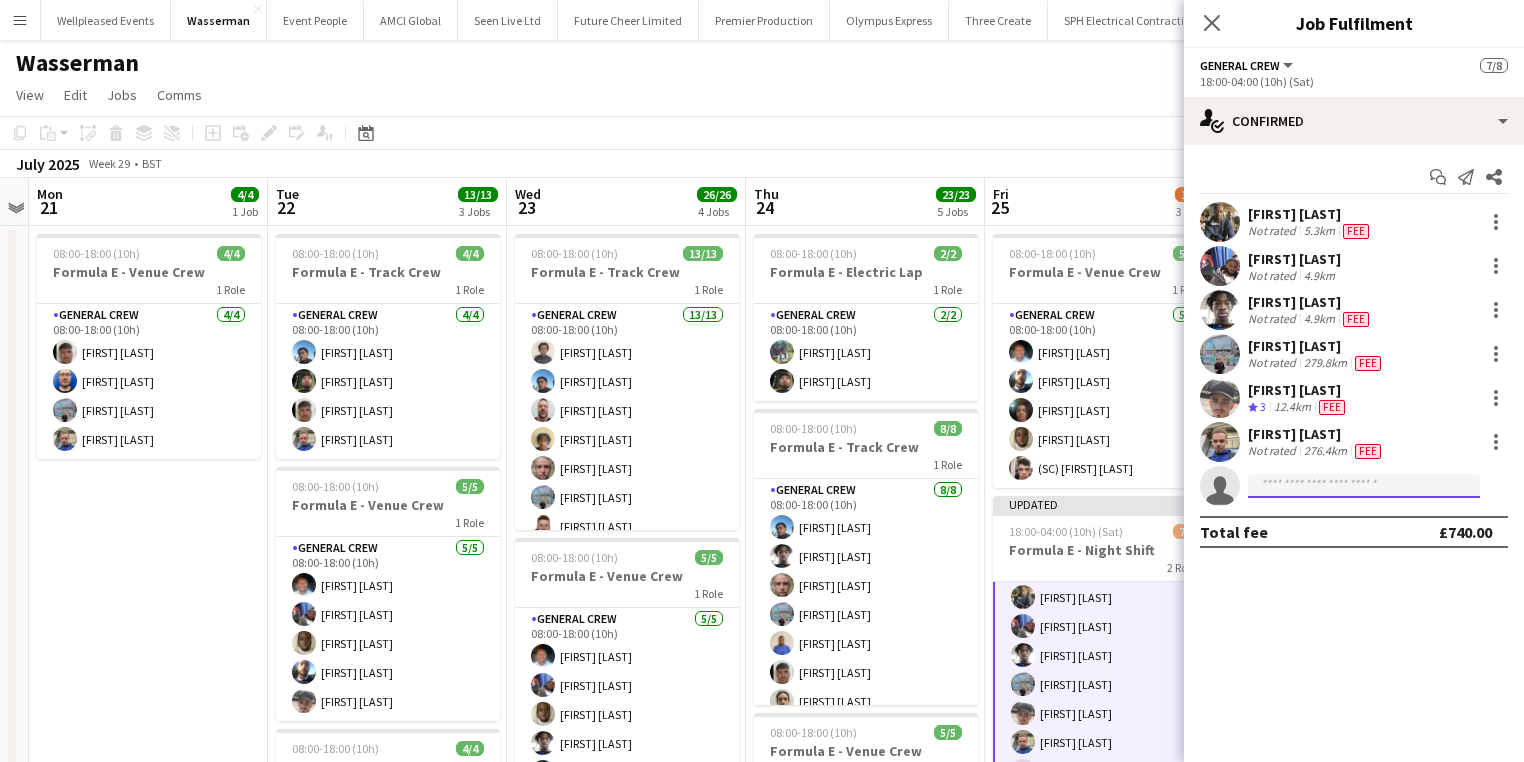 click 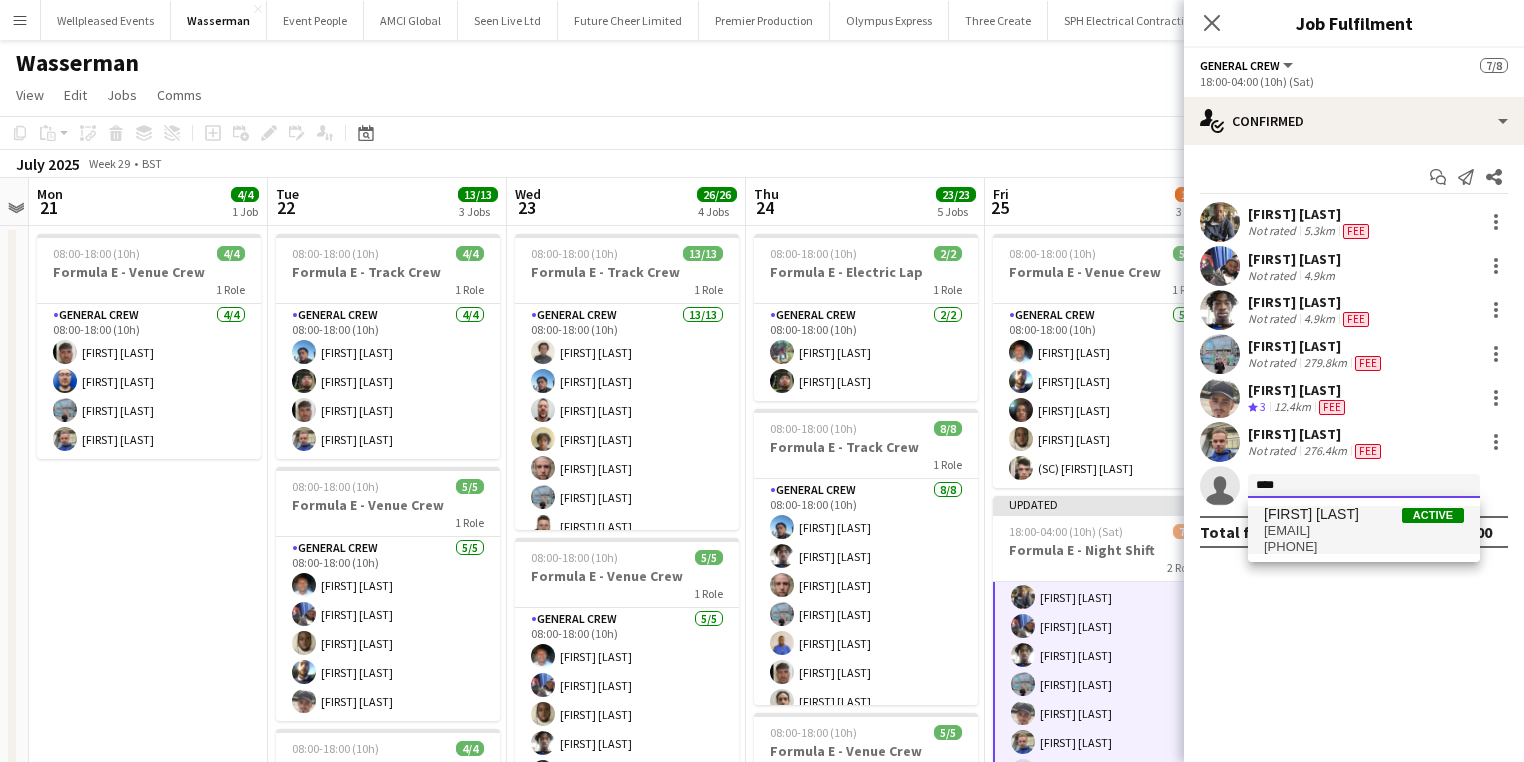 type on "****" 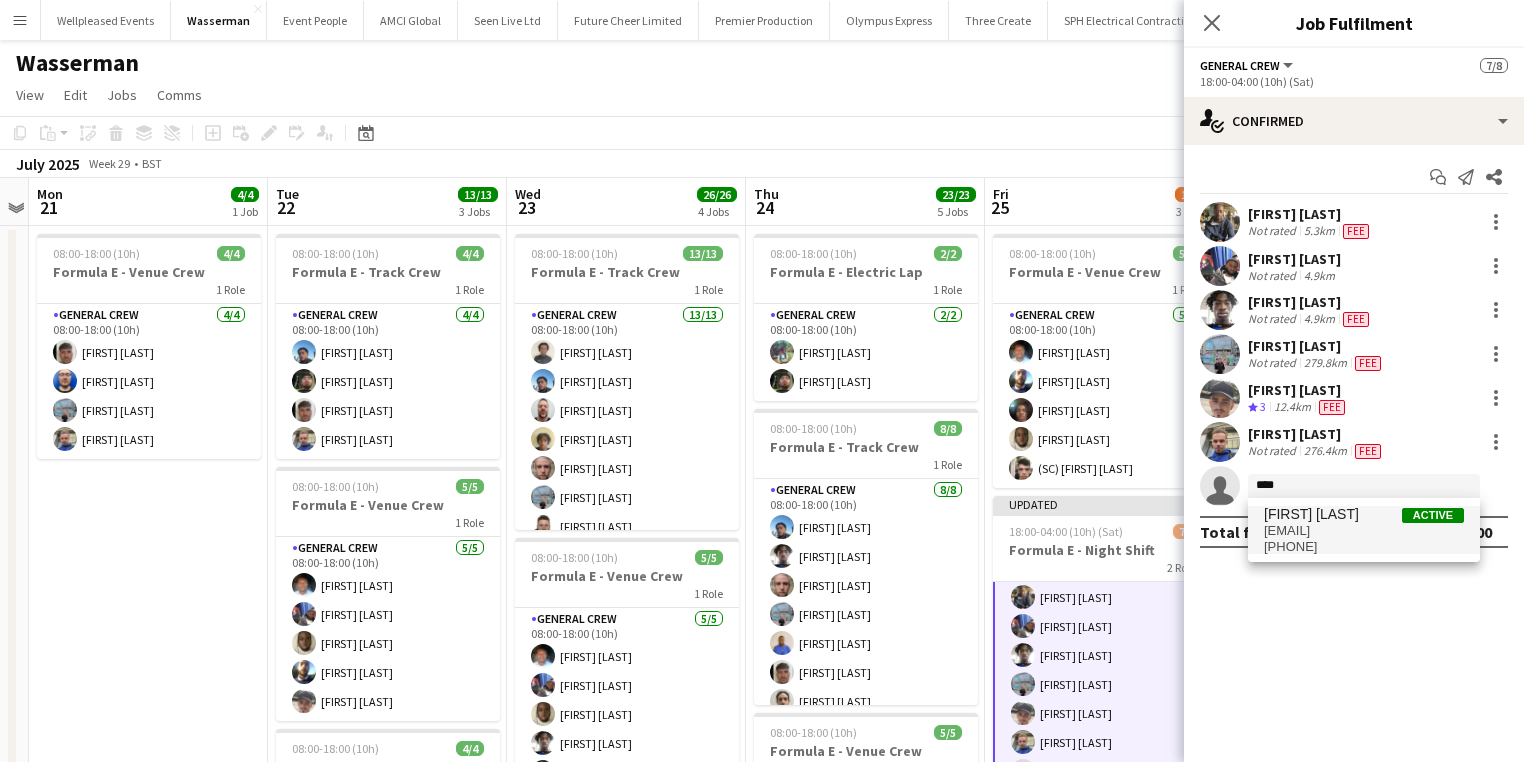 click on "+447500877889" at bounding box center [1364, 547] 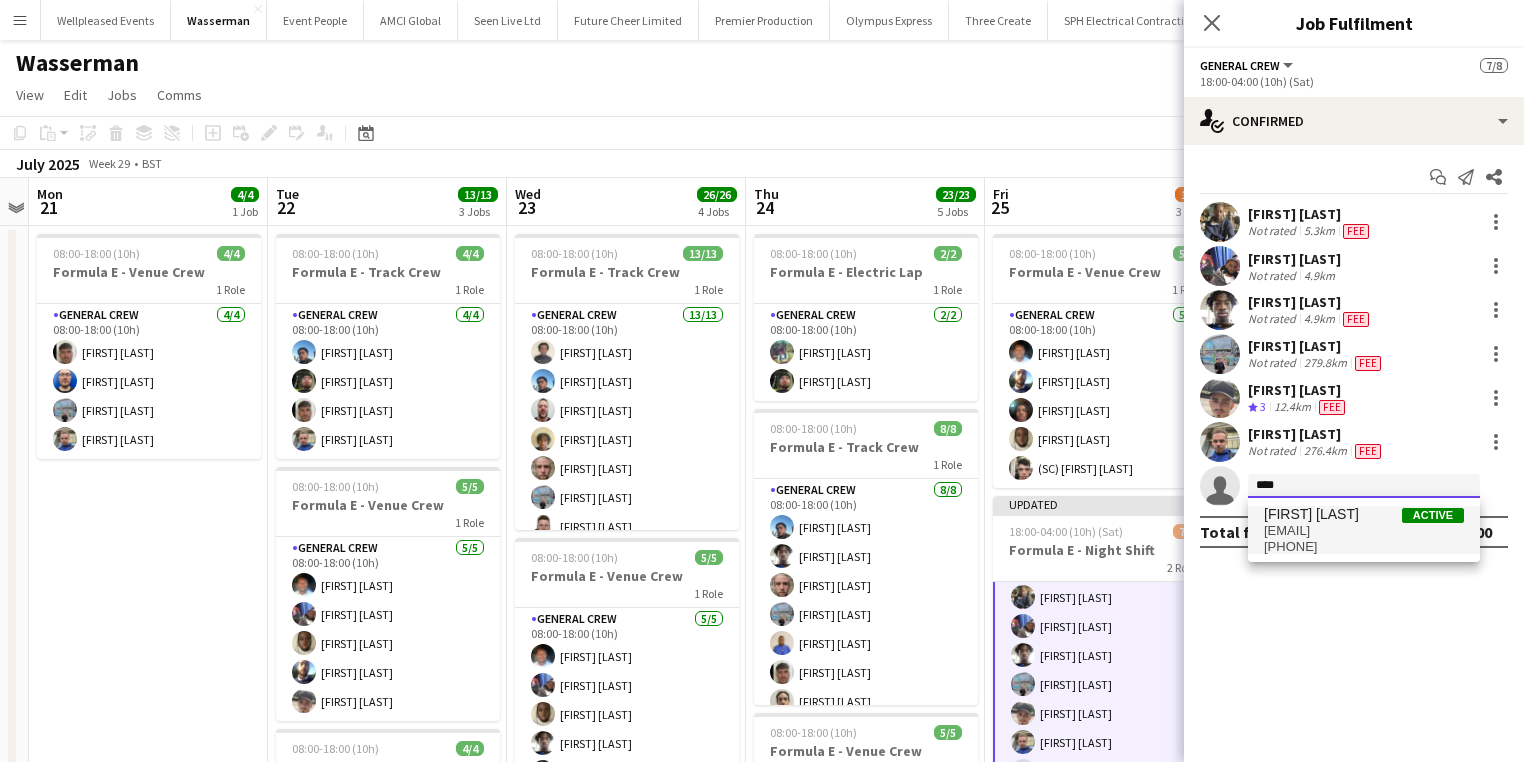 type 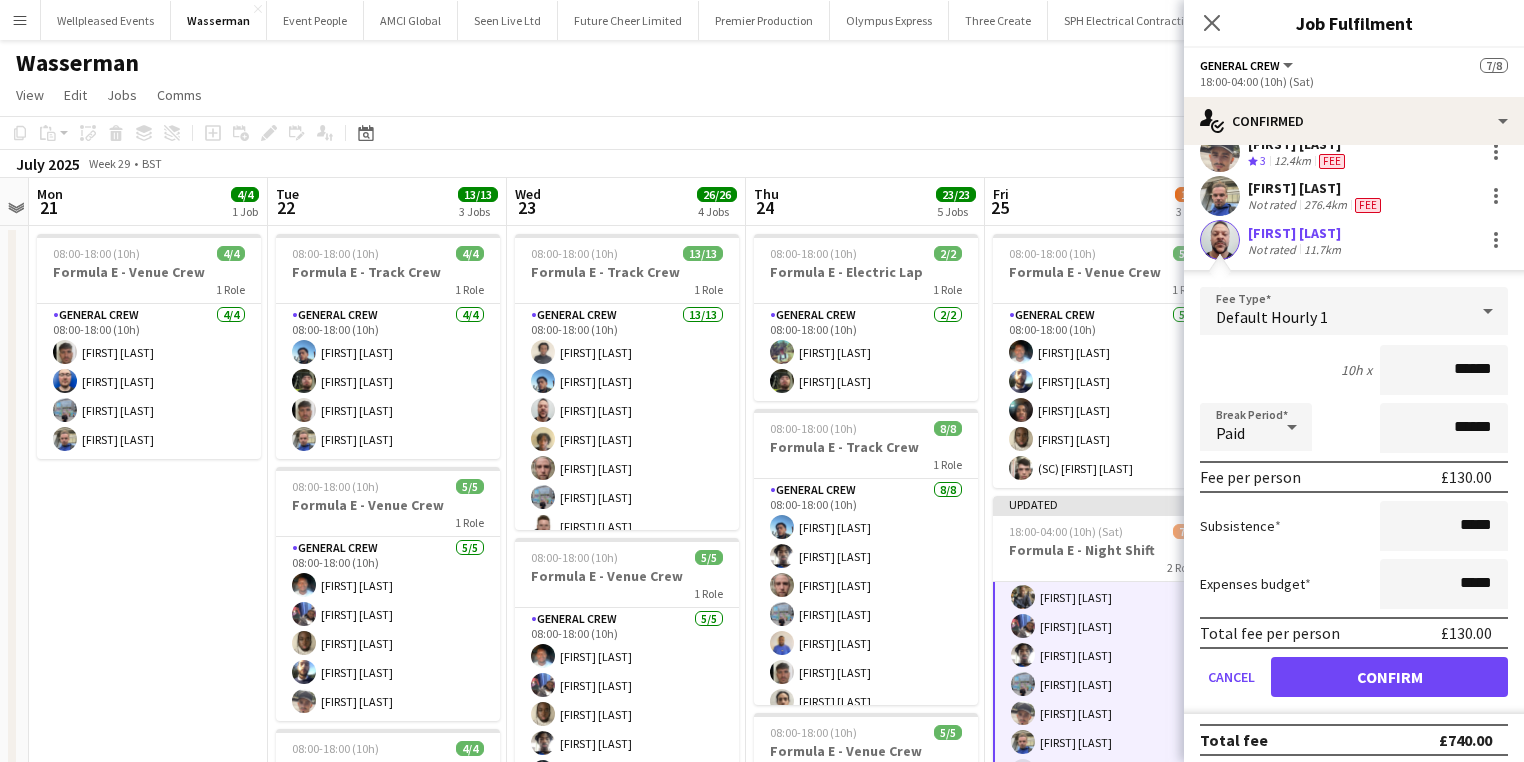 scroll, scrollTop: 252, scrollLeft: 0, axis: vertical 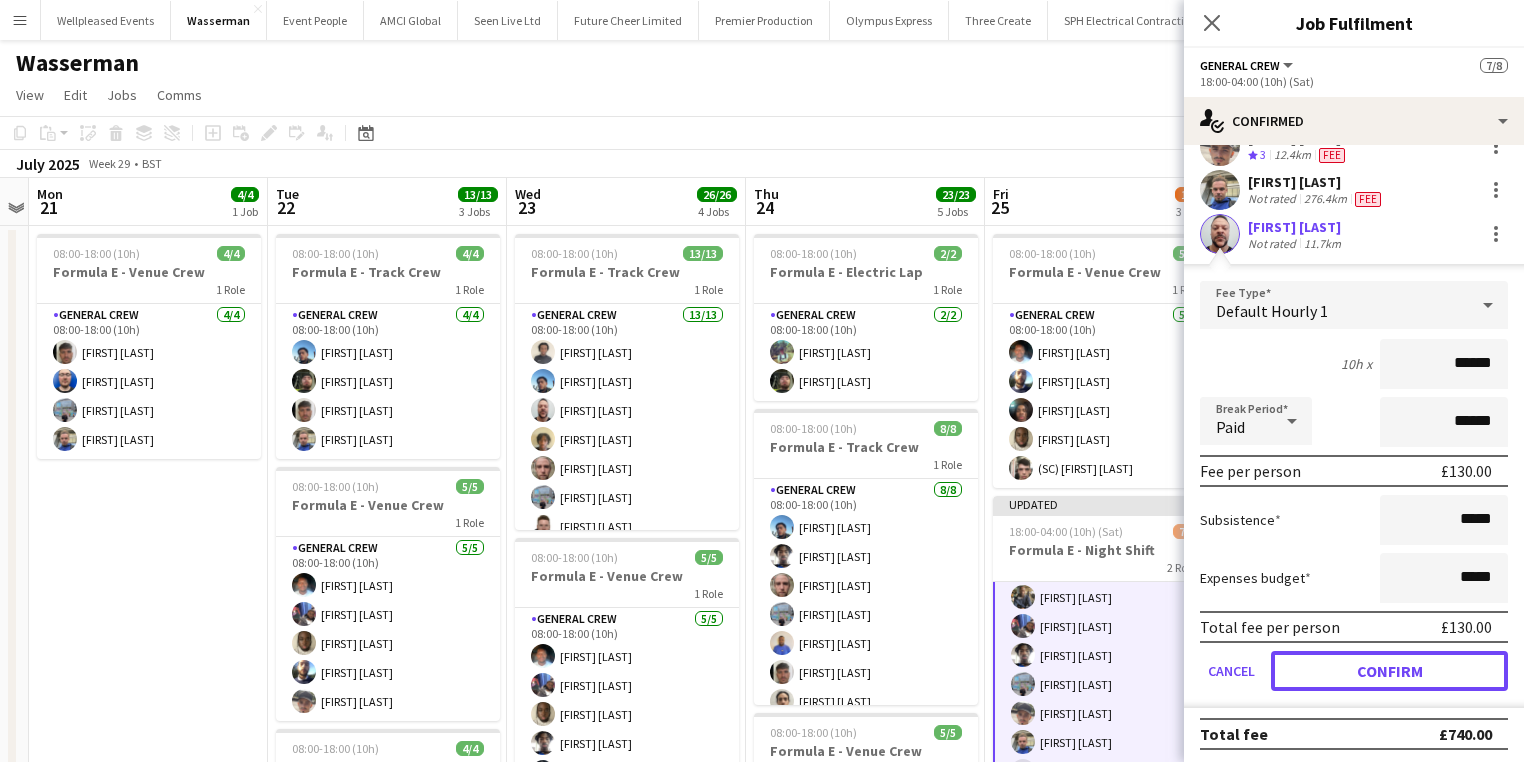 click on "Confirm" at bounding box center [1389, 671] 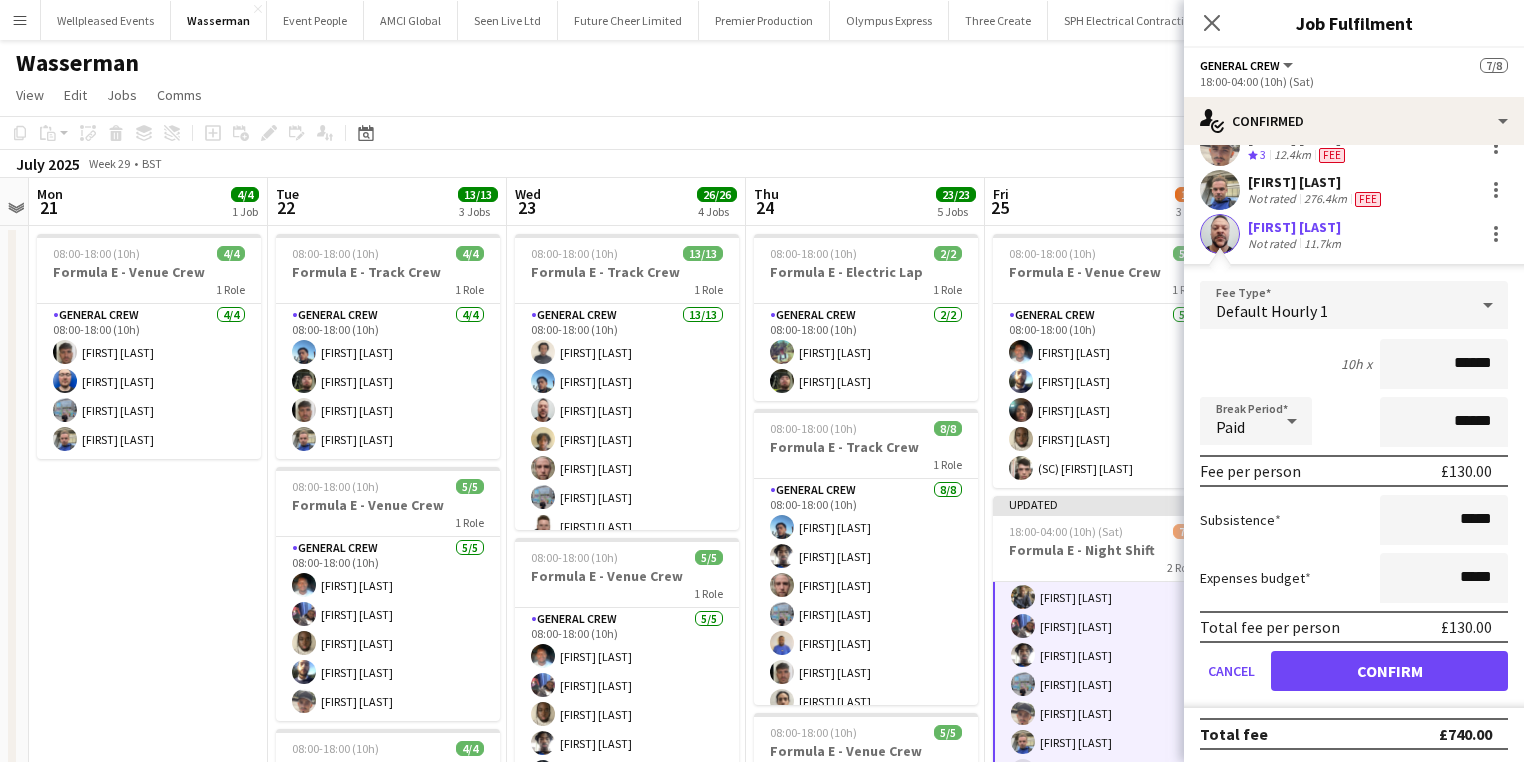 scroll, scrollTop: 0, scrollLeft: 0, axis: both 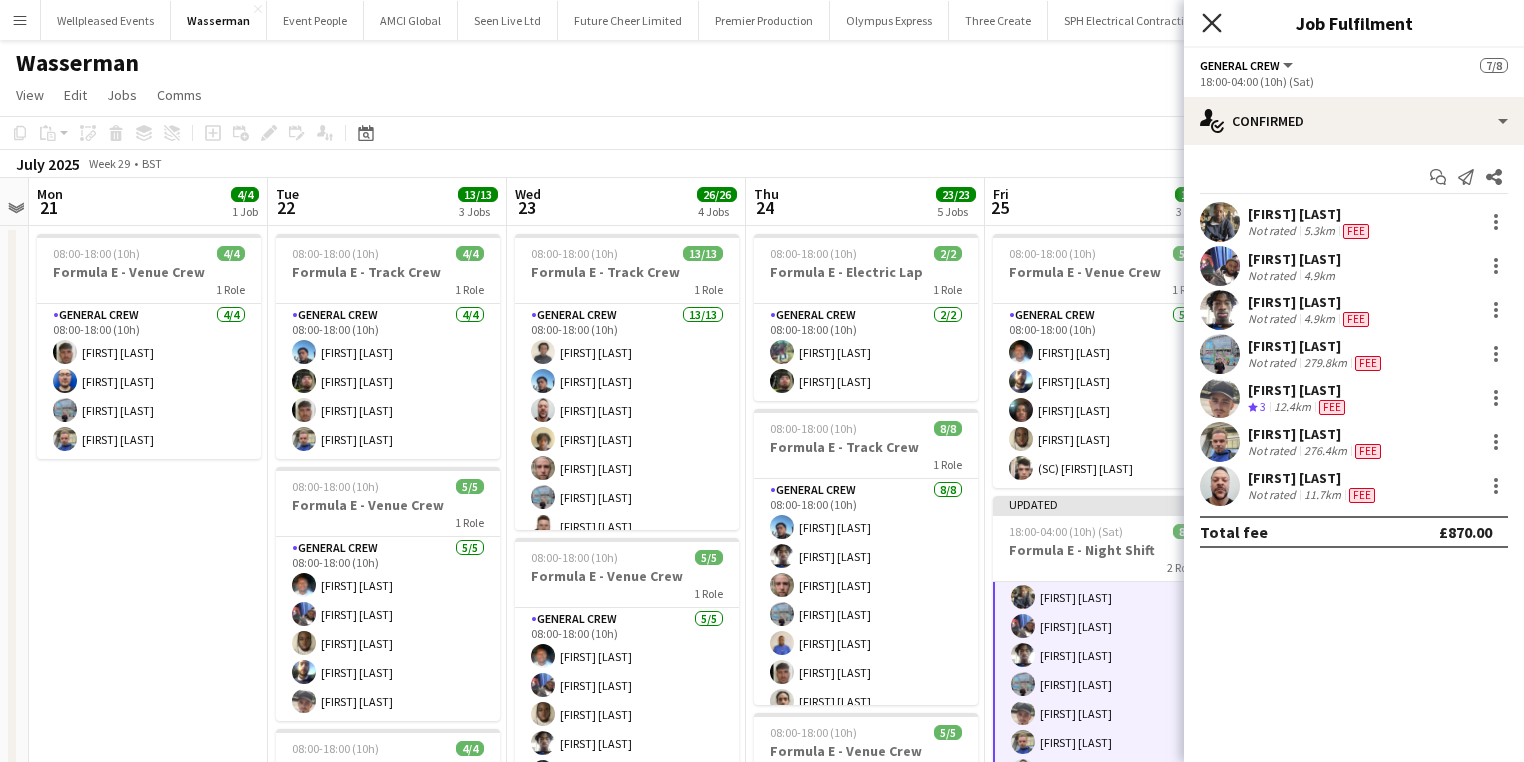 click on "Close pop-in" 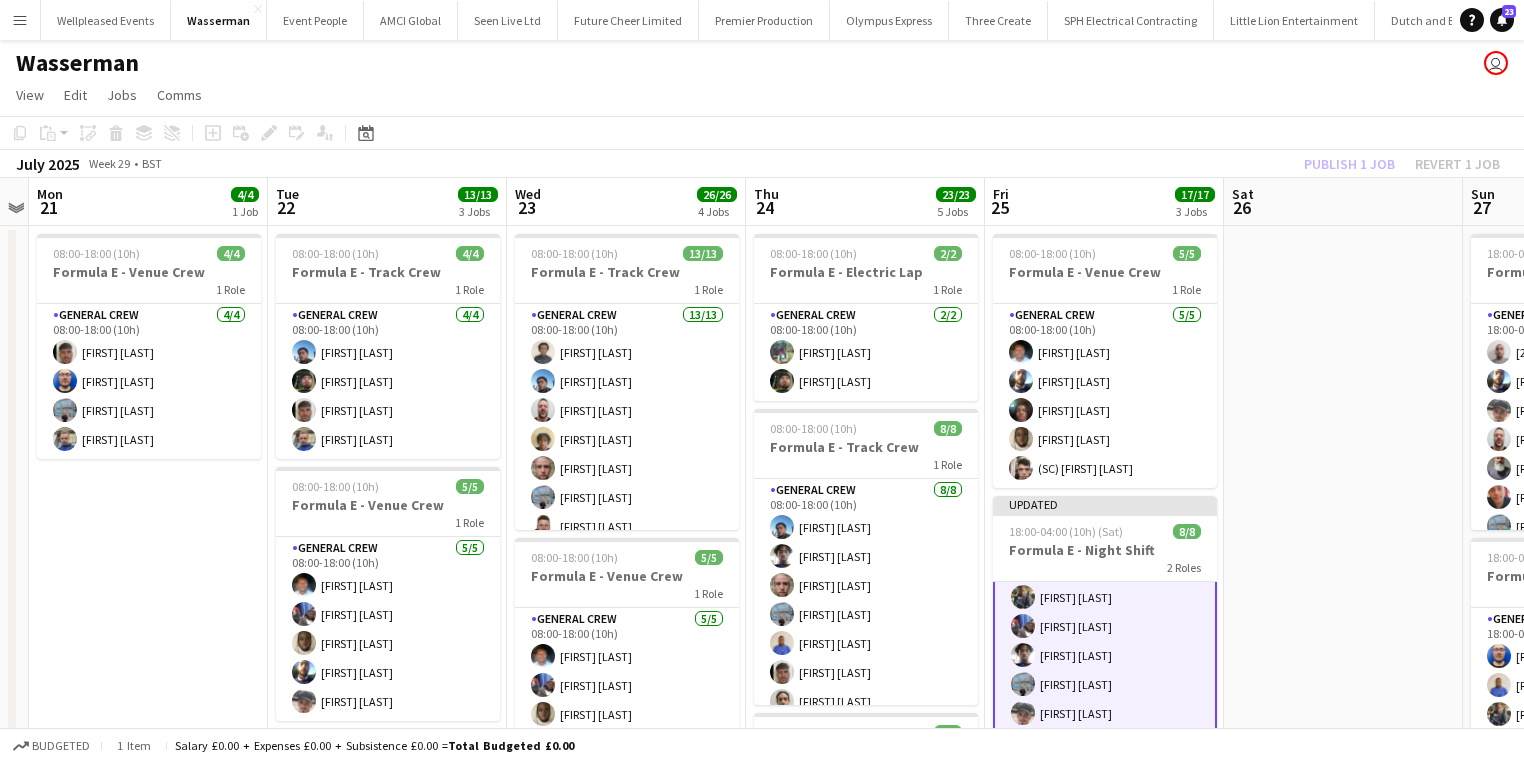 click on "Publish 1 job   Revert 1 job" 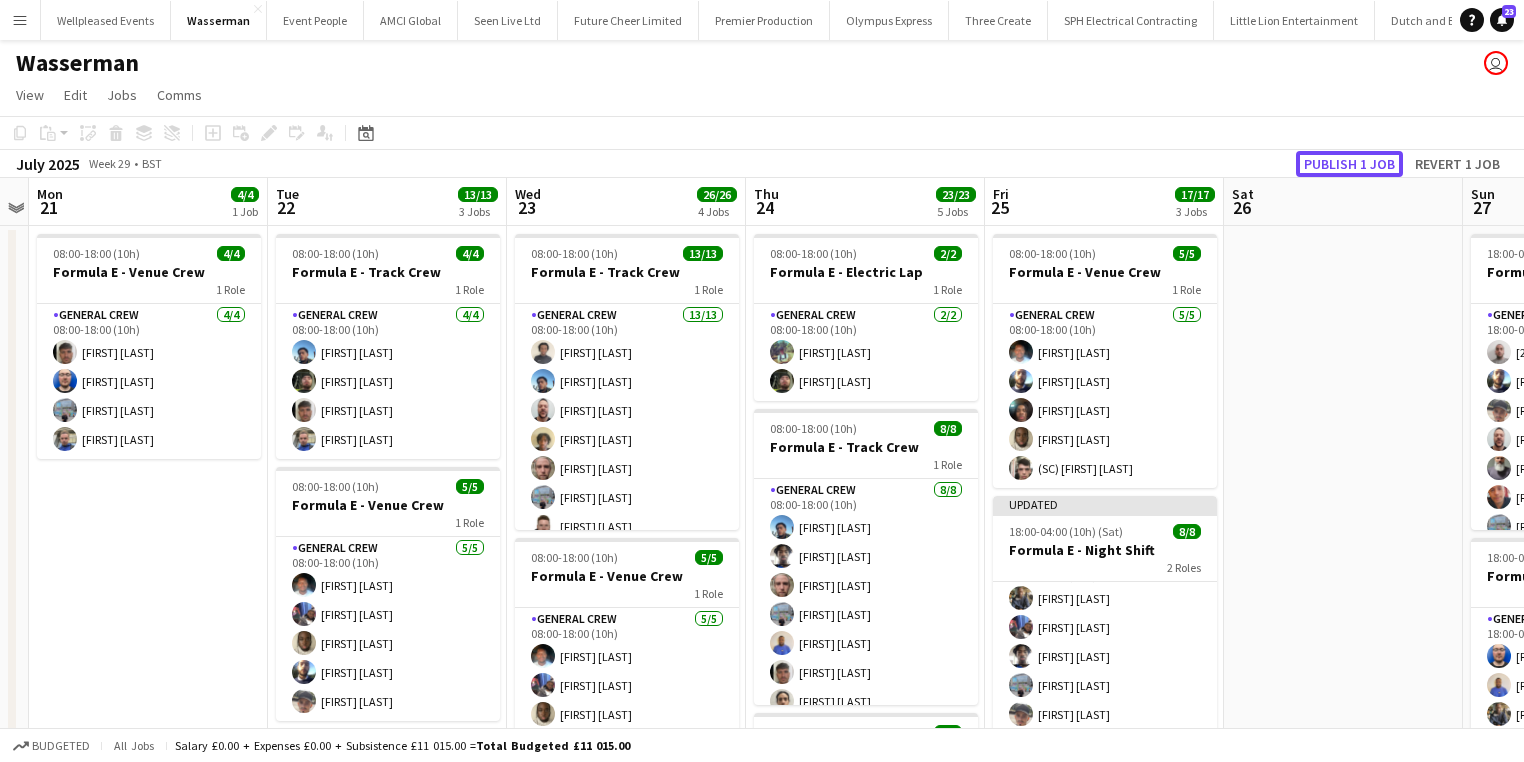 click on "Publish 1 job" 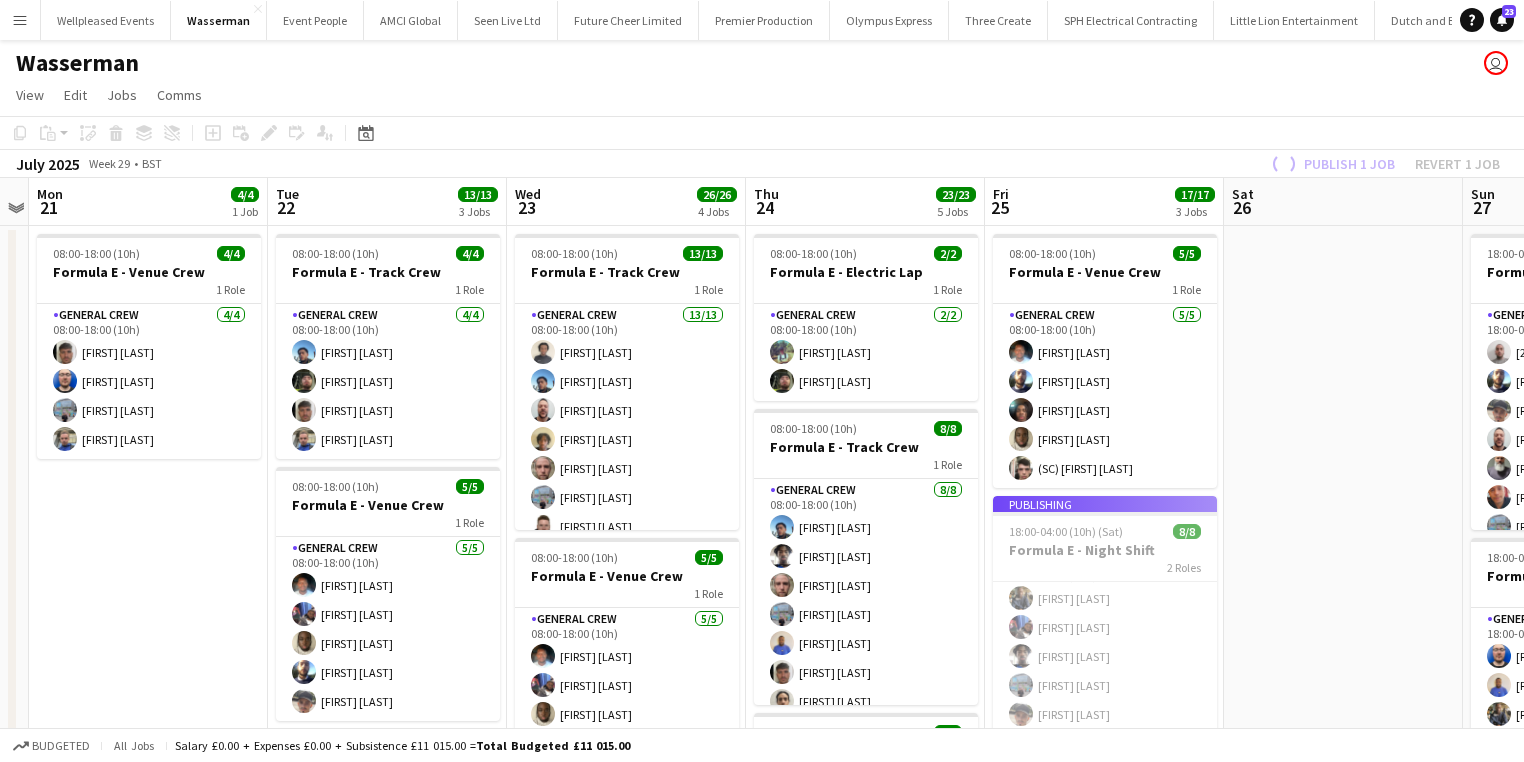scroll, scrollTop: 84, scrollLeft: 0, axis: vertical 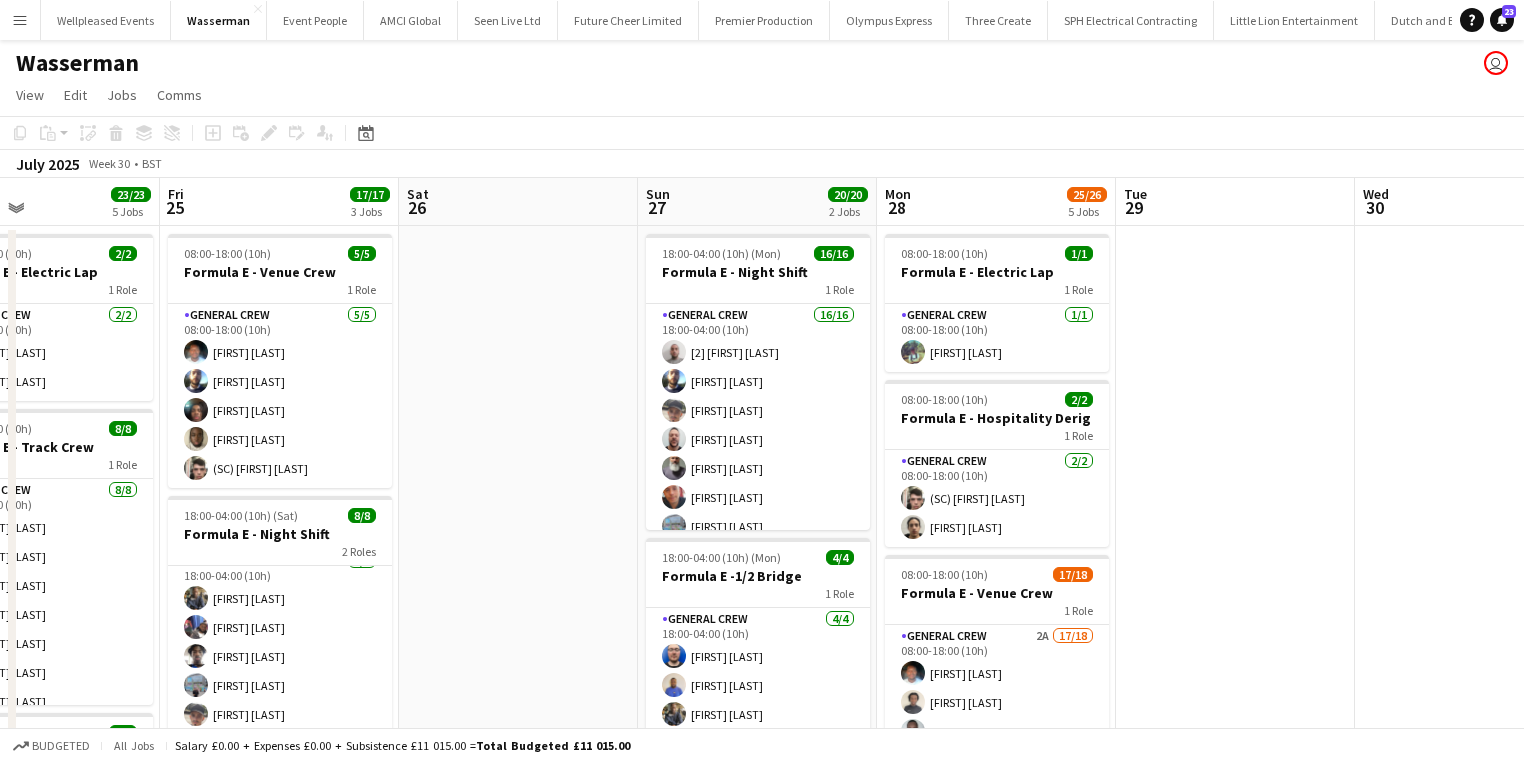 drag, startPoint x: 1345, startPoint y: 439, endPoint x: 521, endPoint y: 519, distance: 827.8744 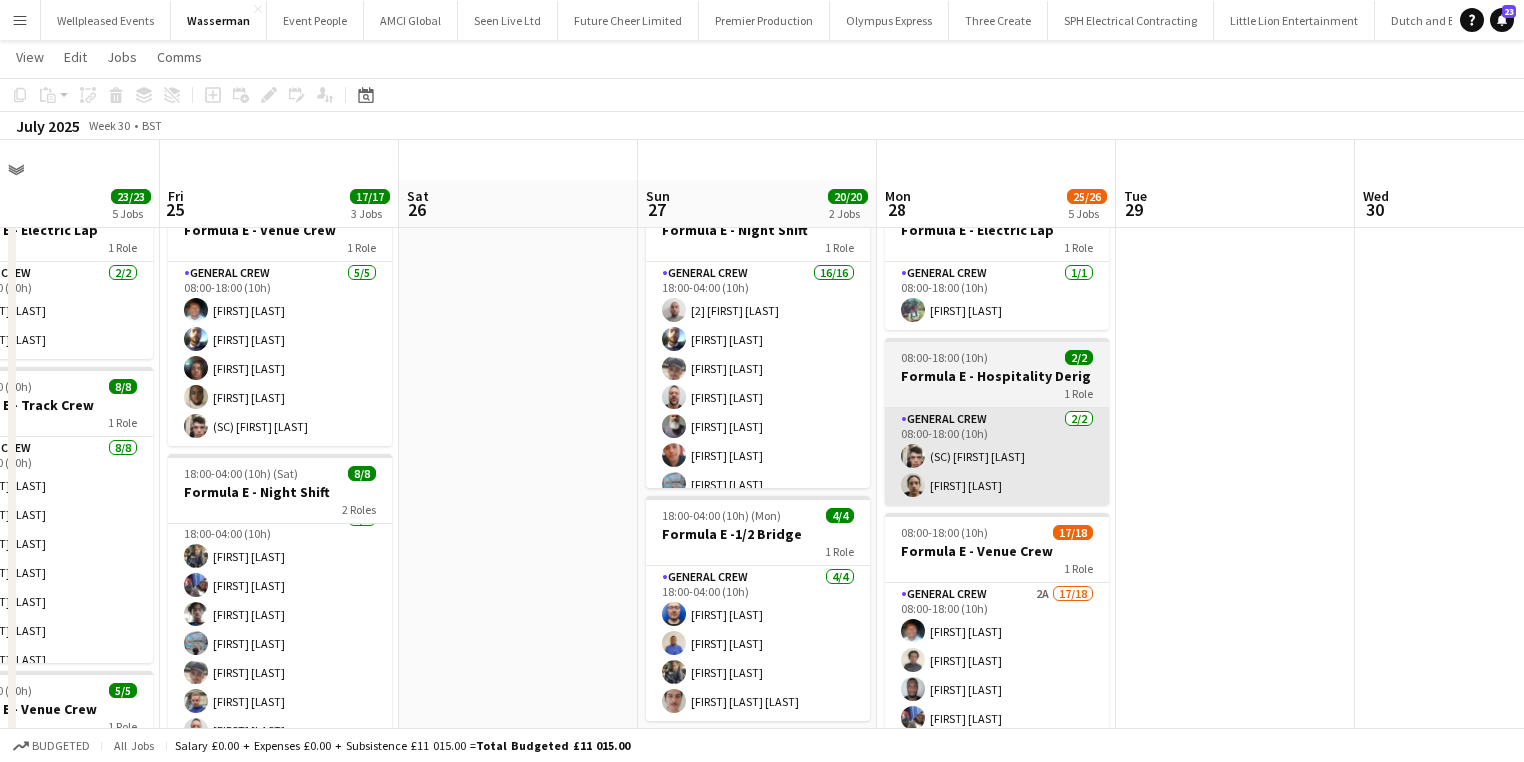 scroll, scrollTop: 80, scrollLeft: 0, axis: vertical 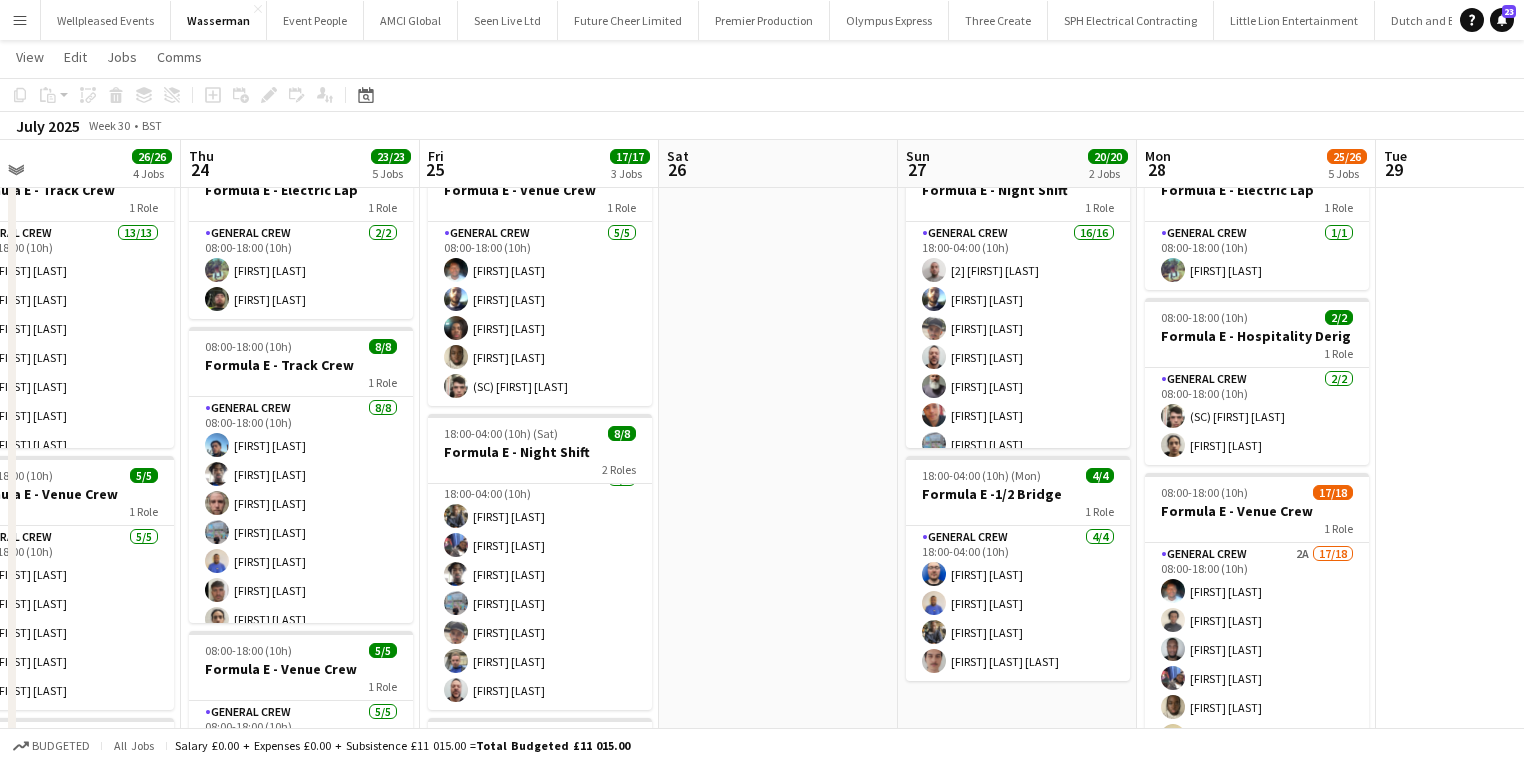 drag, startPoint x: 476, startPoint y: 524, endPoint x: 736, endPoint y: 531, distance: 260.0942 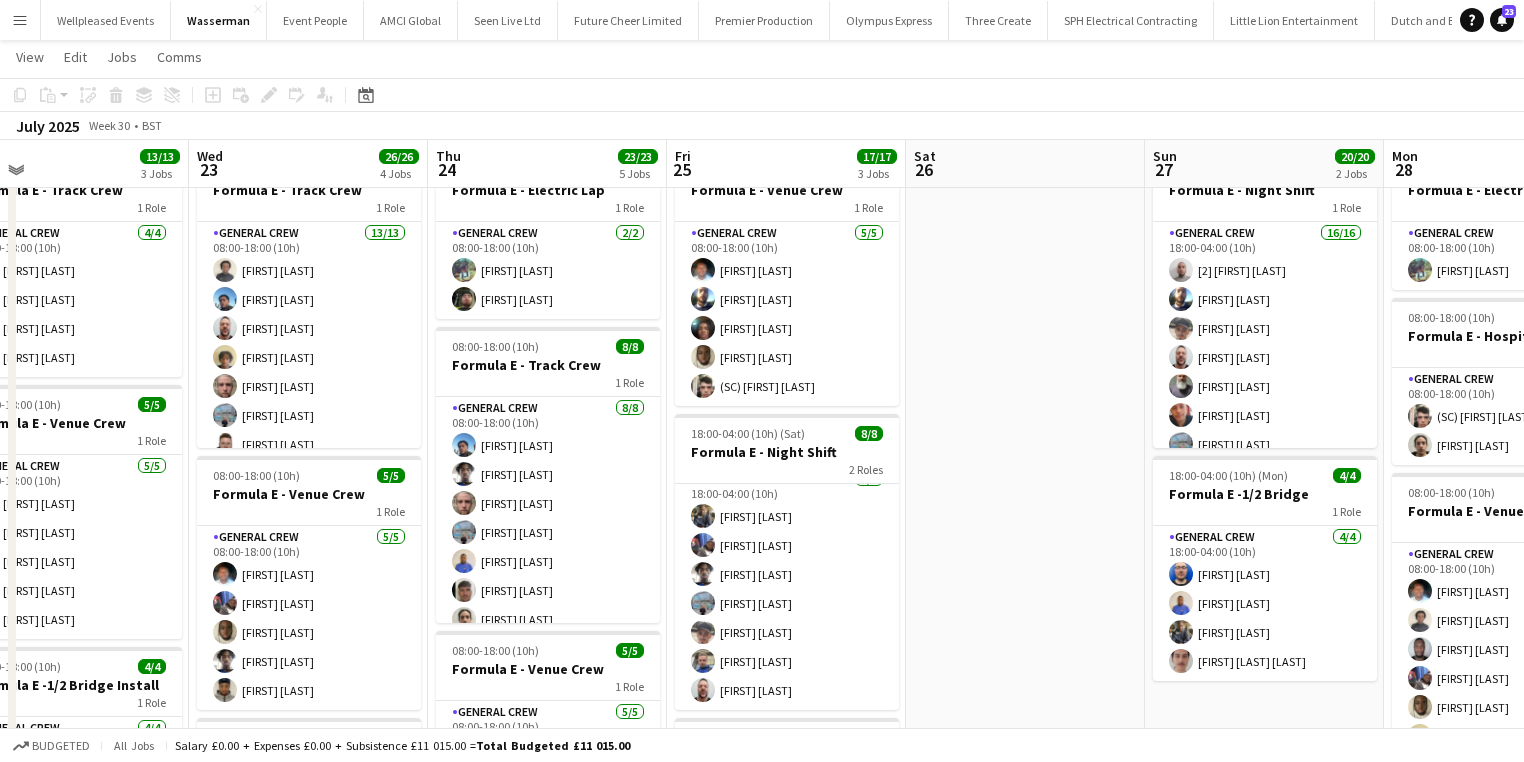 drag, startPoint x: 696, startPoint y: 469, endPoint x: 947, endPoint y: 469, distance: 251 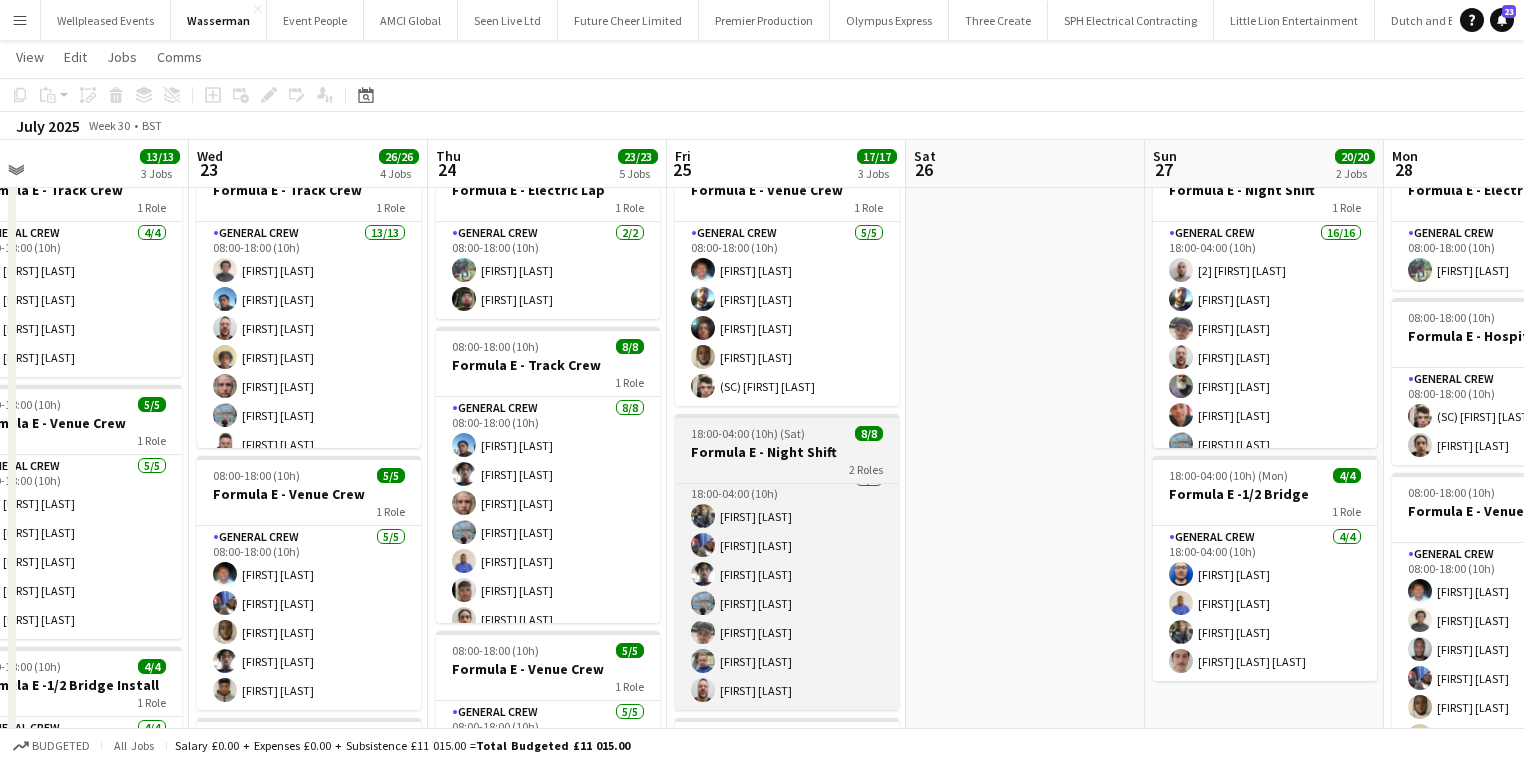 scroll, scrollTop: 0, scrollLeft: 524, axis: horizontal 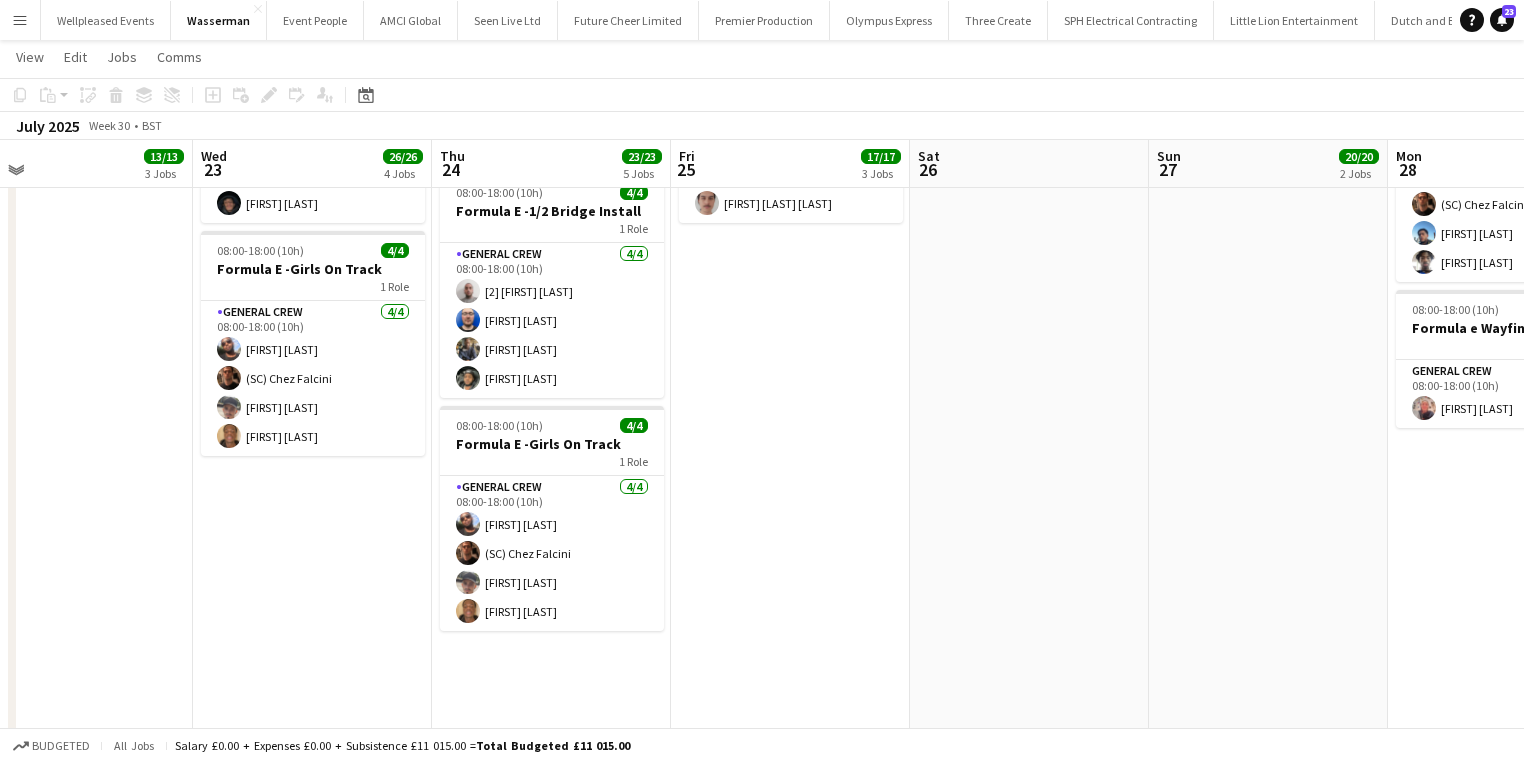 click on "08:00-18:00 (10h)    2/2   Formula E - Electric Lap   1 Role   General Crew   2/2   08:00-18:00 (10h)
Ryan Sartorius Kane O’Neill     08:00-18:00 (10h)    8/8   Formula E - Track Crew   1 Role   General Crew   8/8   08:00-18:00 (10h)
Anas Akhazzan Tayeeb Alabi Reece English Jairo Castro Idris Adeniyi Luke Flynn Sebastian Pavas Sullivan Elliott     08:00-18:00 (10h)    5/5   Formula E - Venue Crew   1 Role   General Crew   5/5   08:00-18:00 (10h)
Tade Olanrewaju Taoreed Alabi (SC) Joshua Monteiro Ben Scott Teodosi Milev     08:00-18:00 (10h)    4/4   Formula E -1/2 Bridge Install   1 Role   General Crew   4/4   08:00-18:00 (10h)
[2] fabio lauretta Thomas Barker Jonathan Nyeko Kairo Solomon     08:00-18:00 (10h)    4/4   Formula E -Girls On Track   1 Role   General Crew   4/4   08:00-18:00 (10h)
David Ryan (SC) Chez Falcini Szymon Matyjasik Javier Sánchez" at bounding box center (551, 86) 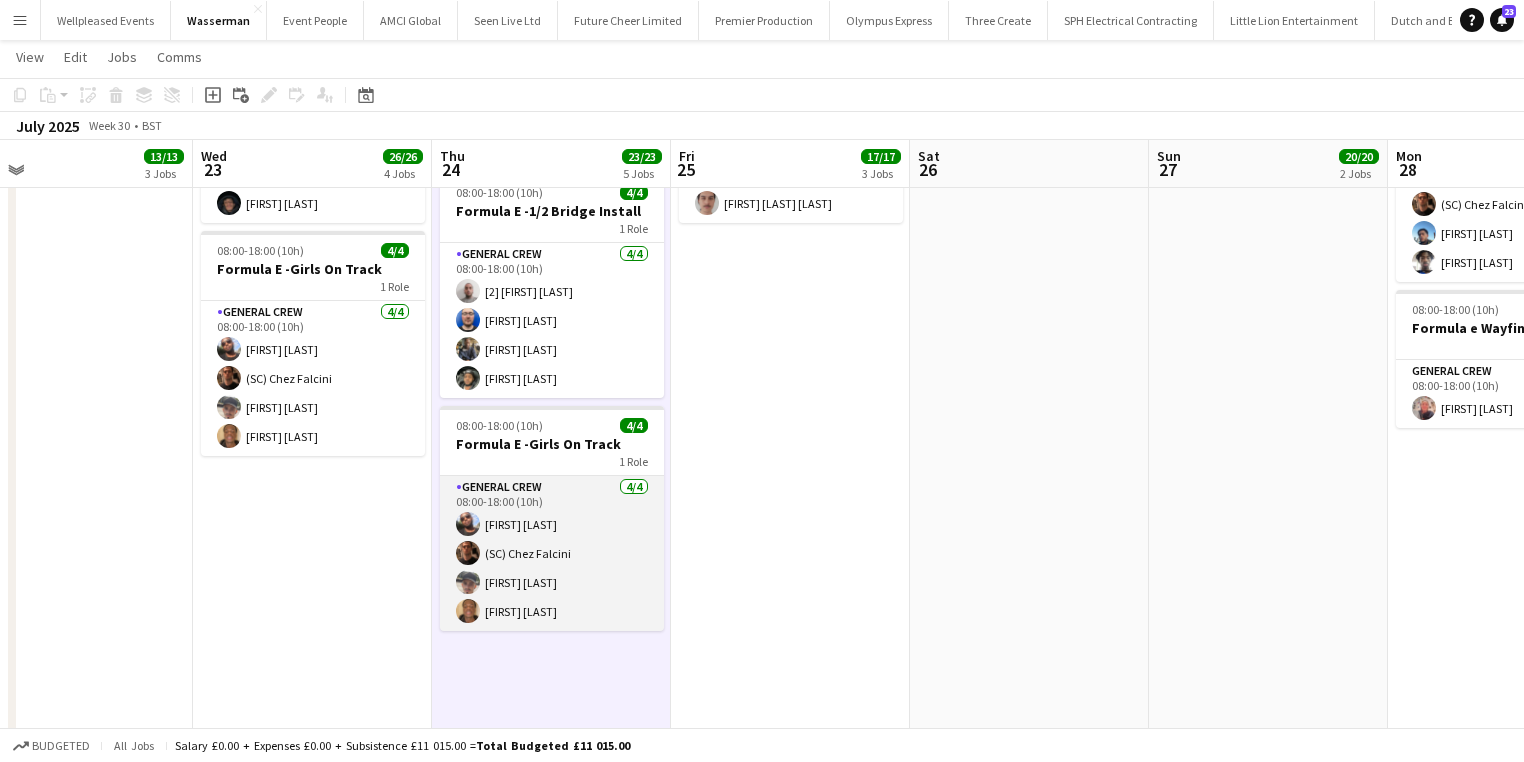 click on "General Crew   4/4   08:00-18:00 (10h)
David Ryan (SC) Chez Falcini Szymon Matyjasik Javier Sánchez" at bounding box center (552, 553) 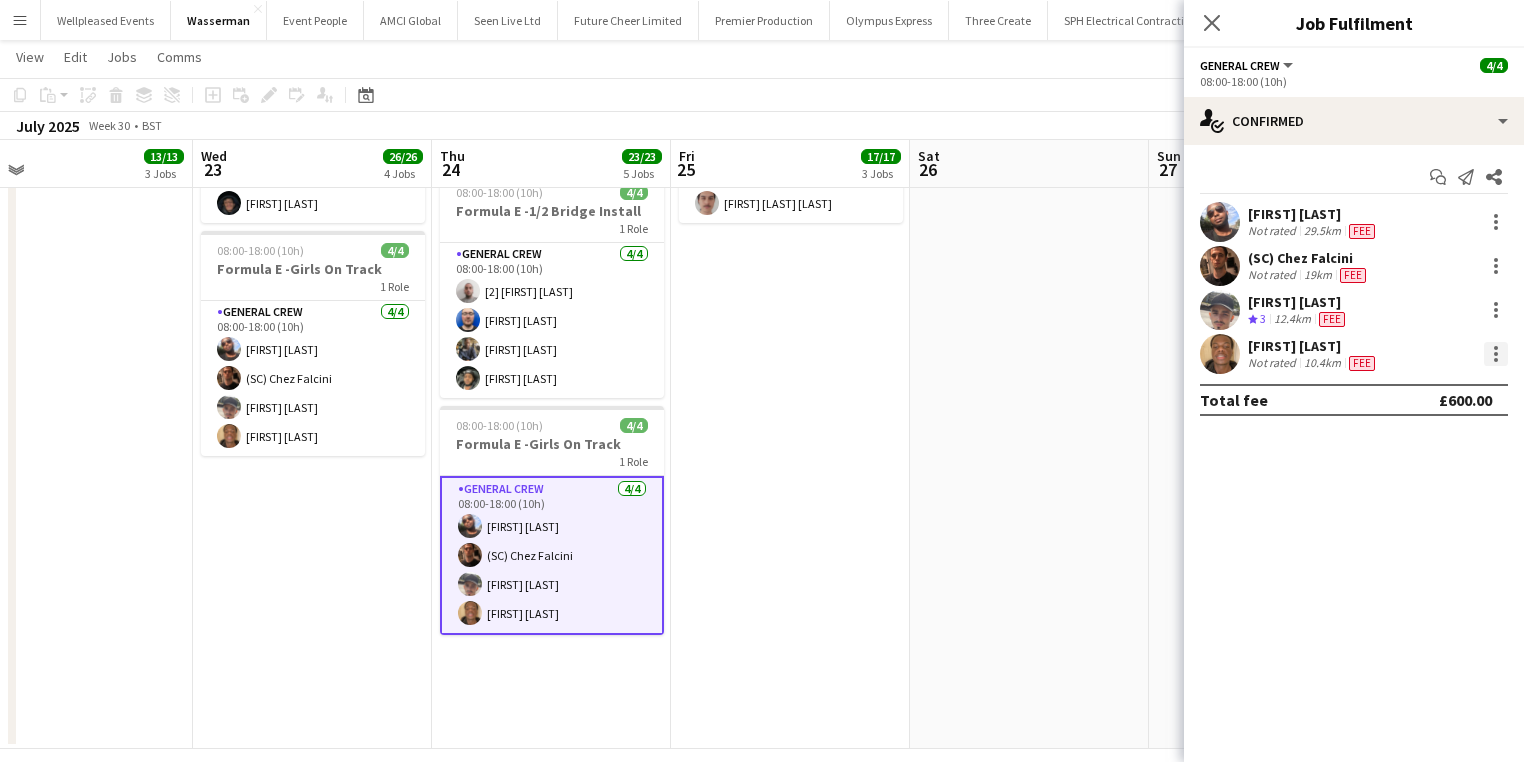 click at bounding box center (1496, 354) 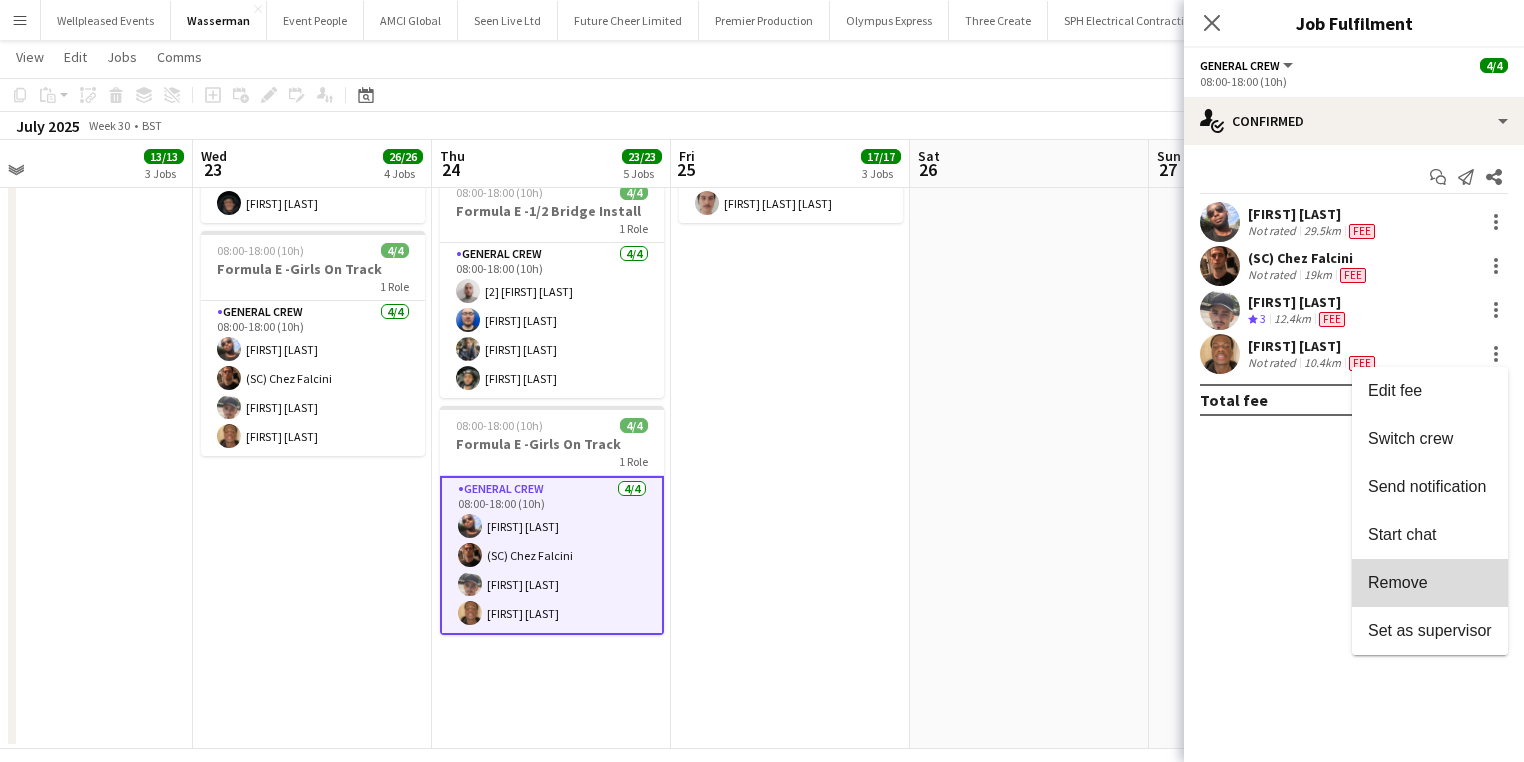 click on "Remove" at bounding box center [1430, 583] 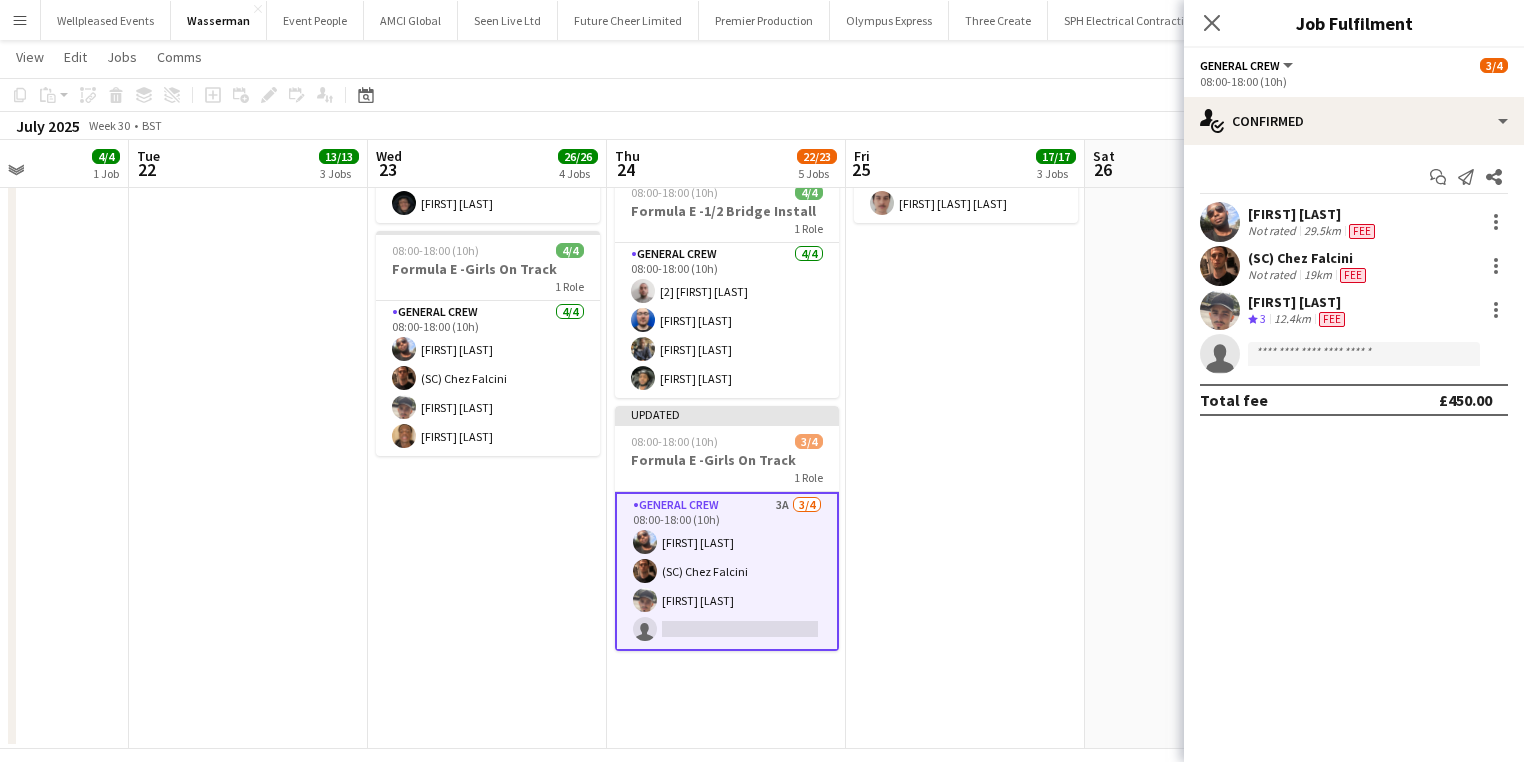 scroll, scrollTop: 0, scrollLeft: 517, axis: horizontal 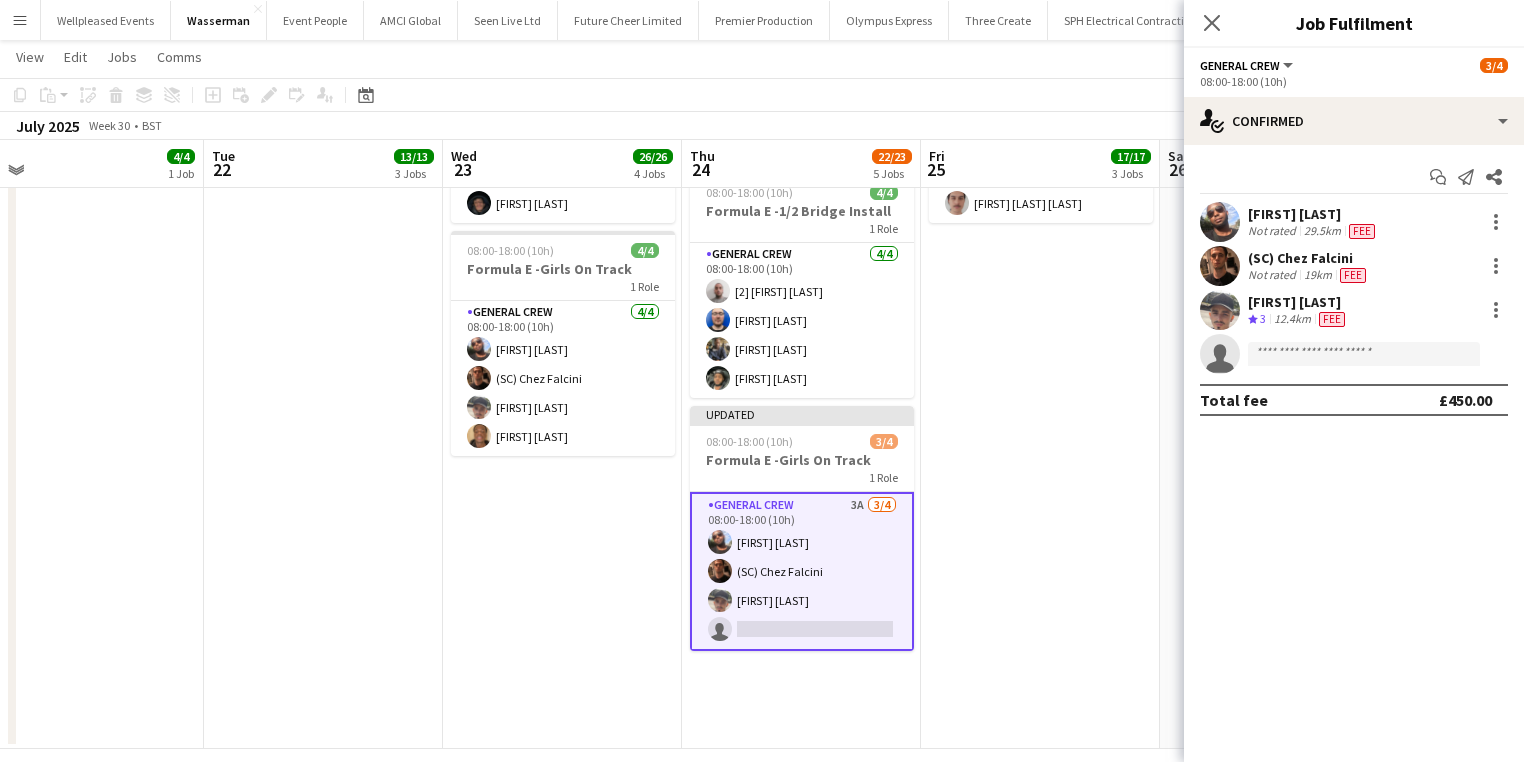 drag, startPoint x: 874, startPoint y: 540, endPoint x: 1089, endPoint y: 521, distance: 215.8379 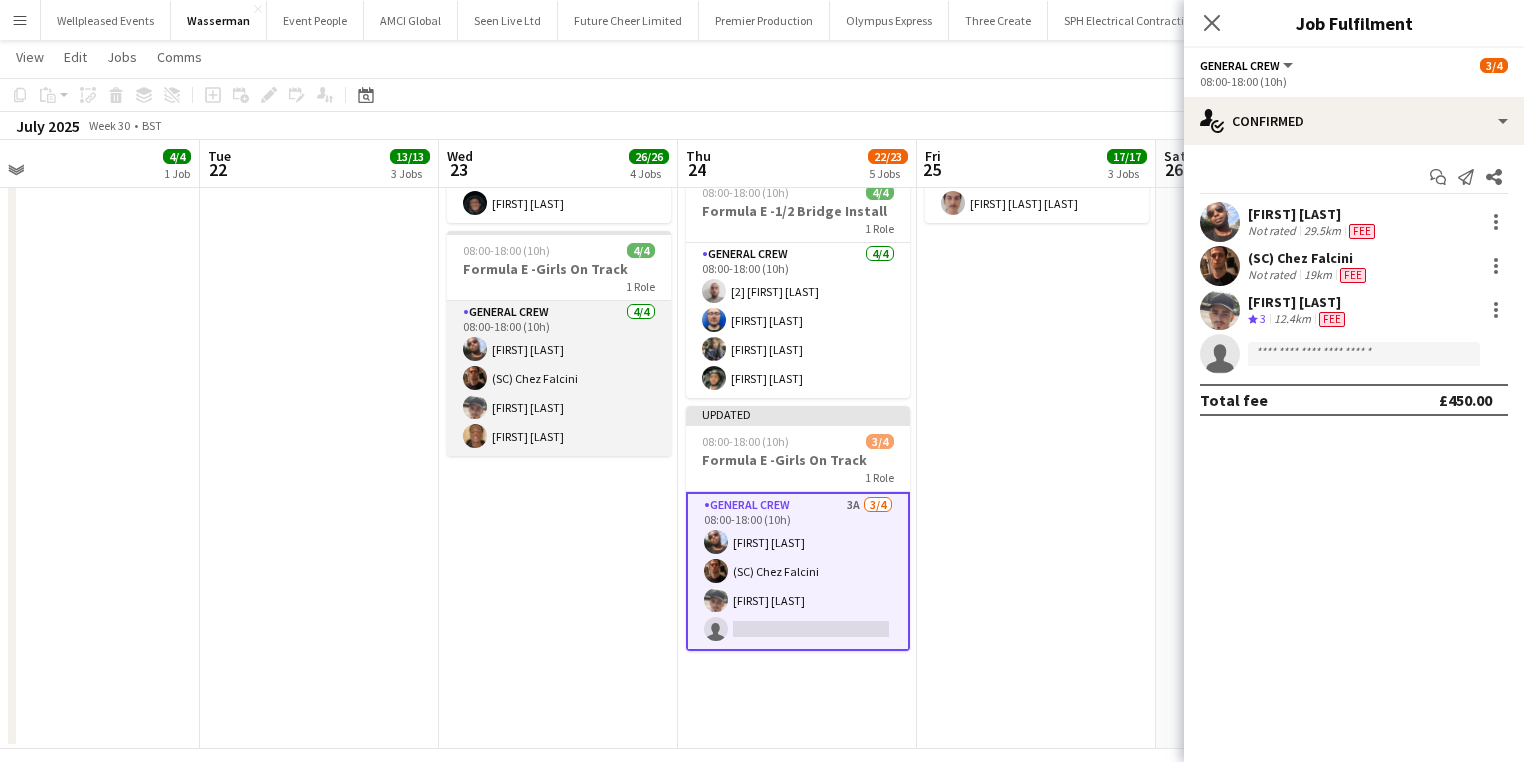 click on "General Crew   4/4   08:00-18:00 (10h)
David Ryan (SC) Chez Falcini Szymon Matyjasik Javier Sánchez" at bounding box center (559, 378) 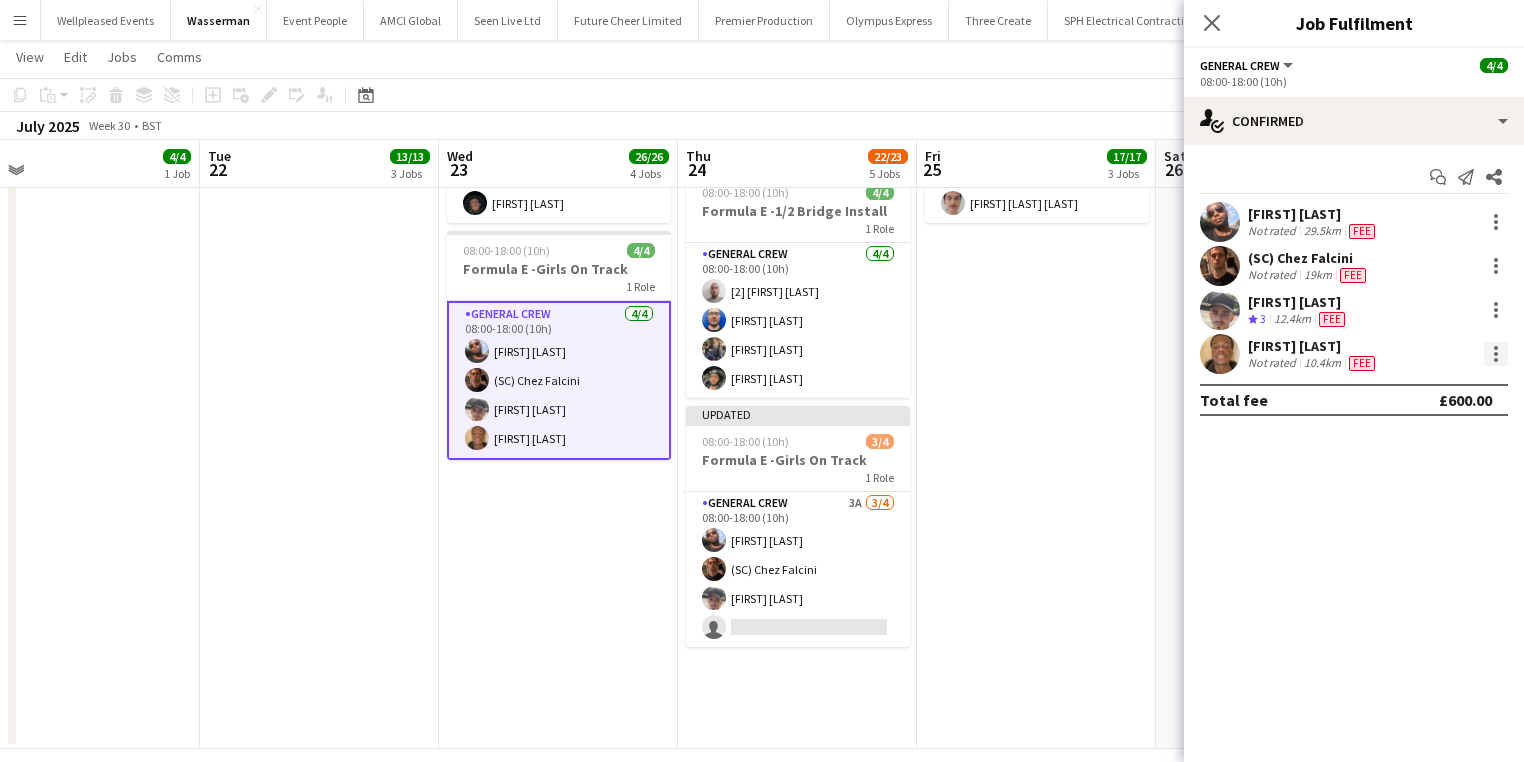 click at bounding box center [1496, 354] 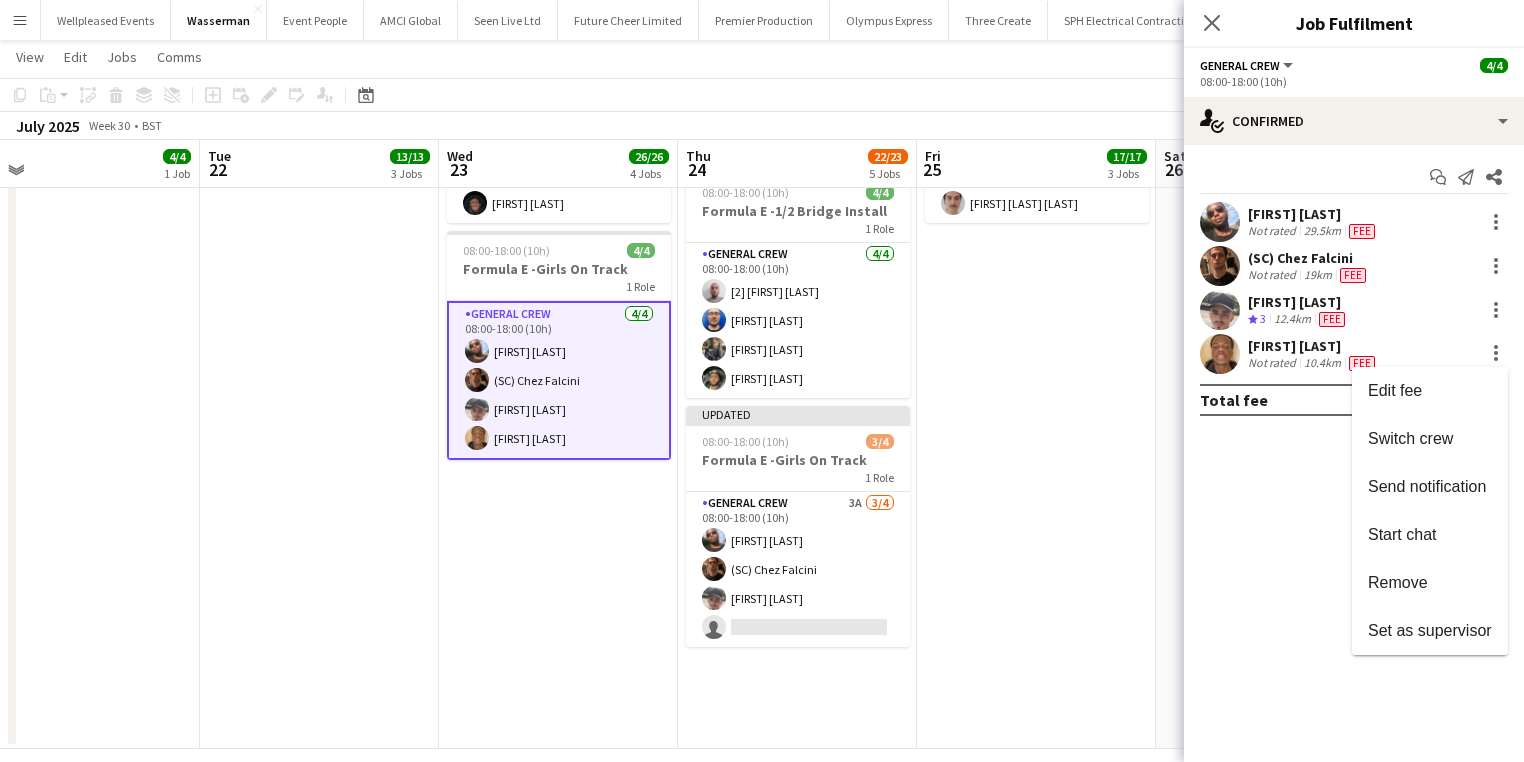 click on "Remove" at bounding box center [1430, 583] 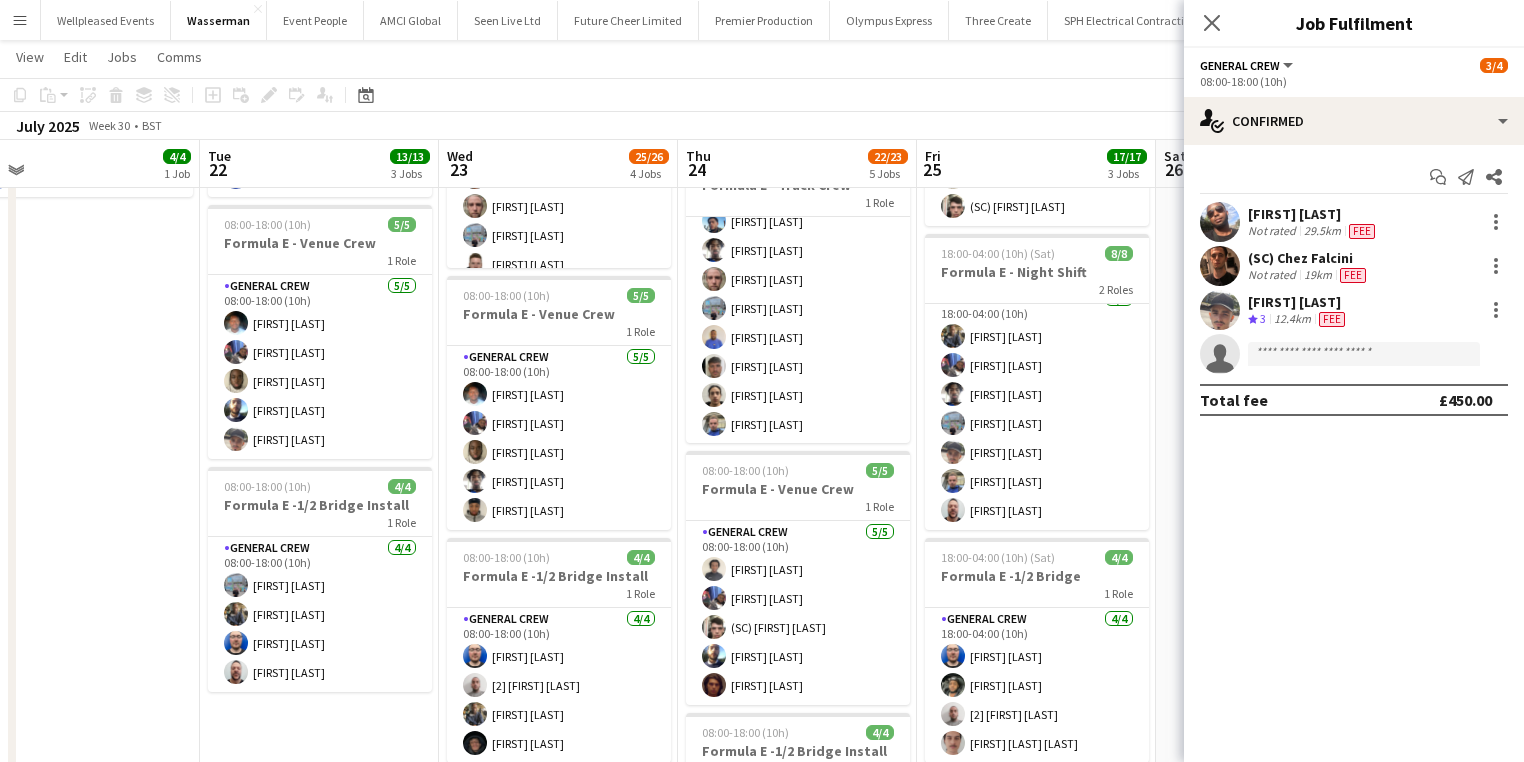 scroll, scrollTop: 240, scrollLeft: 0, axis: vertical 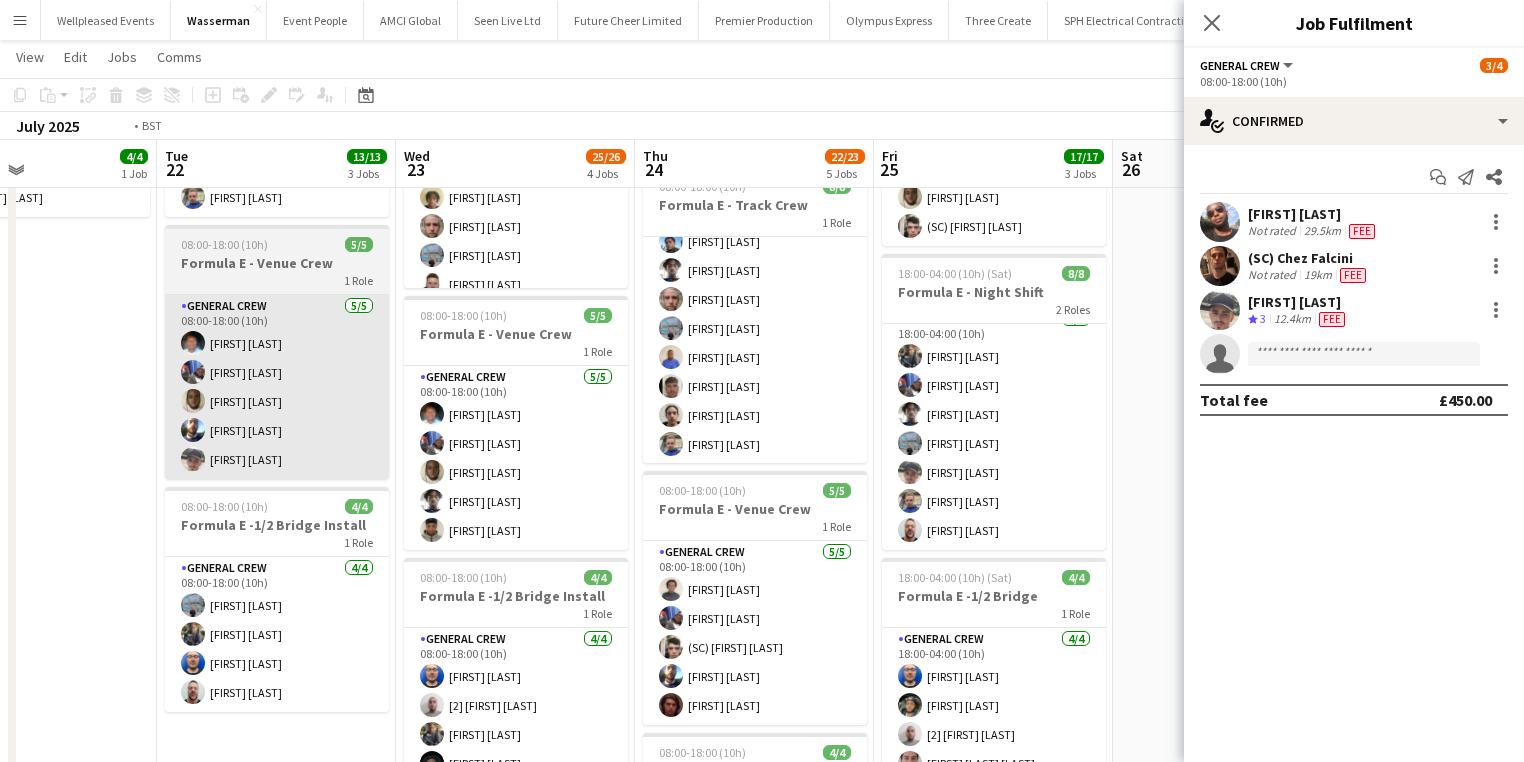 drag, startPoint x: 417, startPoint y: 455, endPoint x: 608, endPoint y: 437, distance: 191.8463 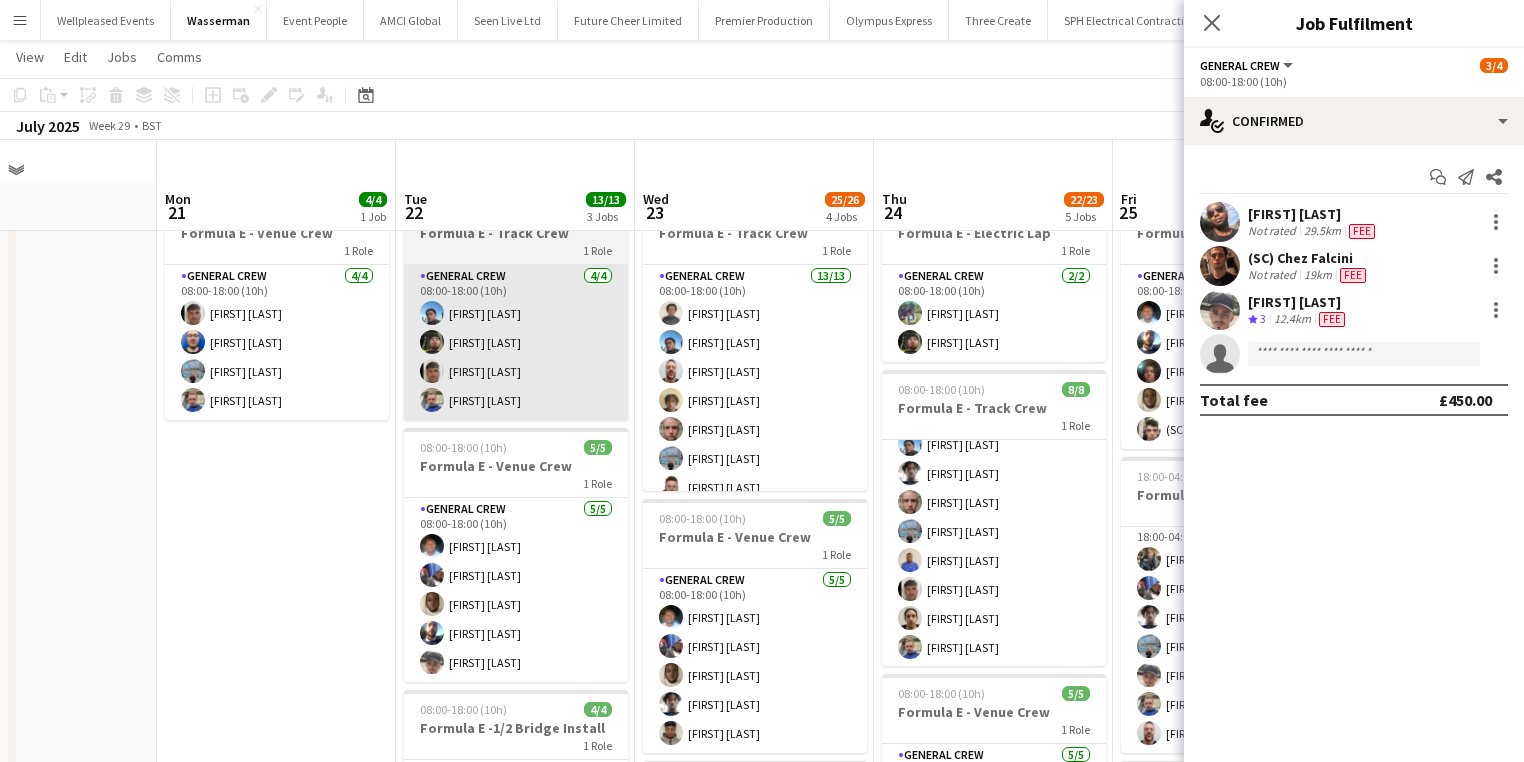 scroll, scrollTop: 0, scrollLeft: 0, axis: both 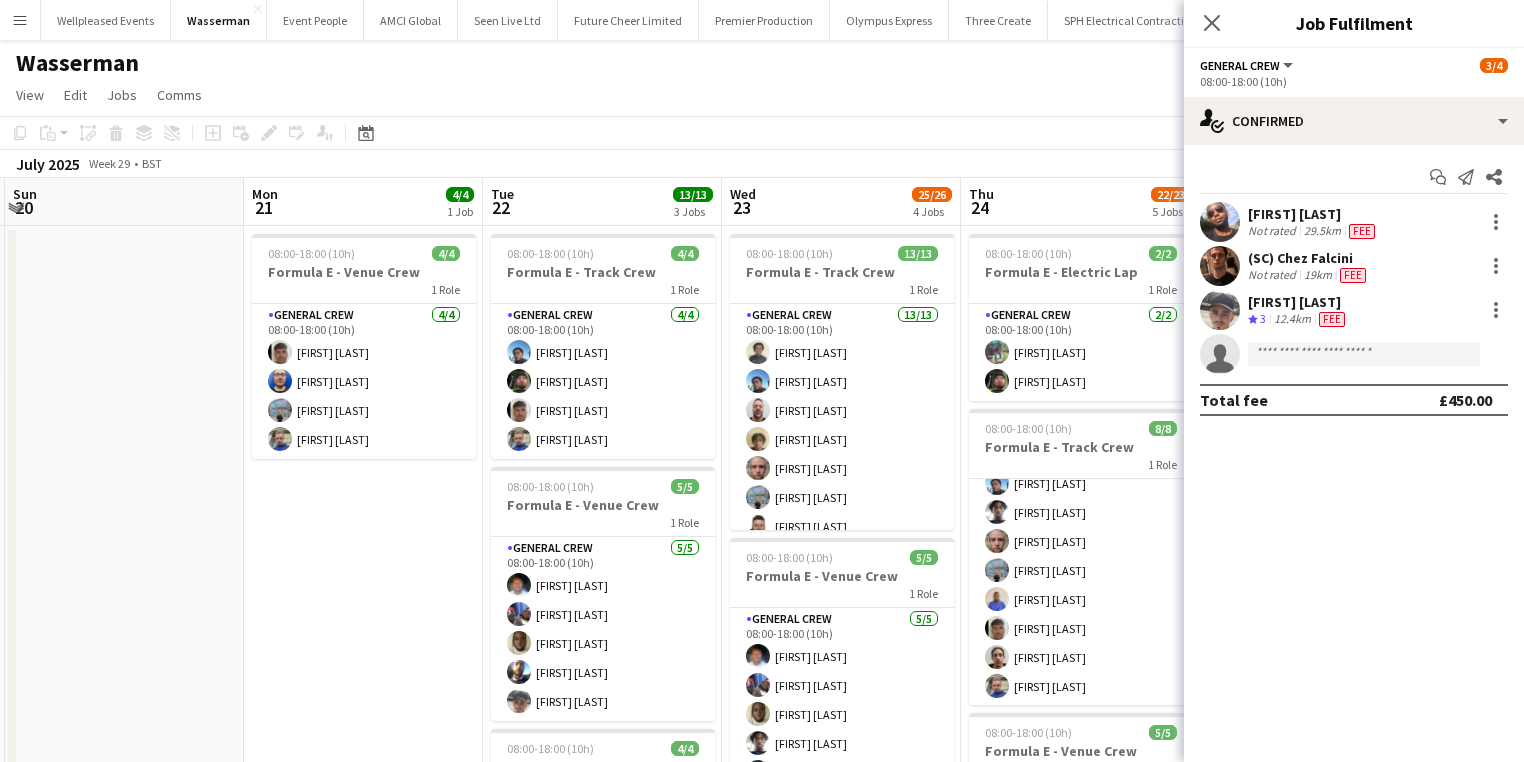 drag, startPoint x: 294, startPoint y: 444, endPoint x: 391, endPoint y: 431, distance: 97.867256 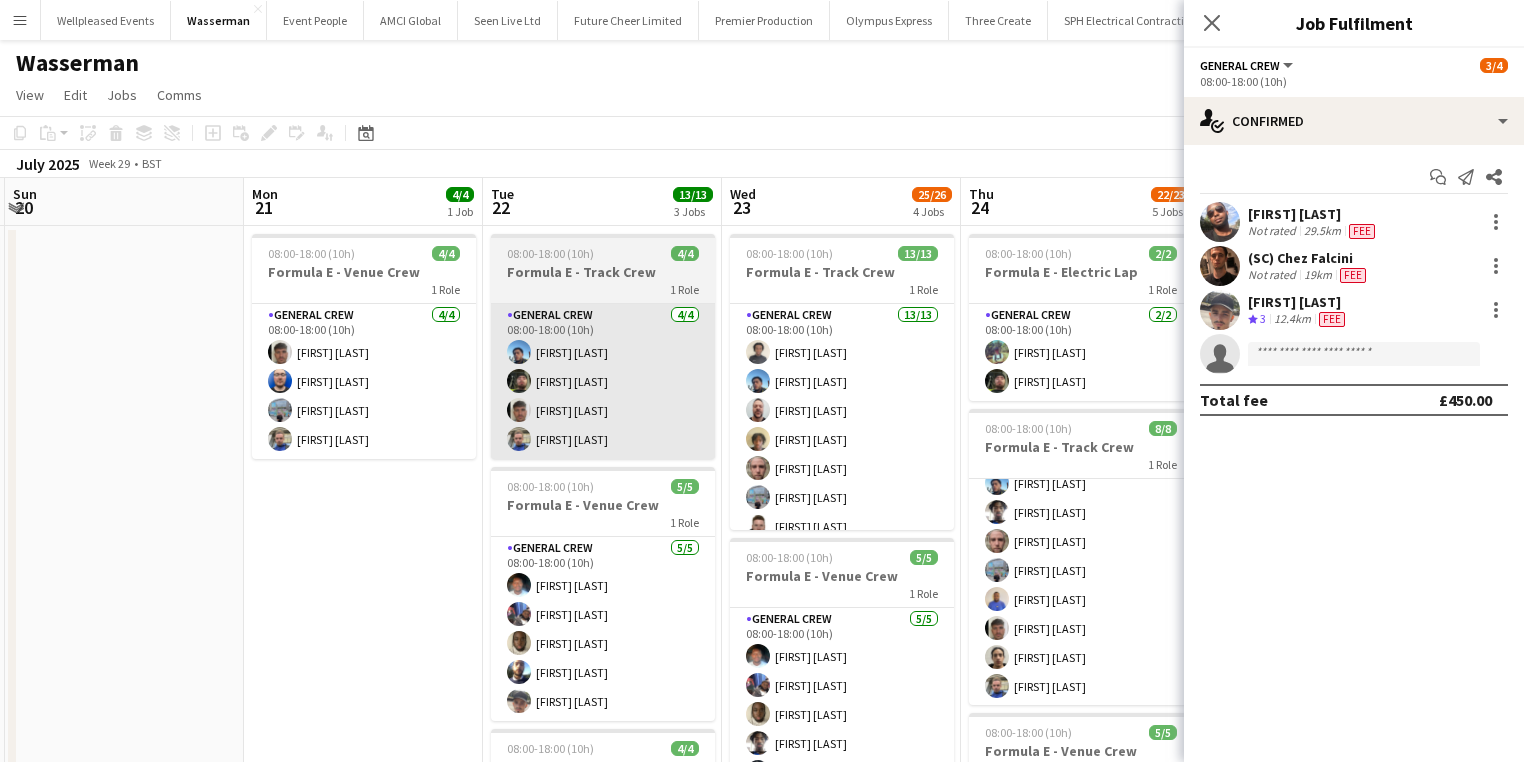 scroll, scrollTop: 0, scrollLeft: 711, axis: horizontal 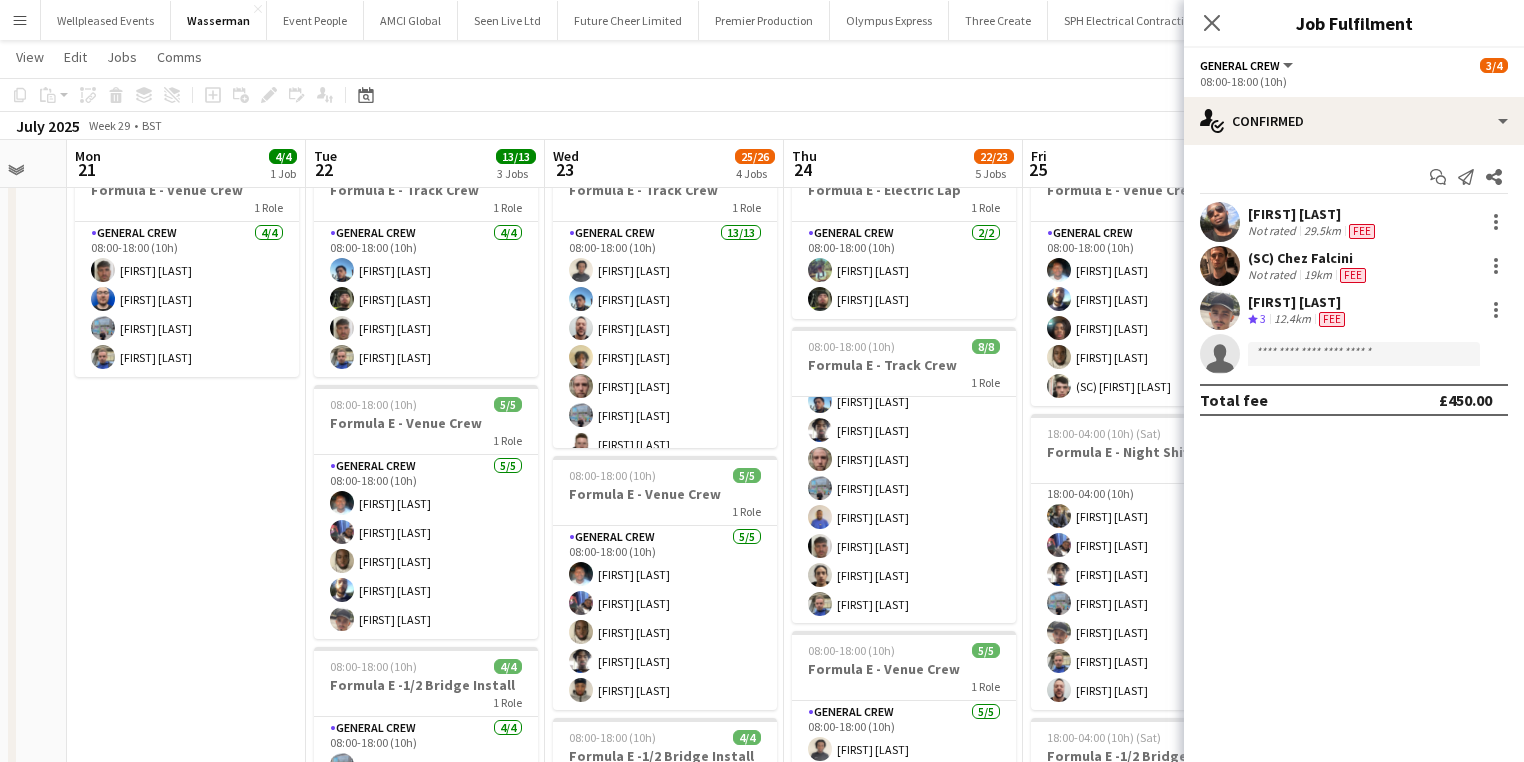 drag, startPoint x: 664, startPoint y: 505, endPoint x: 503, endPoint y: 488, distance: 161.89503 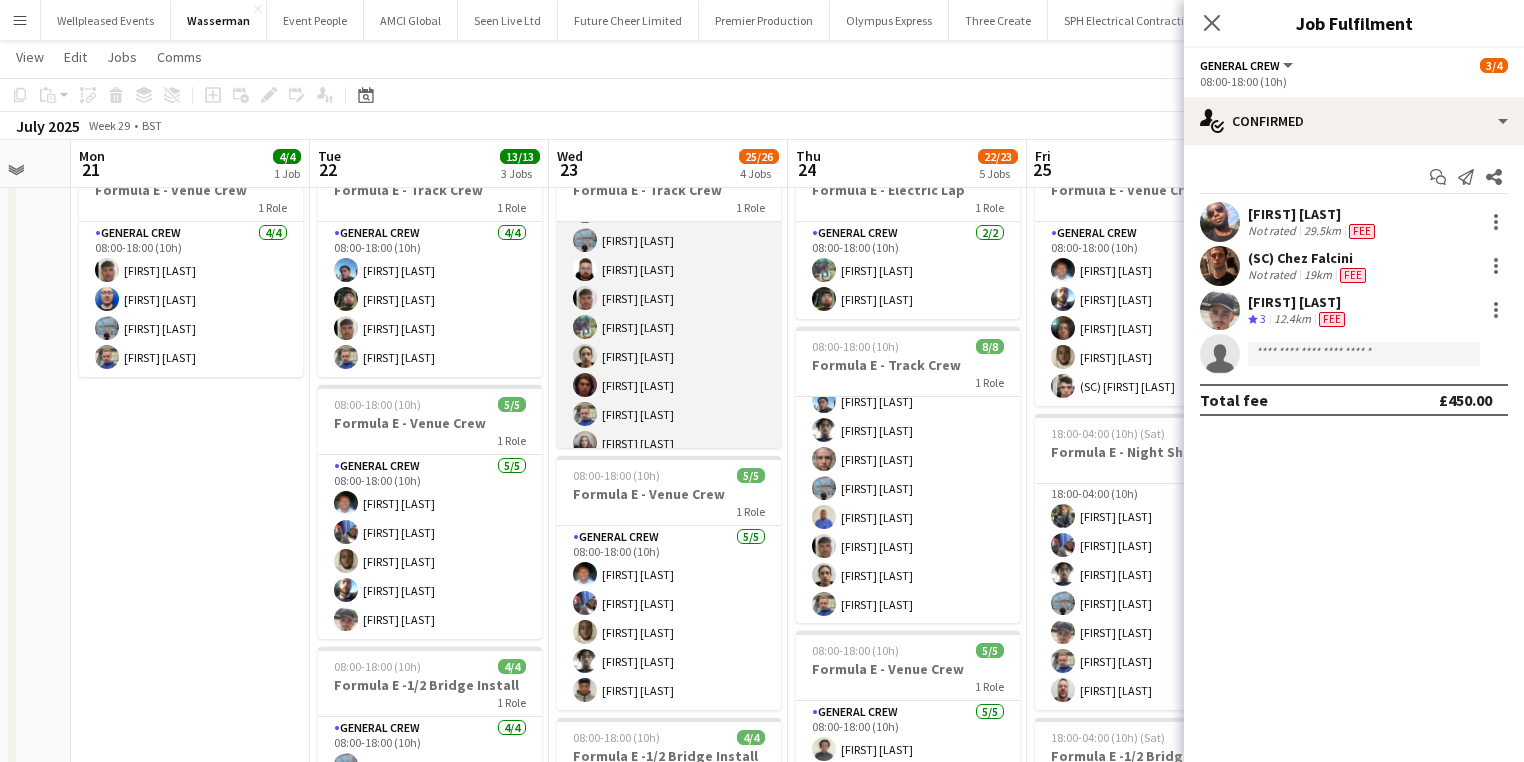scroll, scrollTop: 189, scrollLeft: 0, axis: vertical 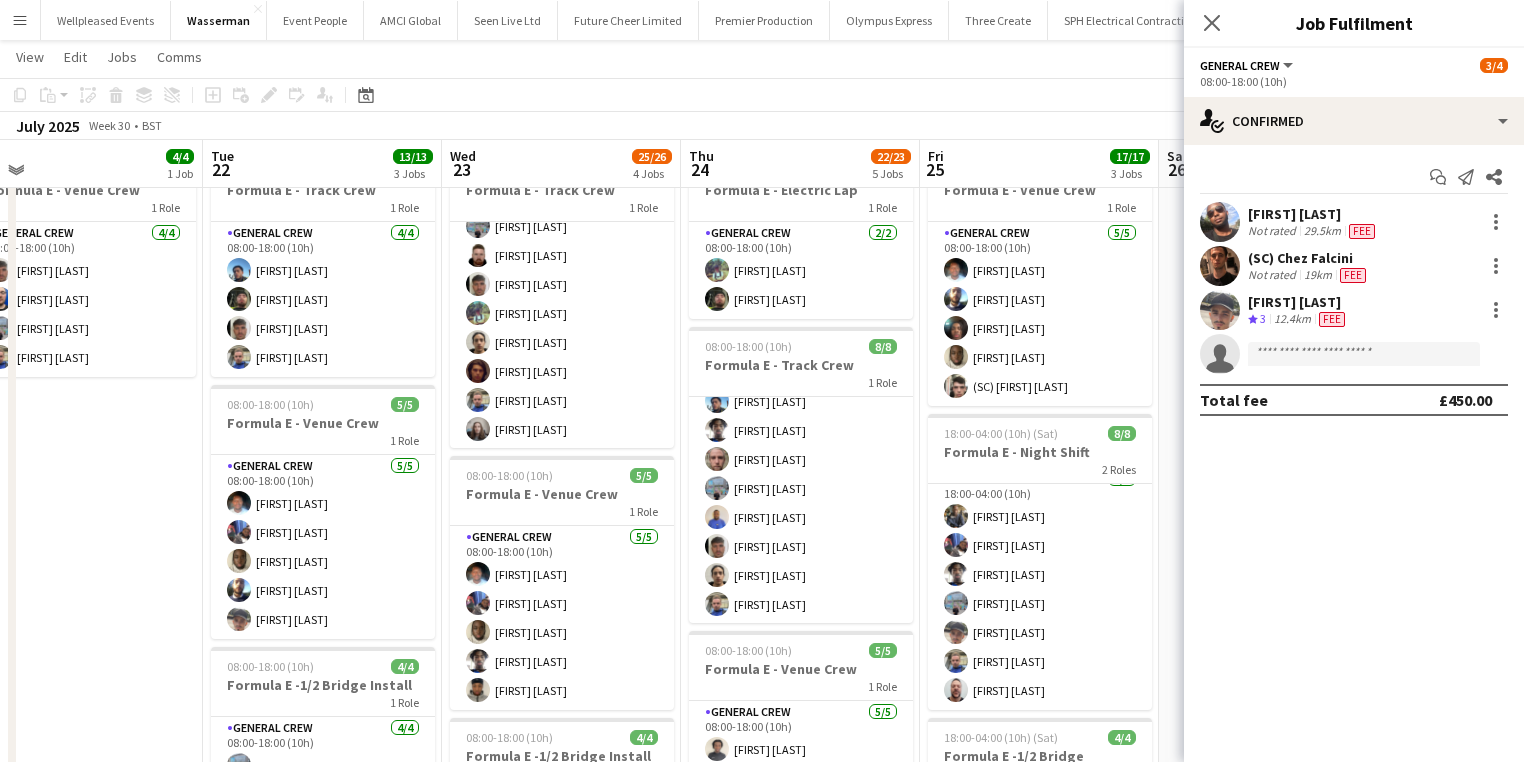 drag, startPoint x: 931, startPoint y: 479, endPoint x: 823, endPoint y: 482, distance: 108.04166 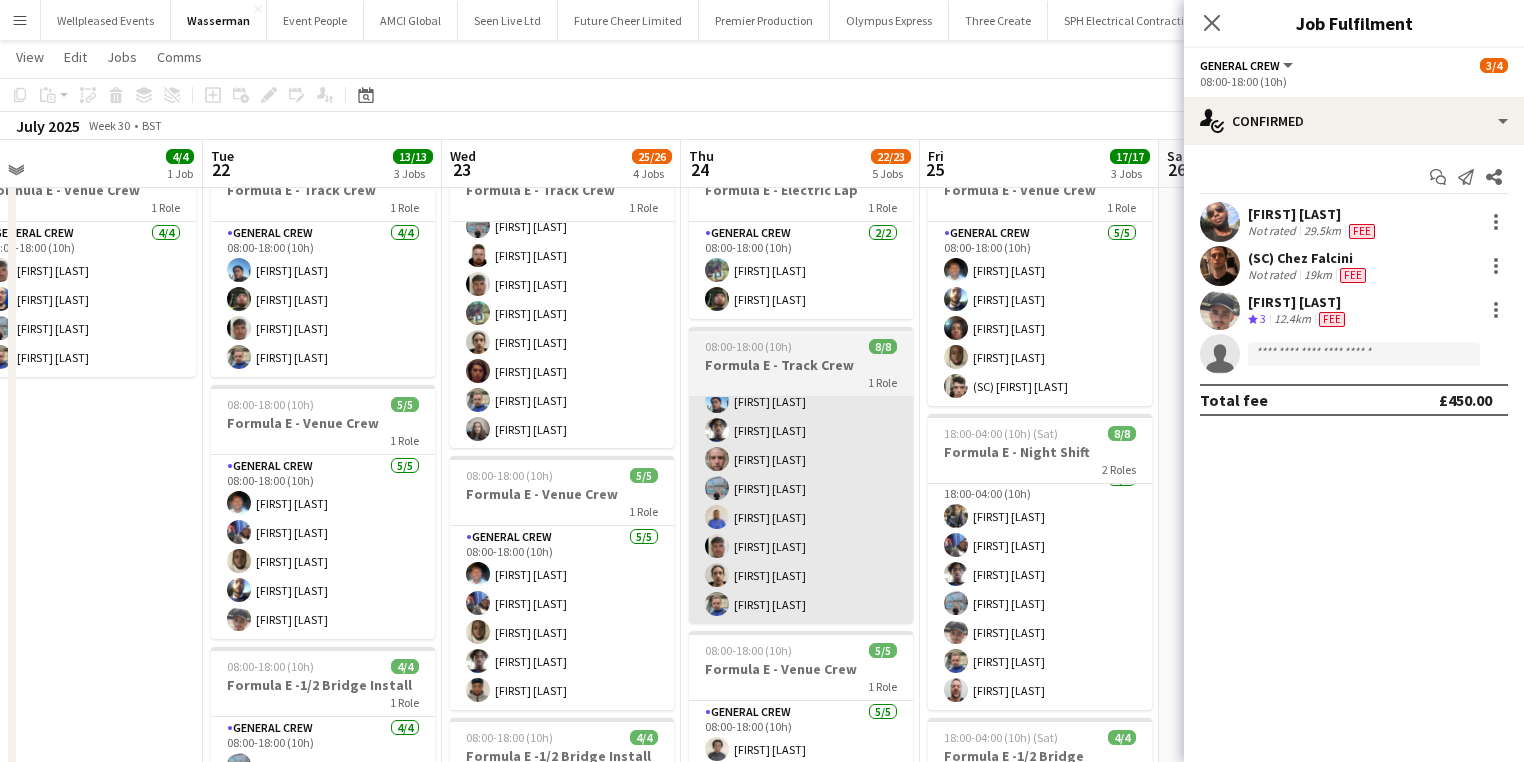 scroll, scrollTop: 0, scrollLeft: 754, axis: horizontal 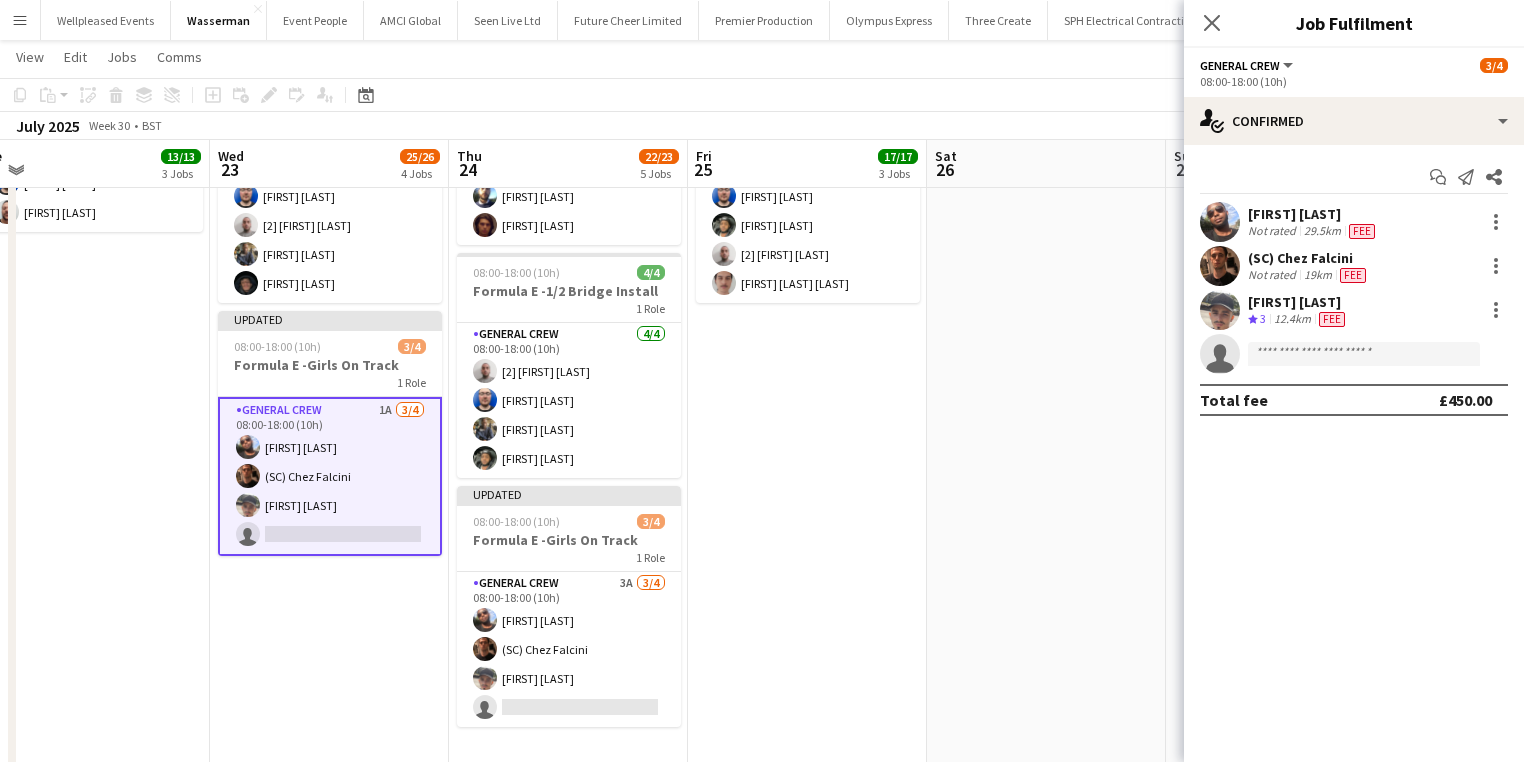 drag, startPoint x: 885, startPoint y: 600, endPoint x: 674, endPoint y: 588, distance: 211.34096 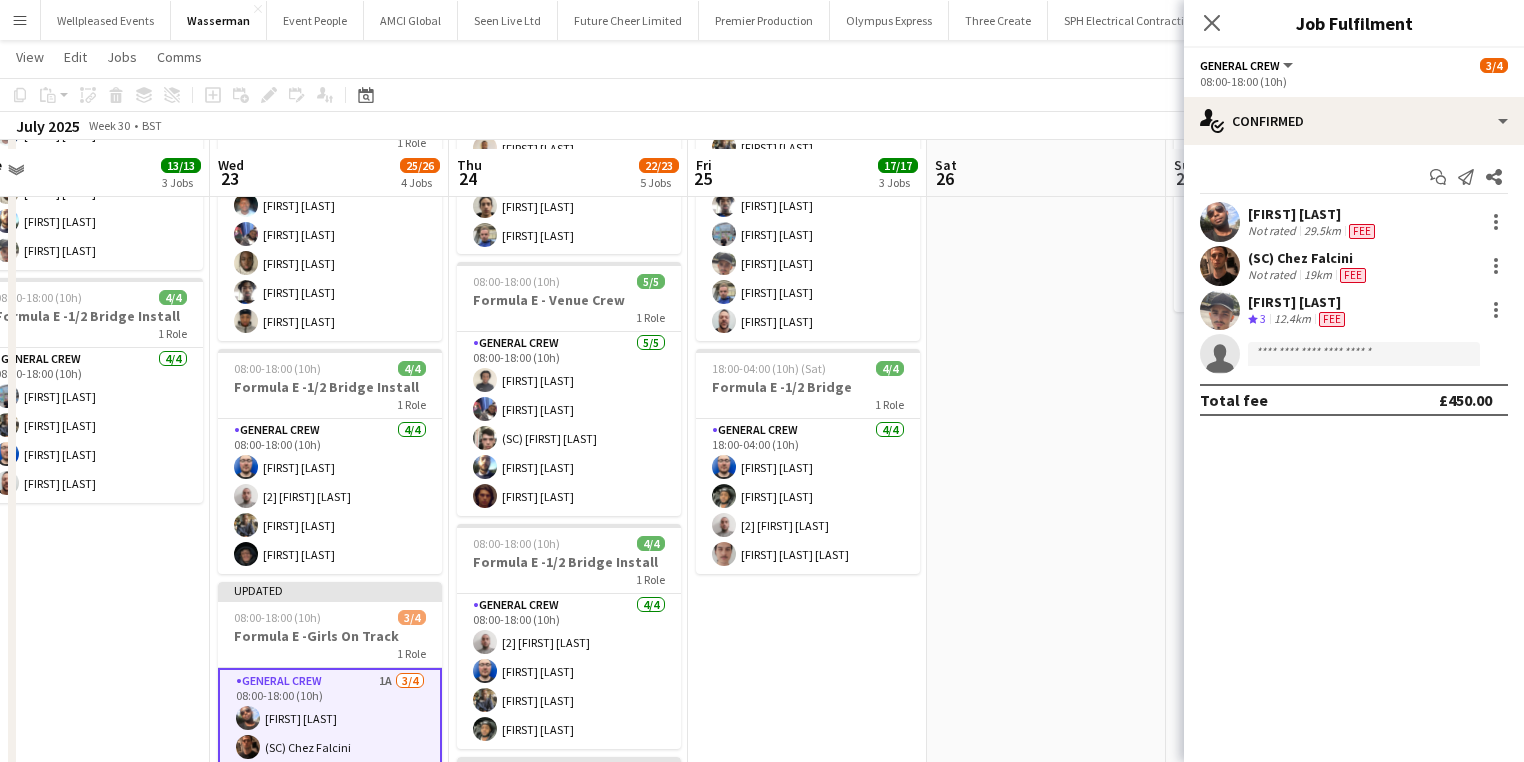 scroll, scrollTop: 240, scrollLeft: 0, axis: vertical 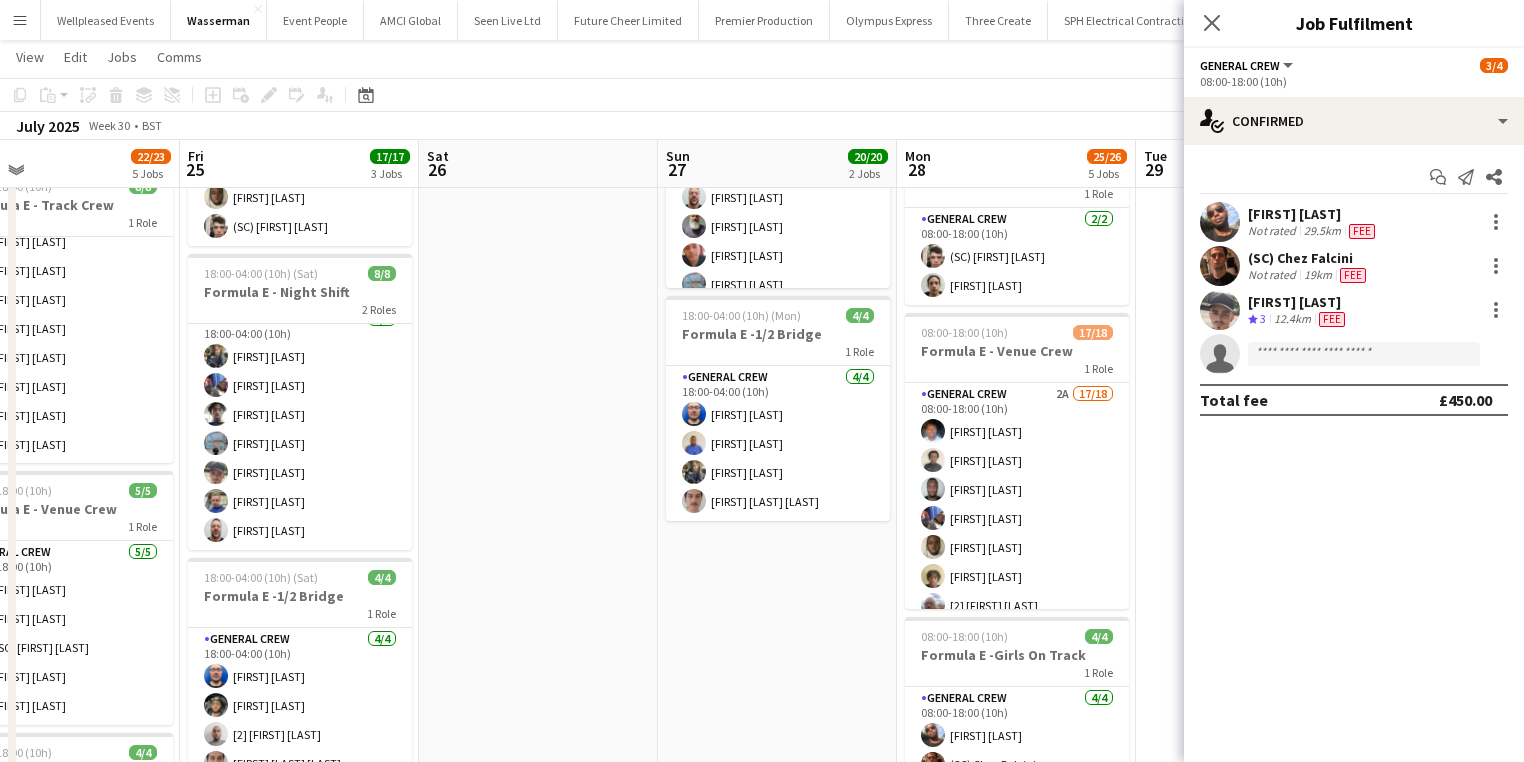 drag, startPoint x: 952, startPoint y: 467, endPoint x: 440, endPoint y: 467, distance: 512 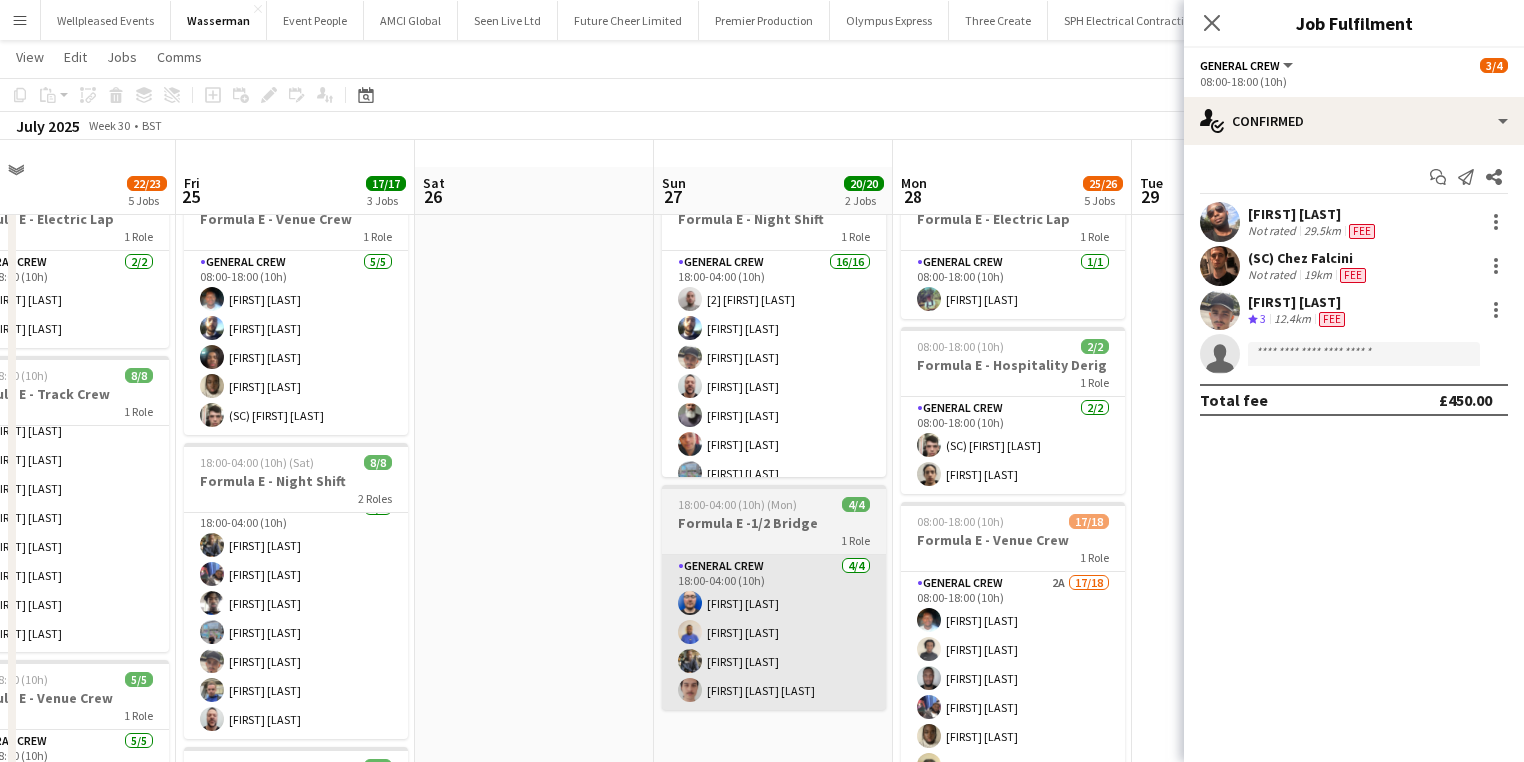 scroll, scrollTop: 0, scrollLeft: 0, axis: both 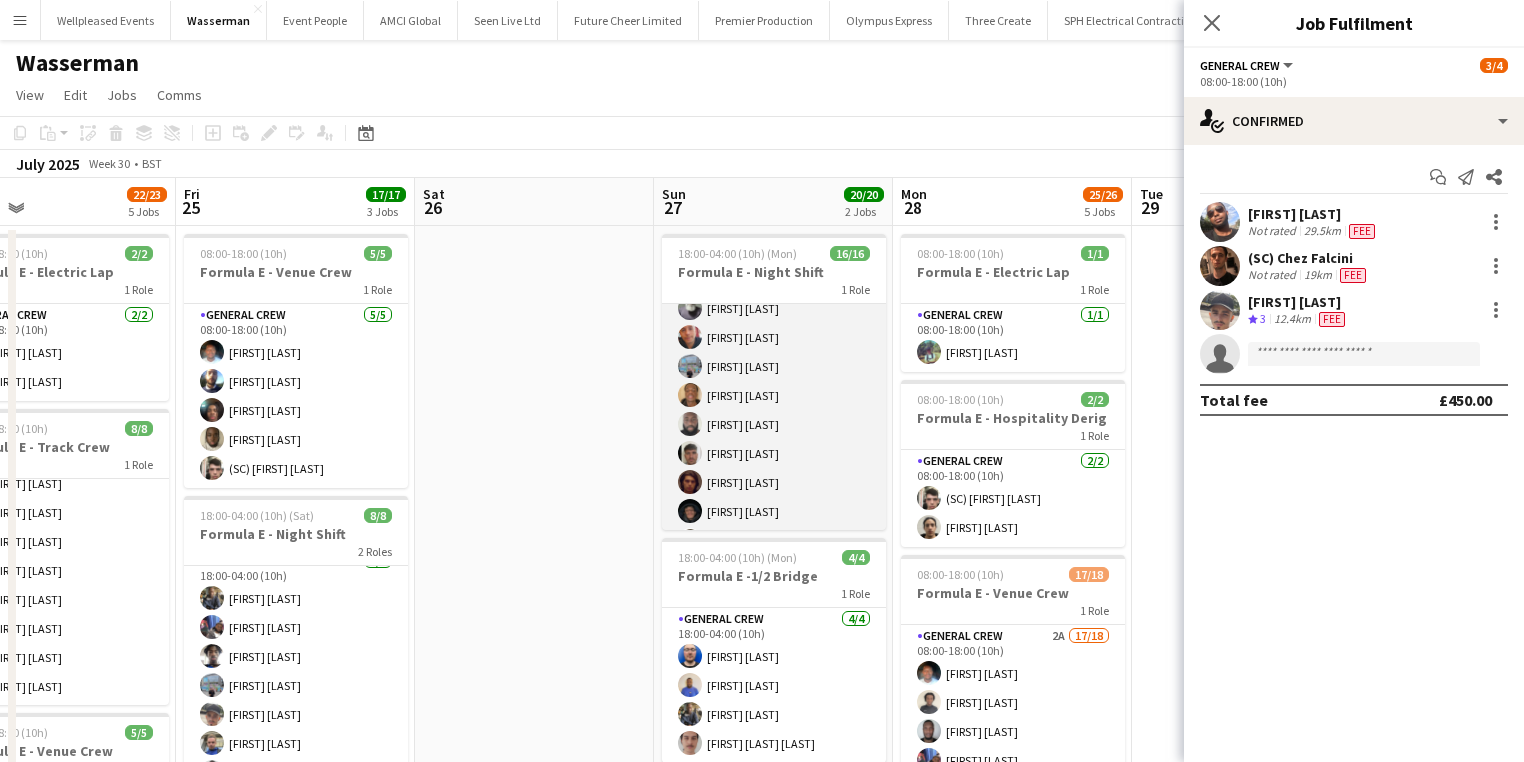 click on "General Crew   16/16   18:00-04:00 (10h)
[2] fabio lauretta Ben Scott Szymon Matyjasik Lionel Joseph Edvardas Draskinis Daniel Walton Jairo Castro Javier Sánchez Thierry Maniraguh Luke Flynn Teodosi Milev Ebaad Choudhury Craig Barrett Kairo Solomon Sullivan Elliott Federico Secondo Golletti" at bounding box center (774, 395) 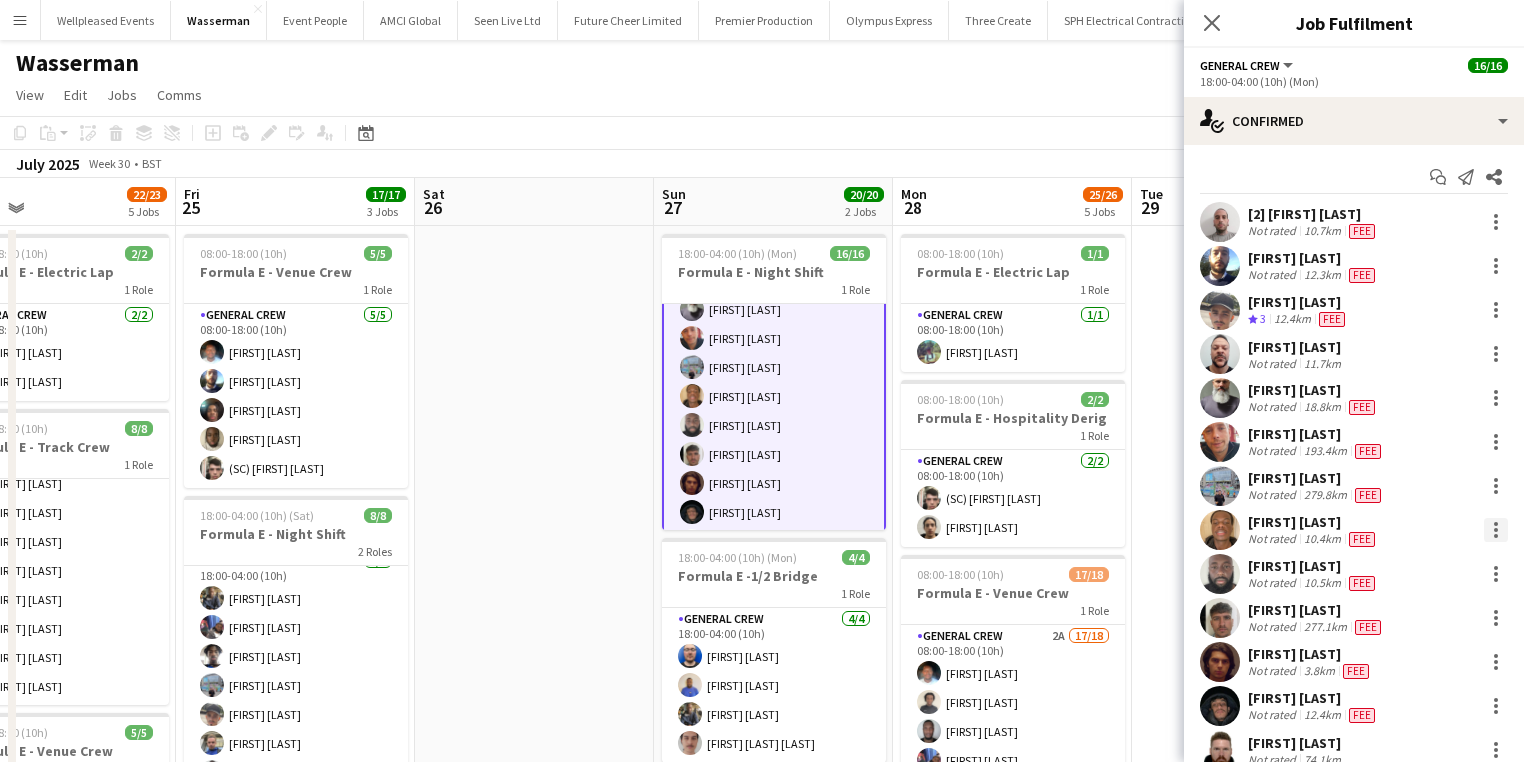 click at bounding box center (1496, 530) 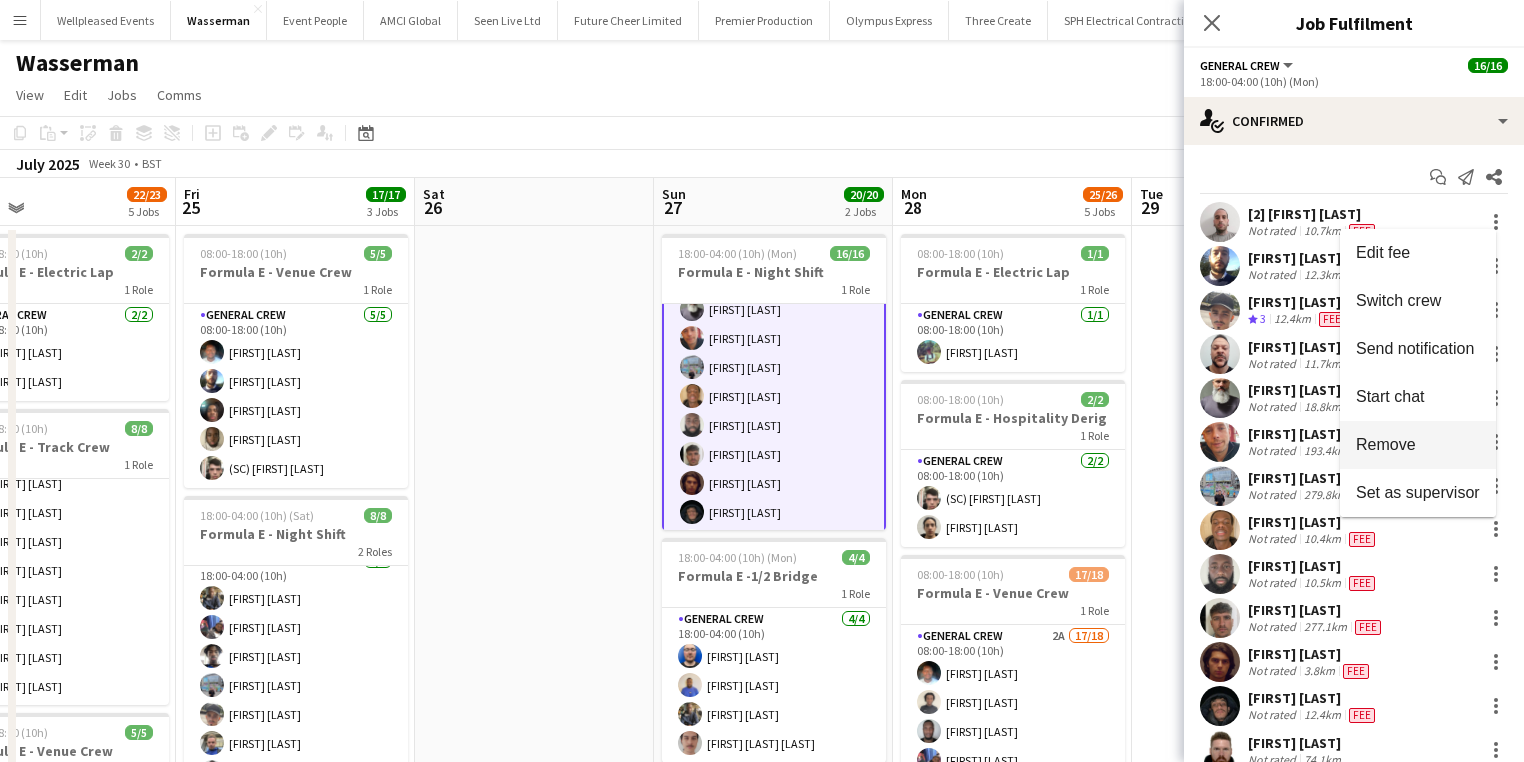 click on "Remove" at bounding box center [1386, 444] 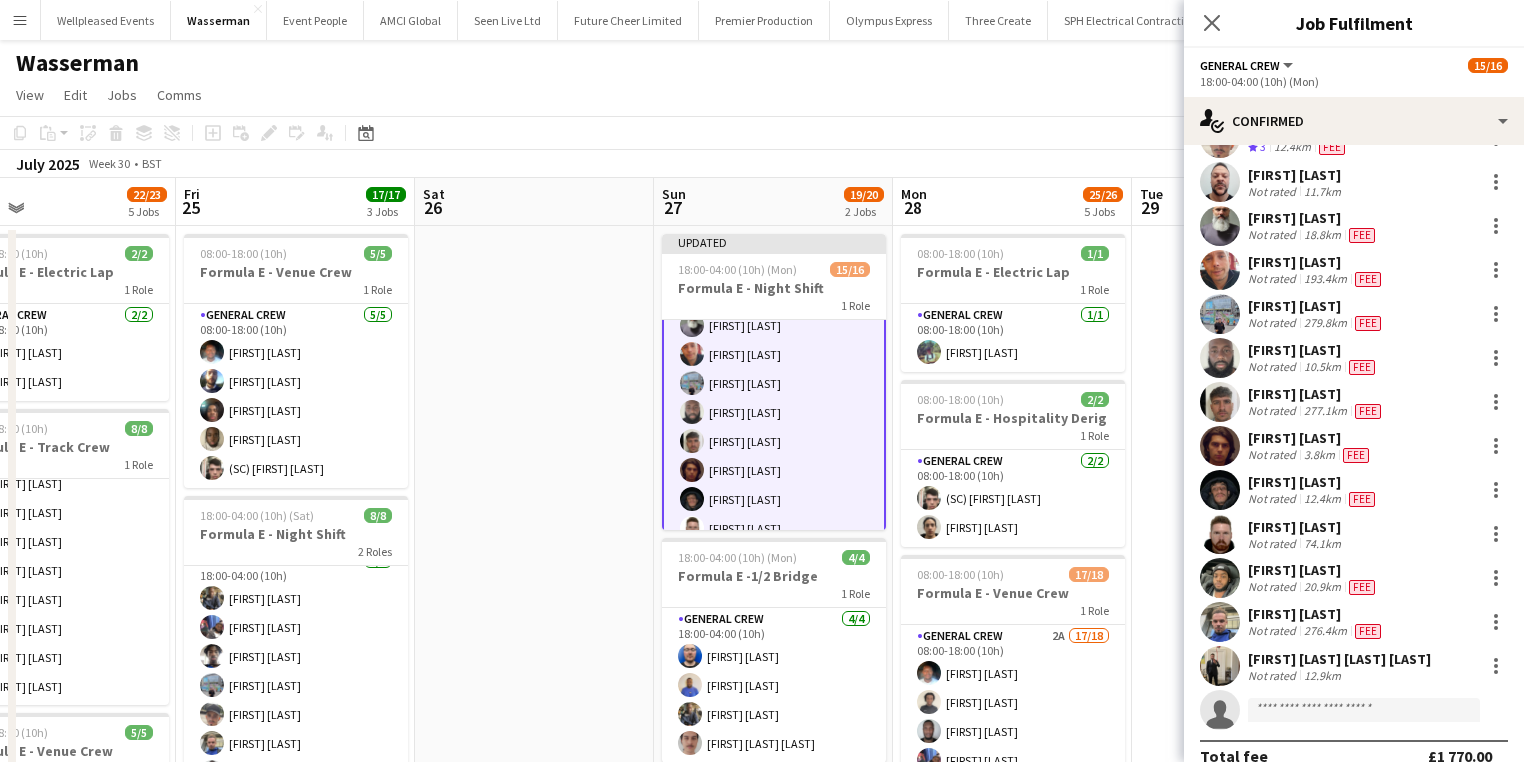 scroll, scrollTop: 117, scrollLeft: 0, axis: vertical 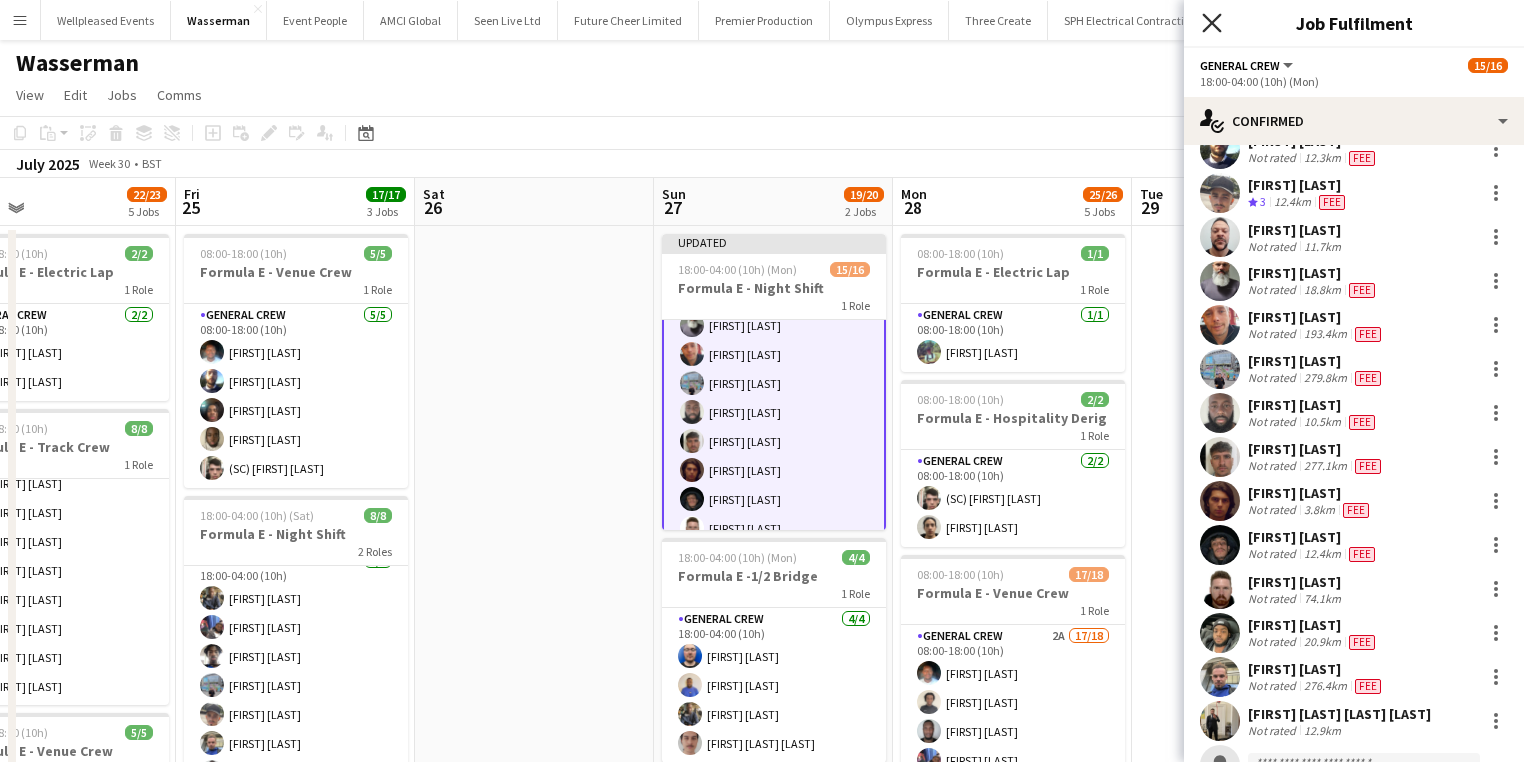 click on "Close pop-in" 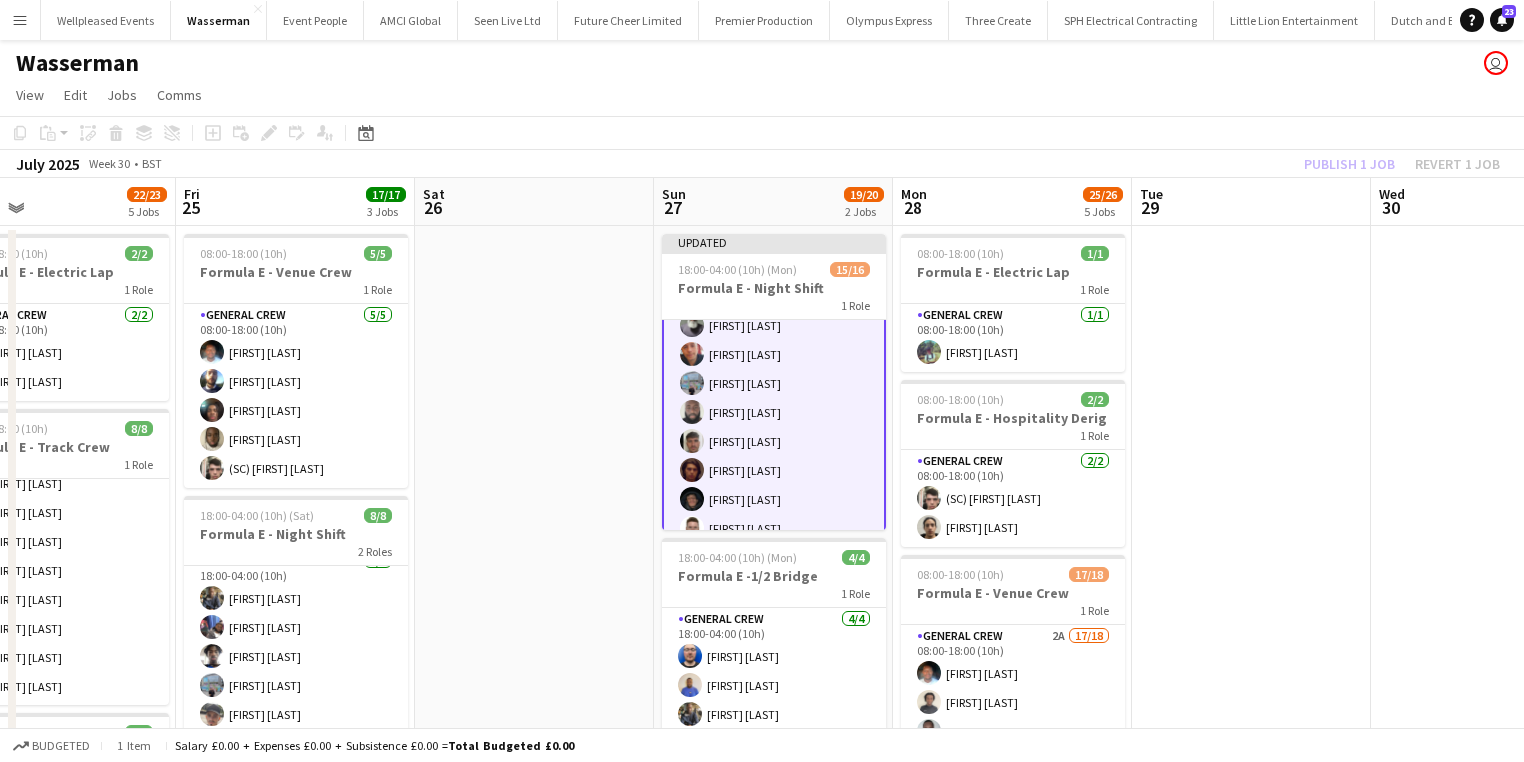 click on "Publish 1 job   Revert 1 job" 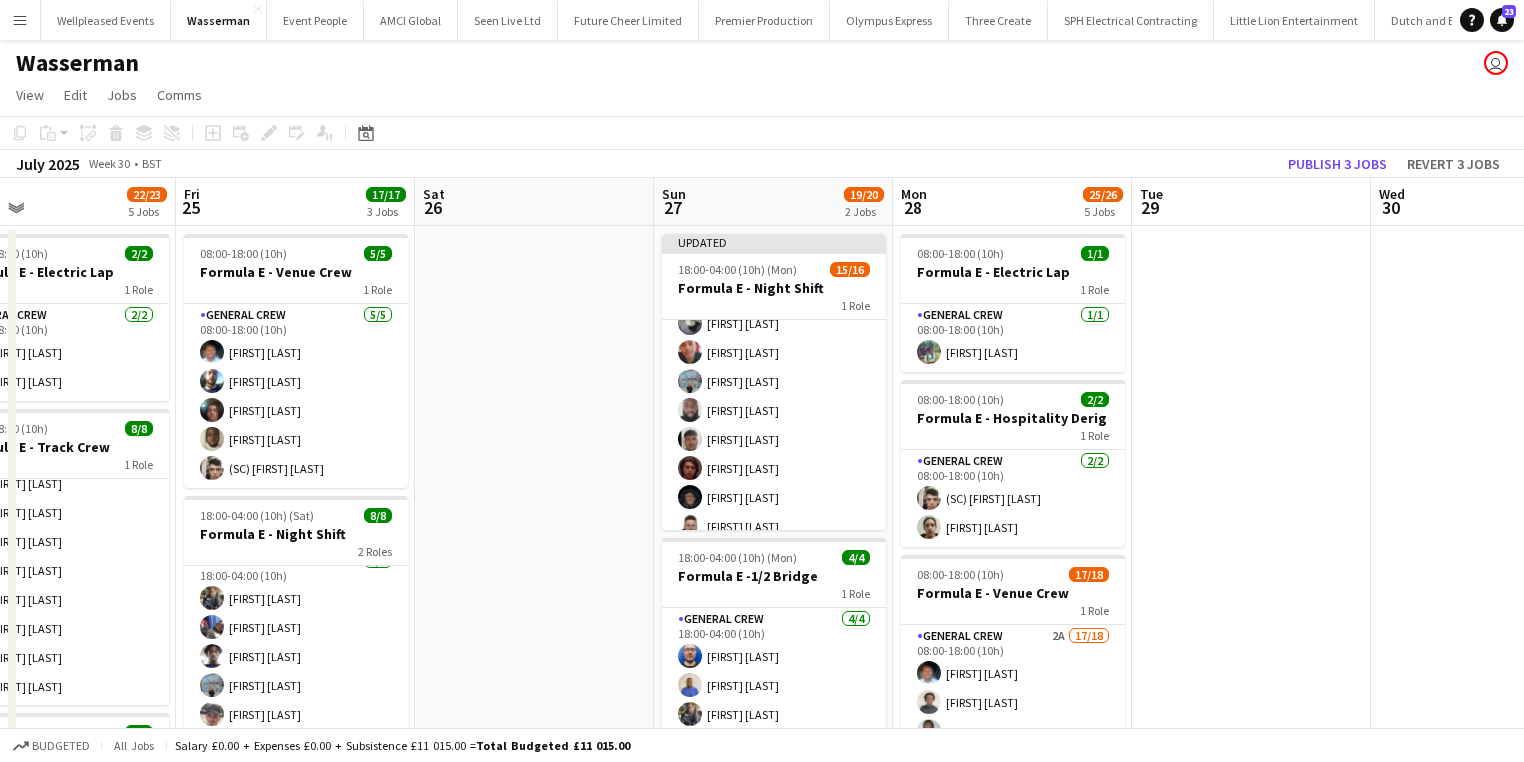 scroll, scrollTop: 160, scrollLeft: 0, axis: vertical 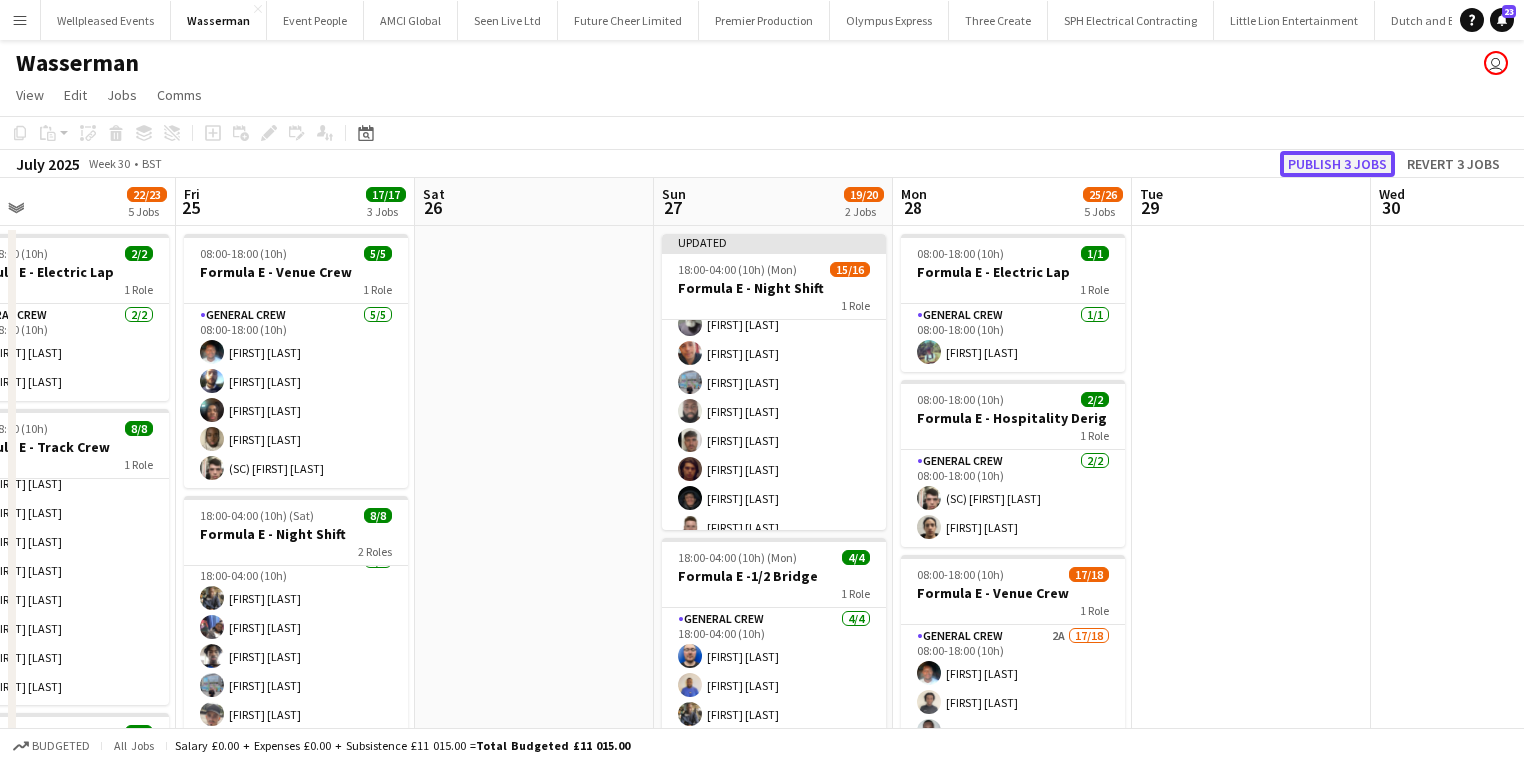 click on "Publish 3 jobs" 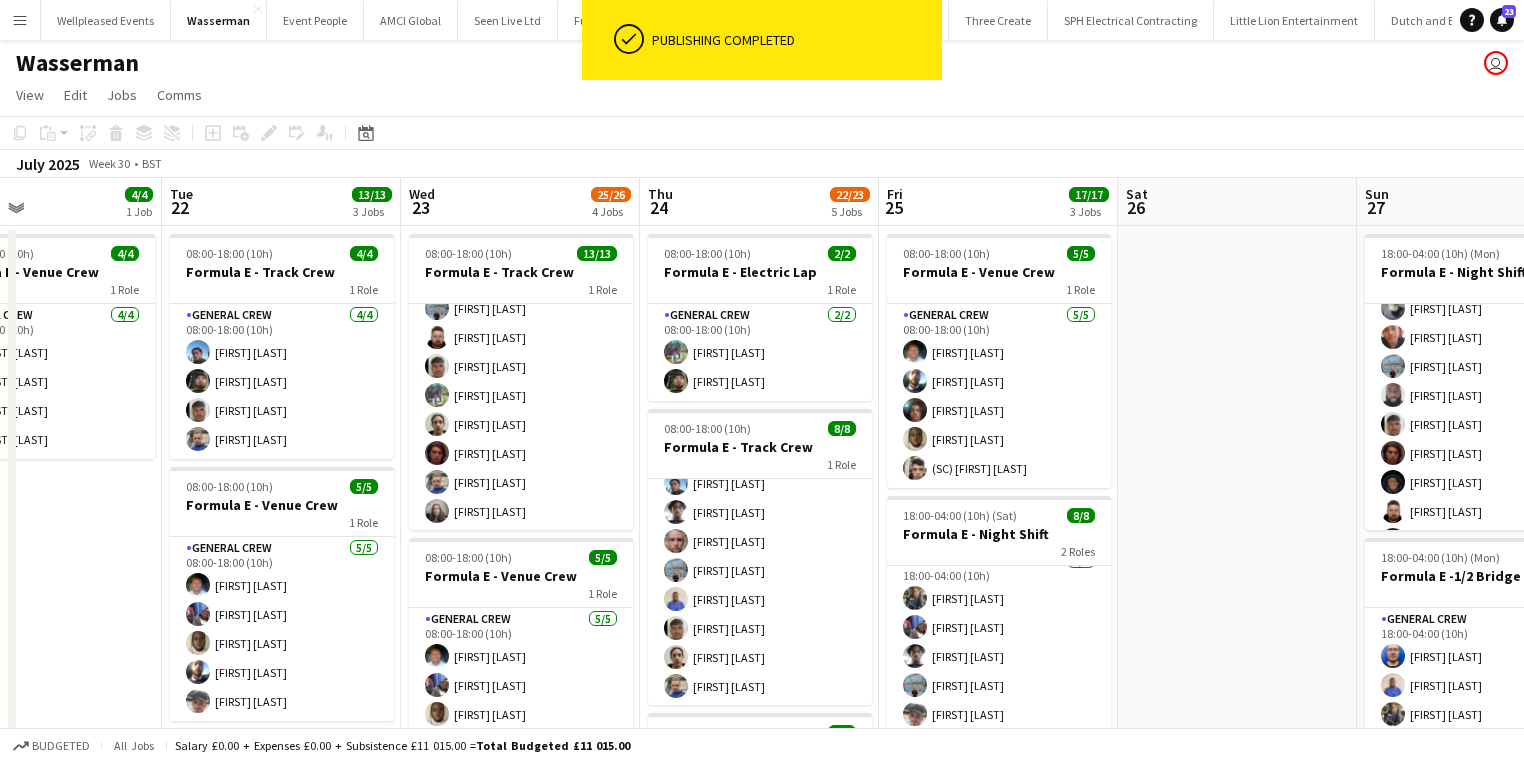 drag, startPoint x: 573, startPoint y: 551, endPoint x: 1279, endPoint y: 544, distance: 706.0347 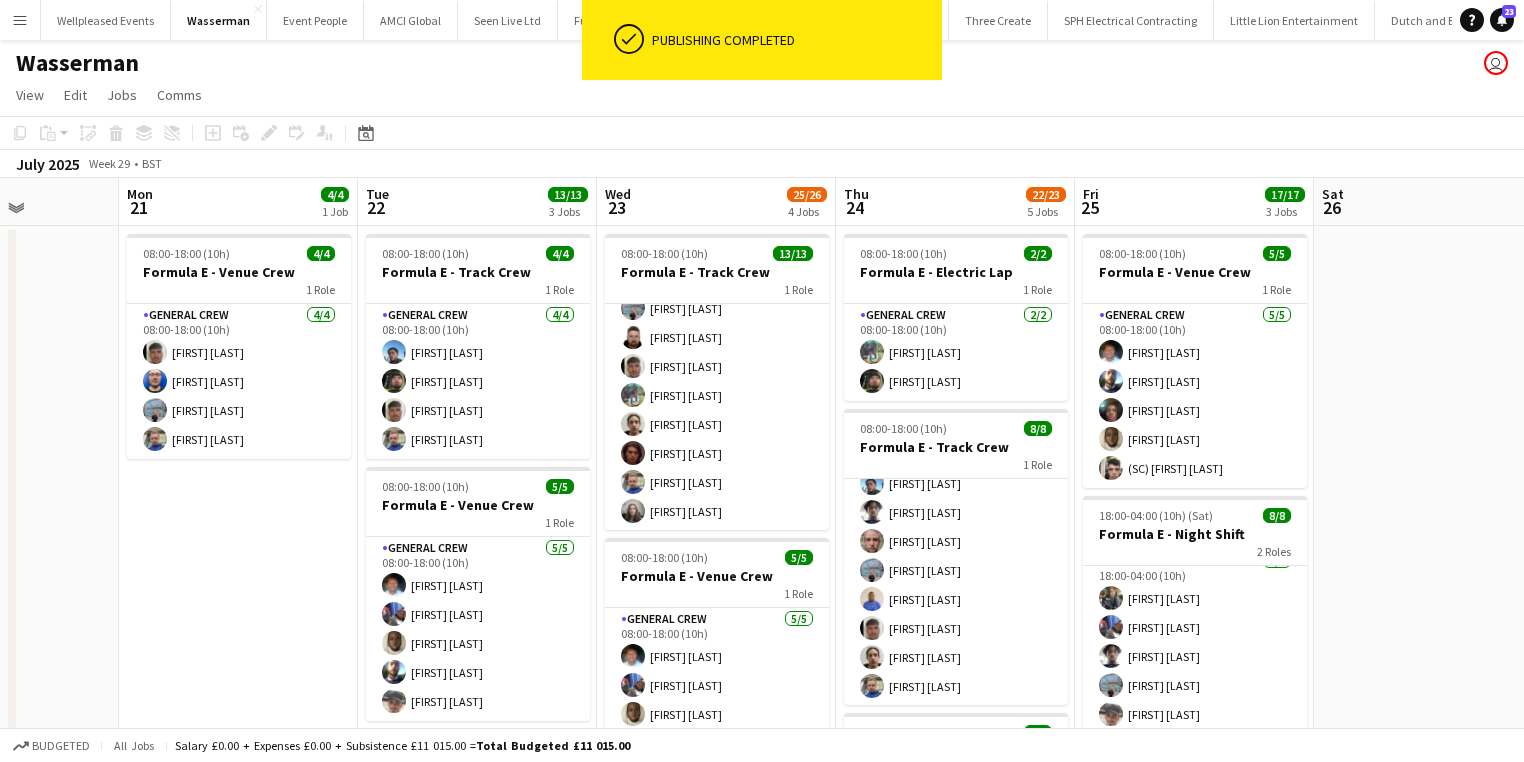 scroll, scrollTop: 0, scrollLeft: 553, axis: horizontal 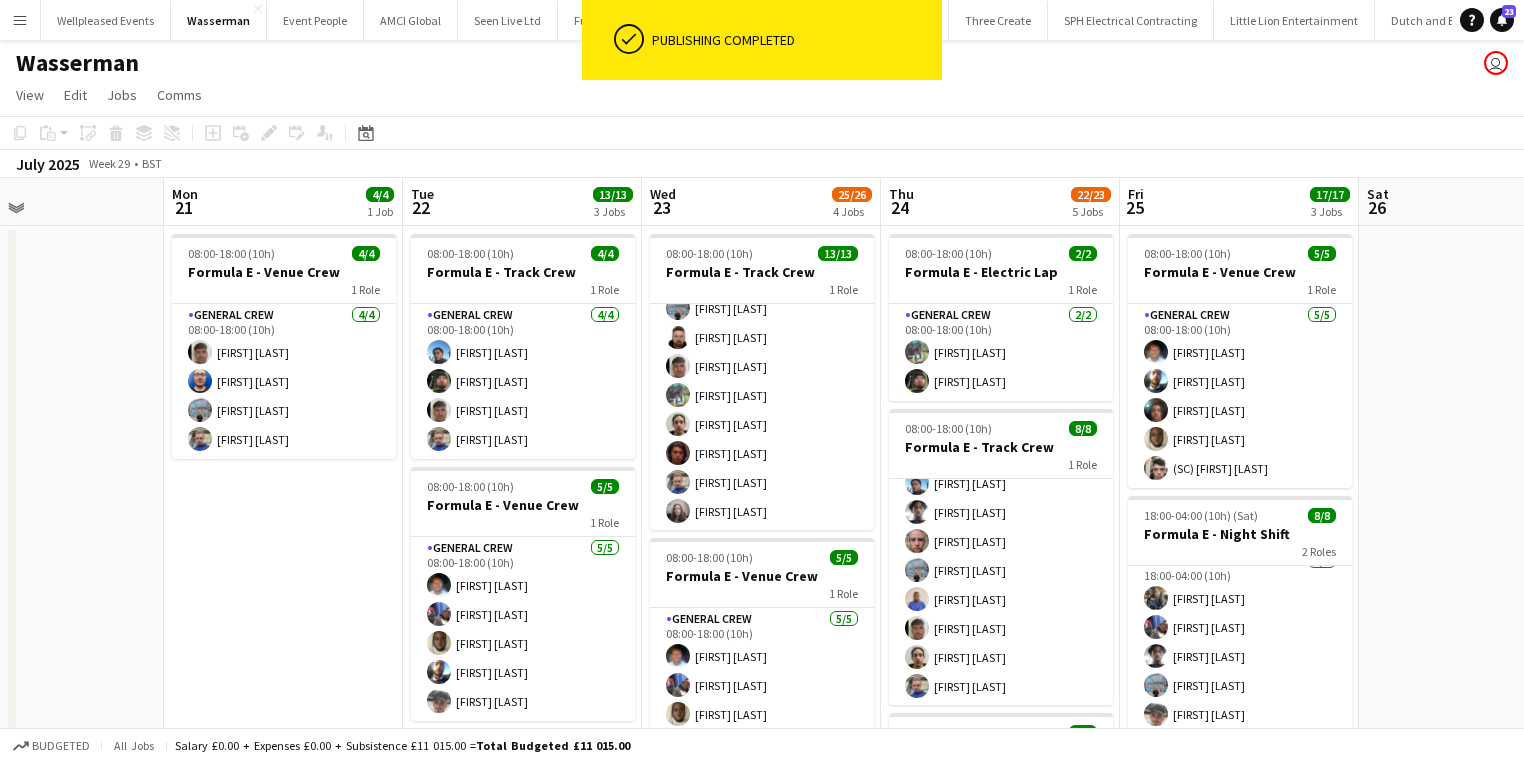 drag, startPoint x: 618, startPoint y: 576, endPoint x: 1095, endPoint y: 545, distance: 478.0063 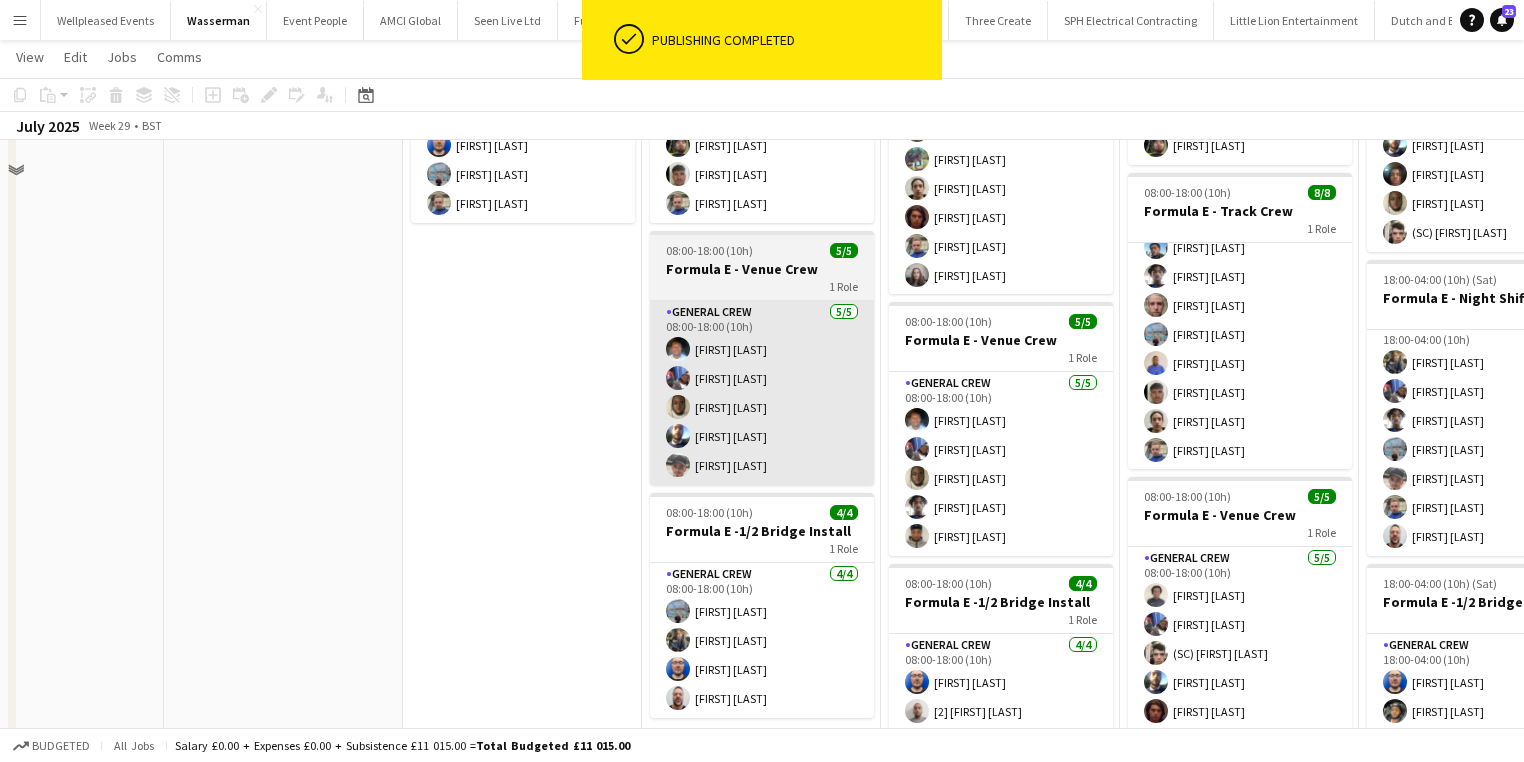 scroll, scrollTop: 240, scrollLeft: 0, axis: vertical 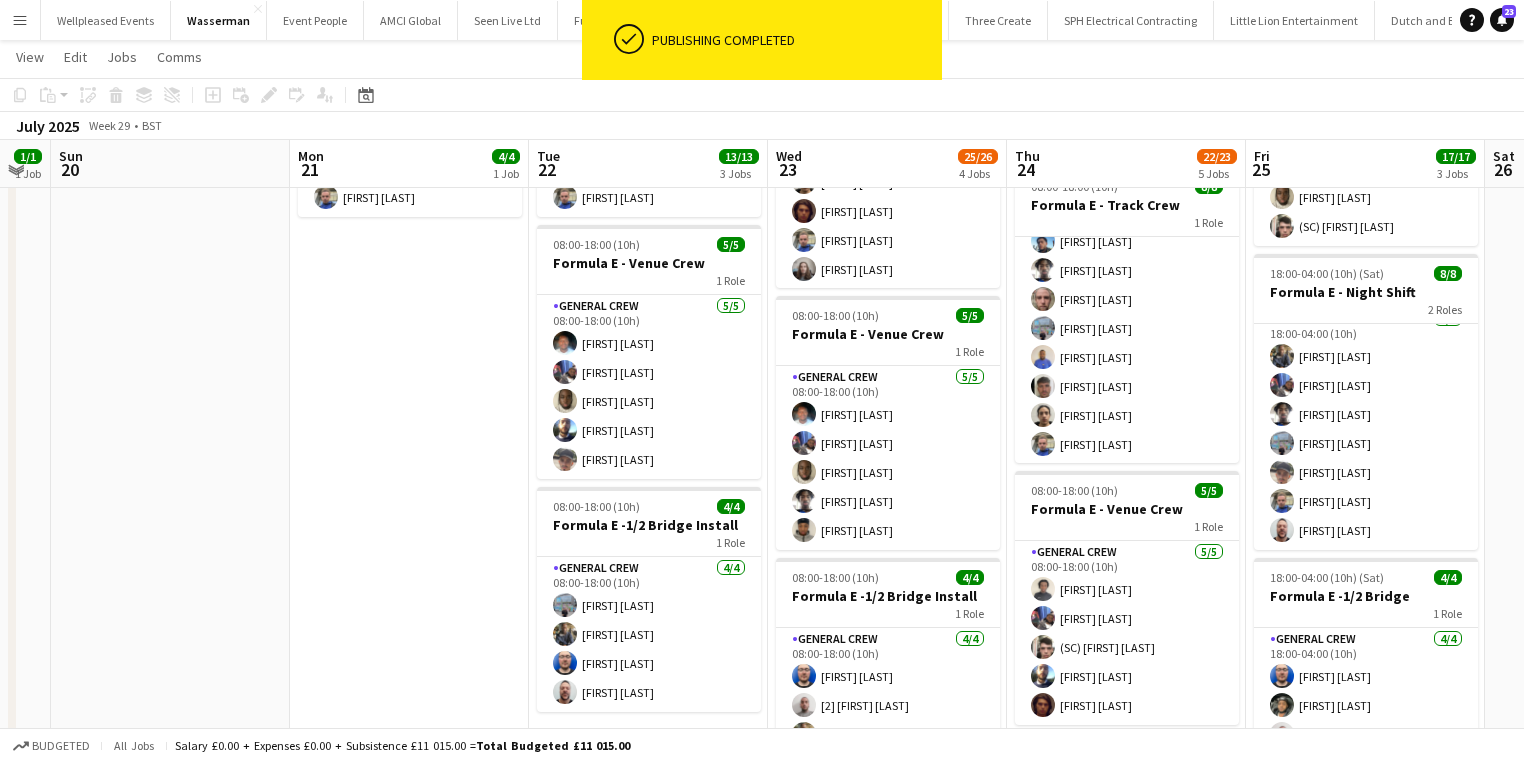 drag, startPoint x: 872, startPoint y: 569, endPoint x: 837, endPoint y: 569, distance: 35 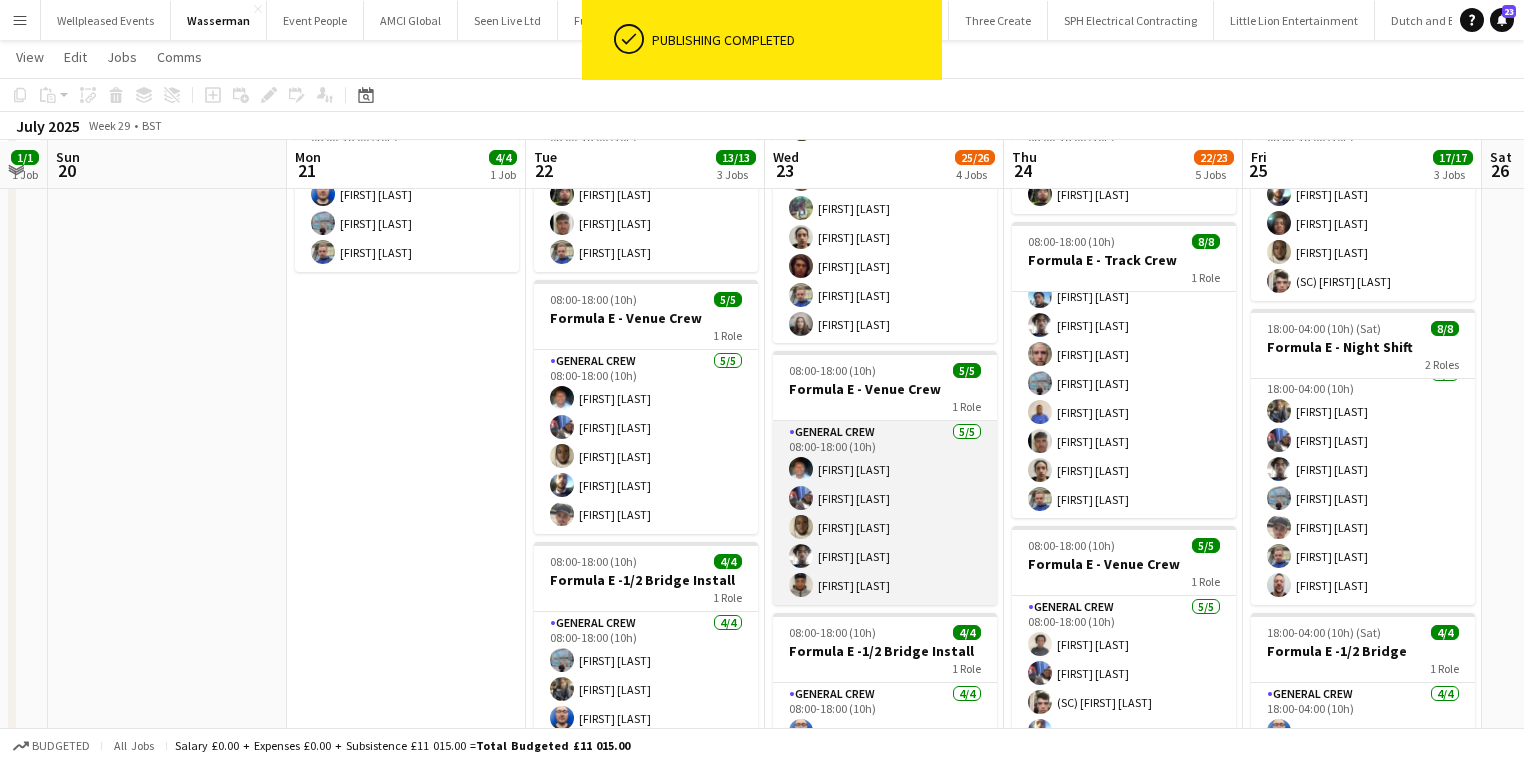 scroll, scrollTop: 160, scrollLeft: 0, axis: vertical 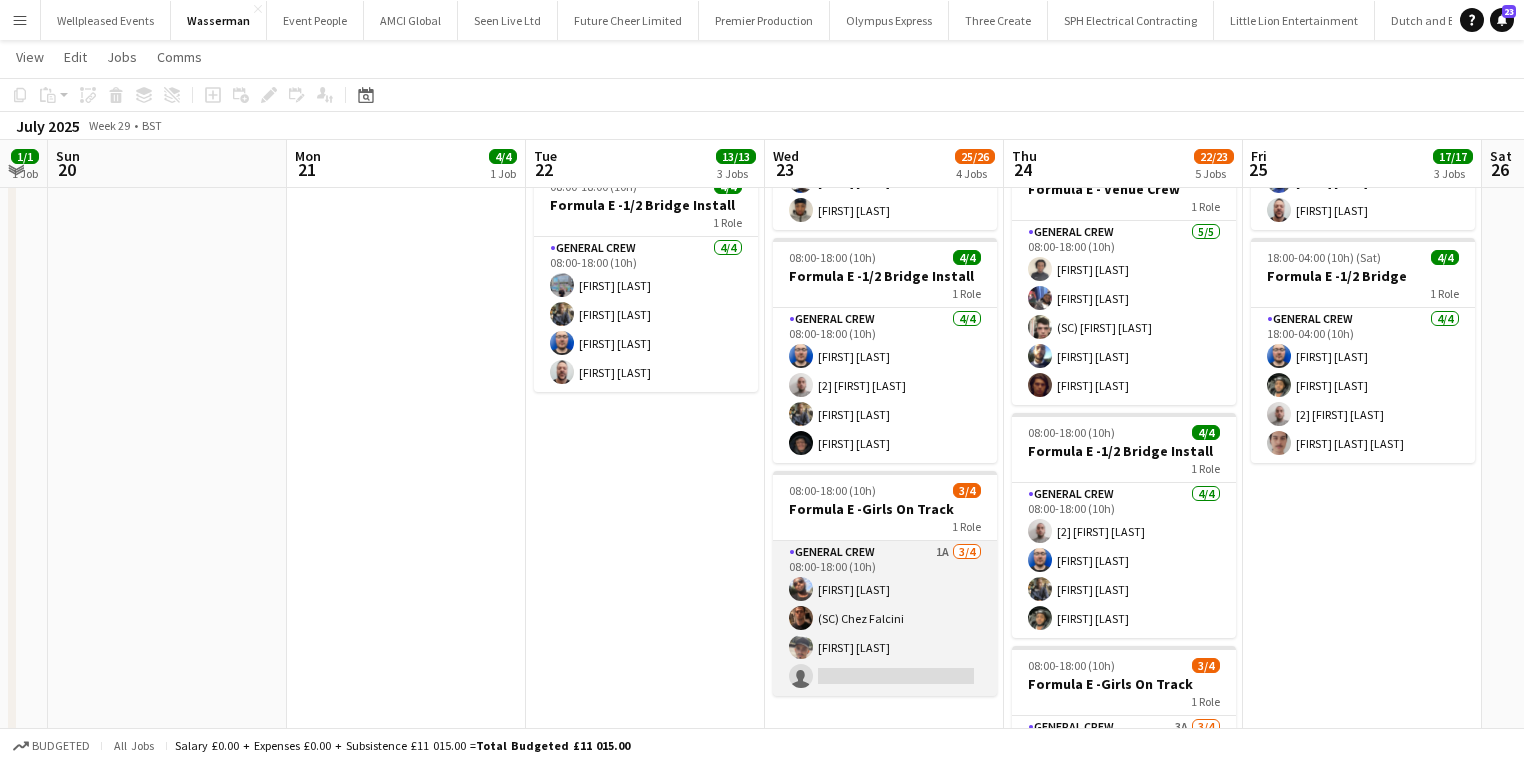 click on "General Crew   1A   3/4   08:00-18:00 (10h)
David Ryan (SC) Chez Falcini Szymon Matyjasik
single-neutral-actions" at bounding box center [885, 618] 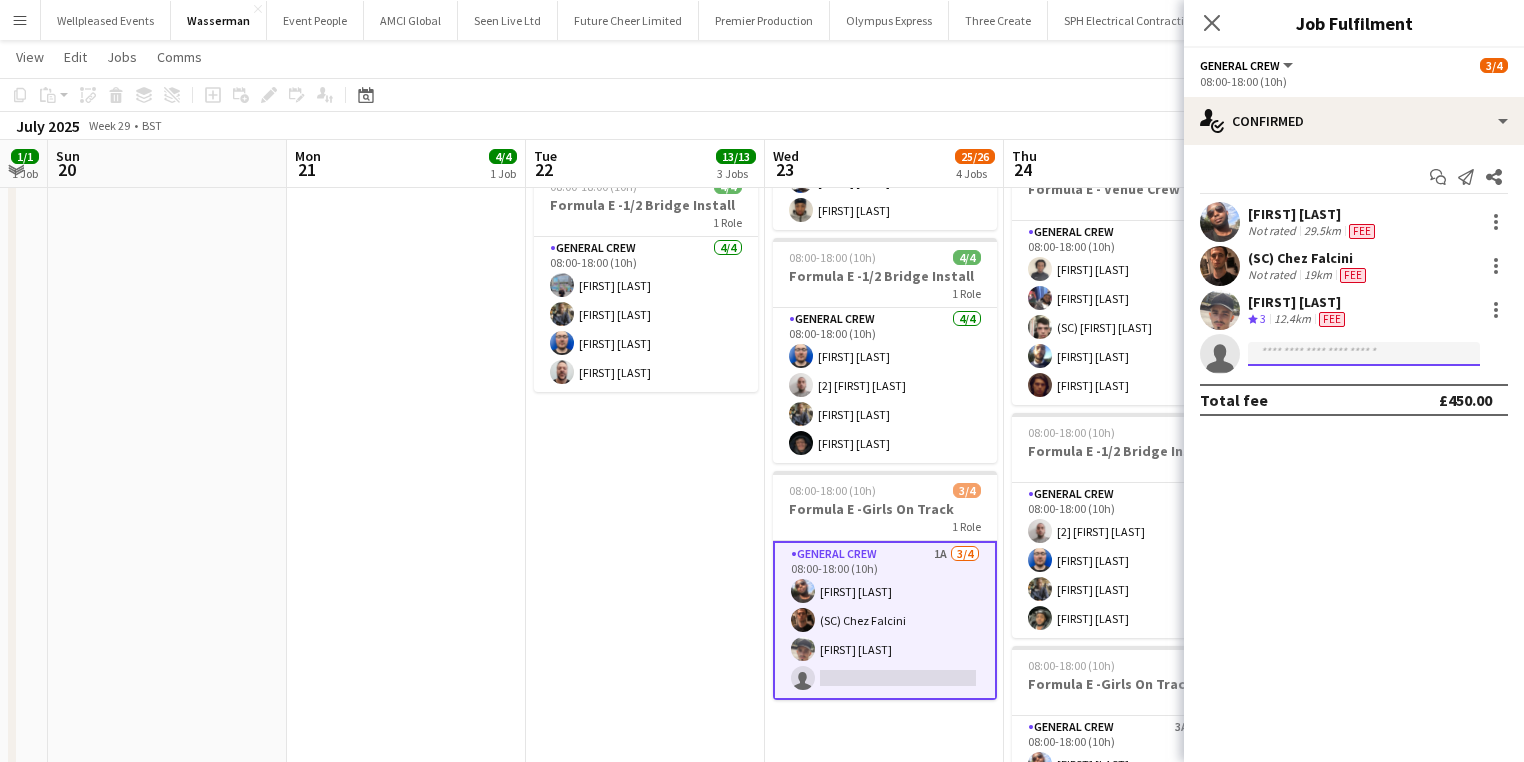click 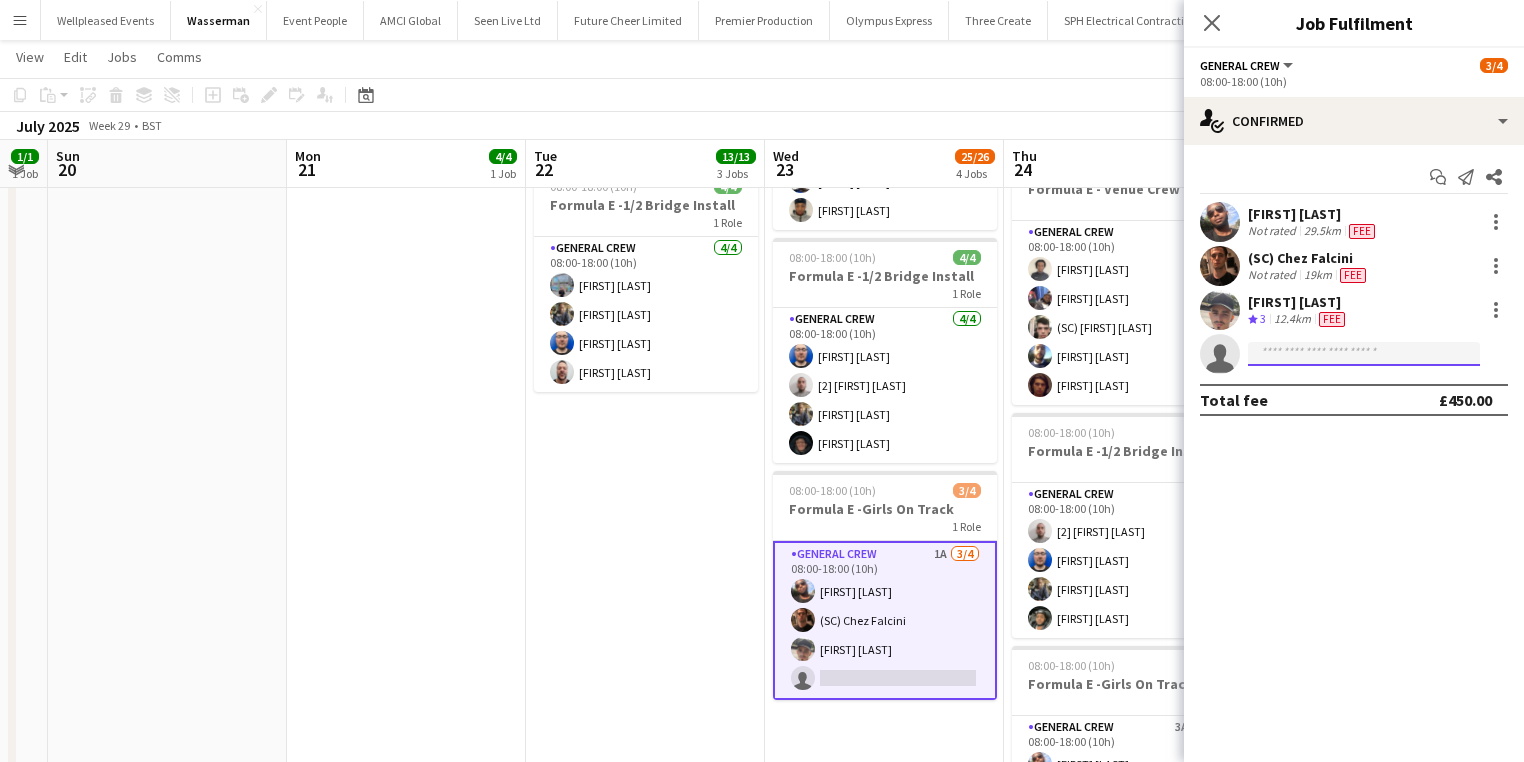 click 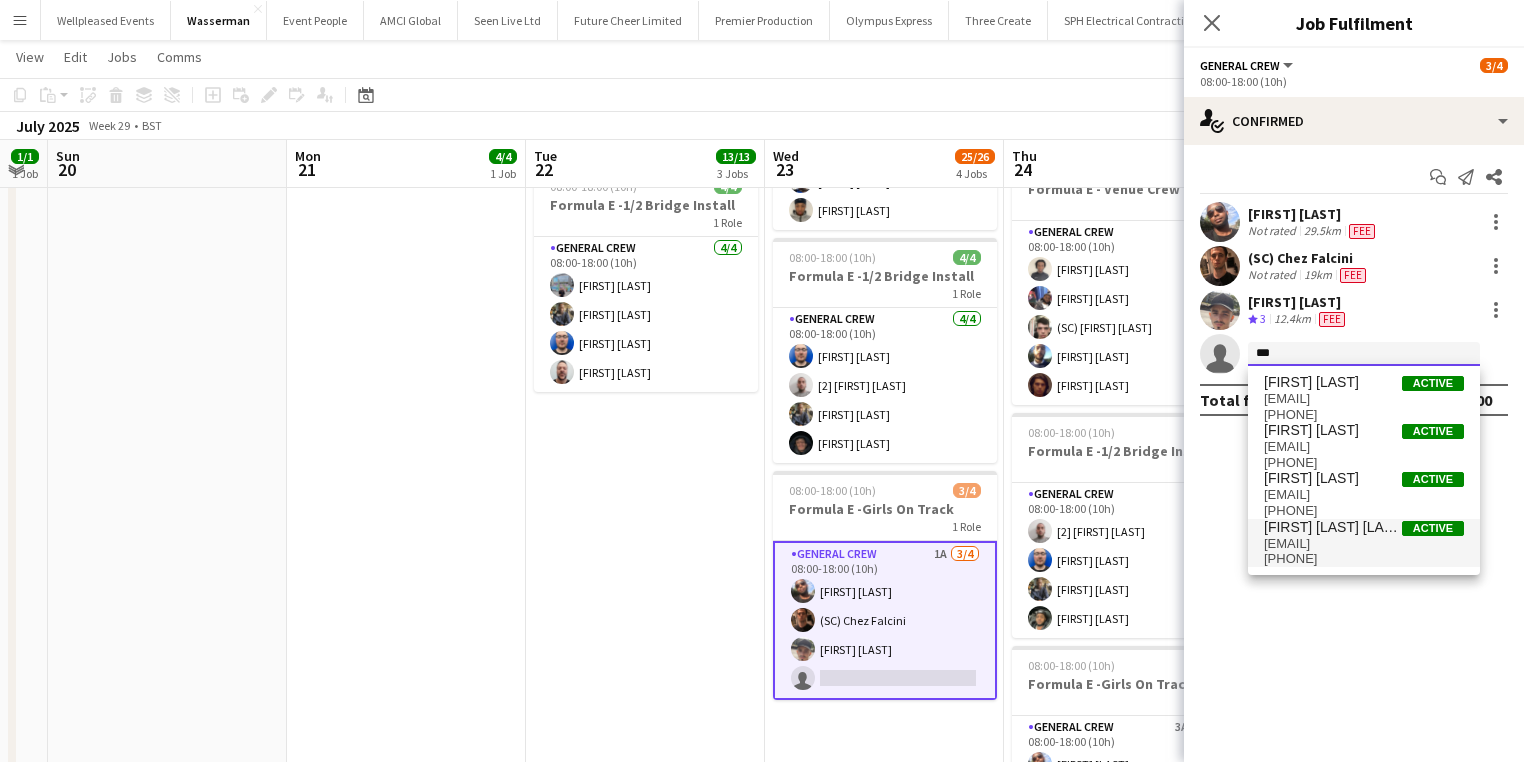 type on "***" 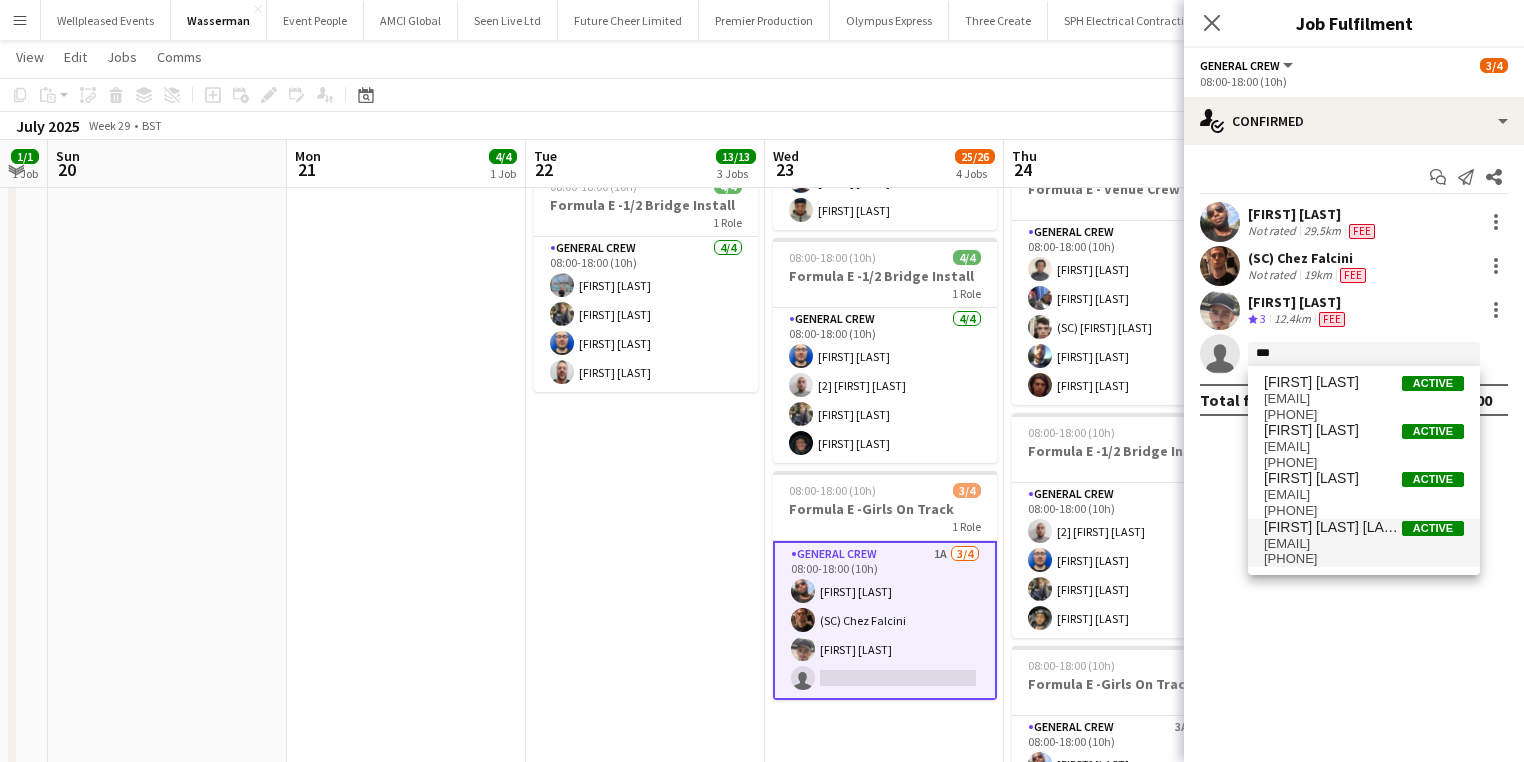click on "pavasnicolai2004@gmail.com" at bounding box center [1364, 544] 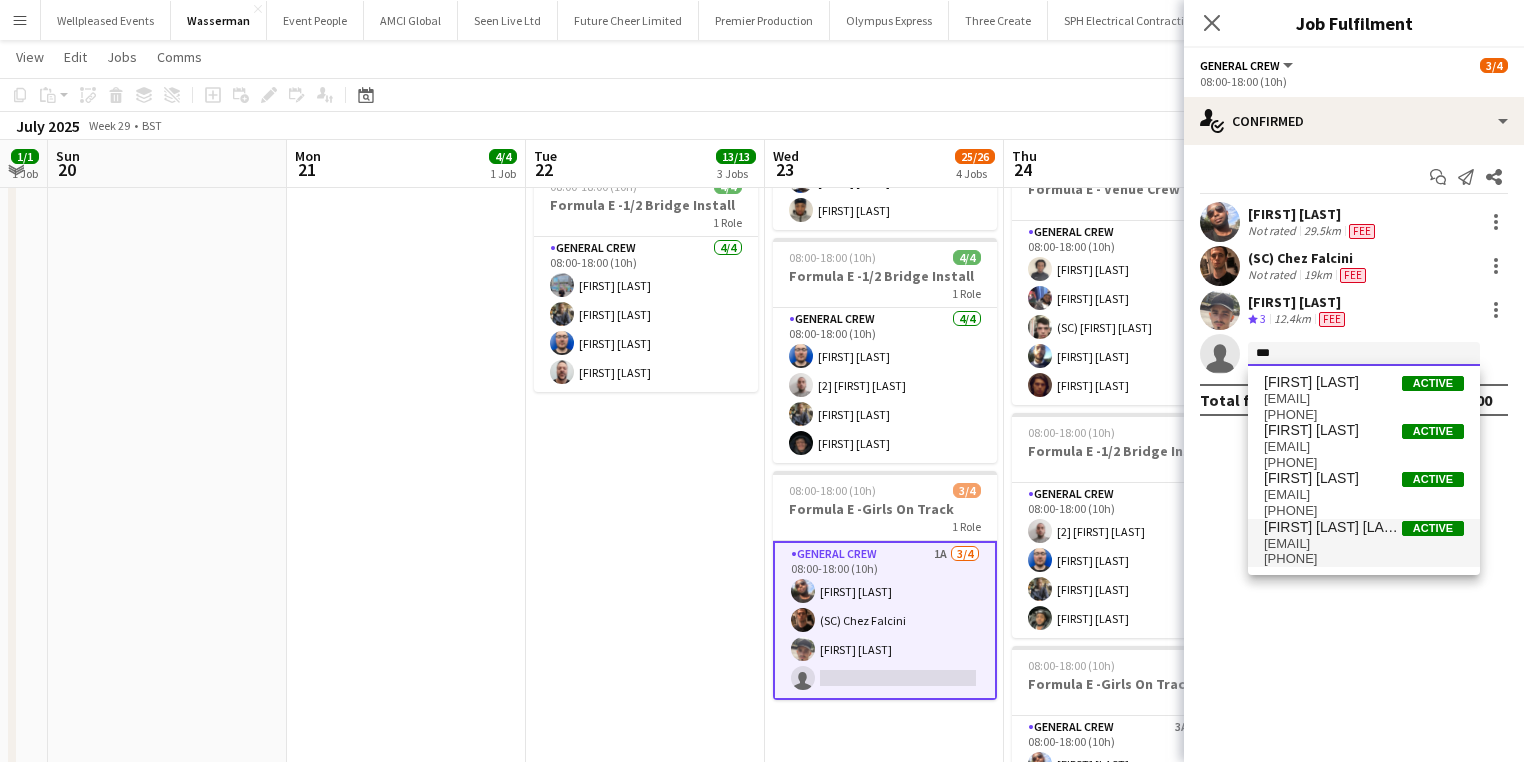 type 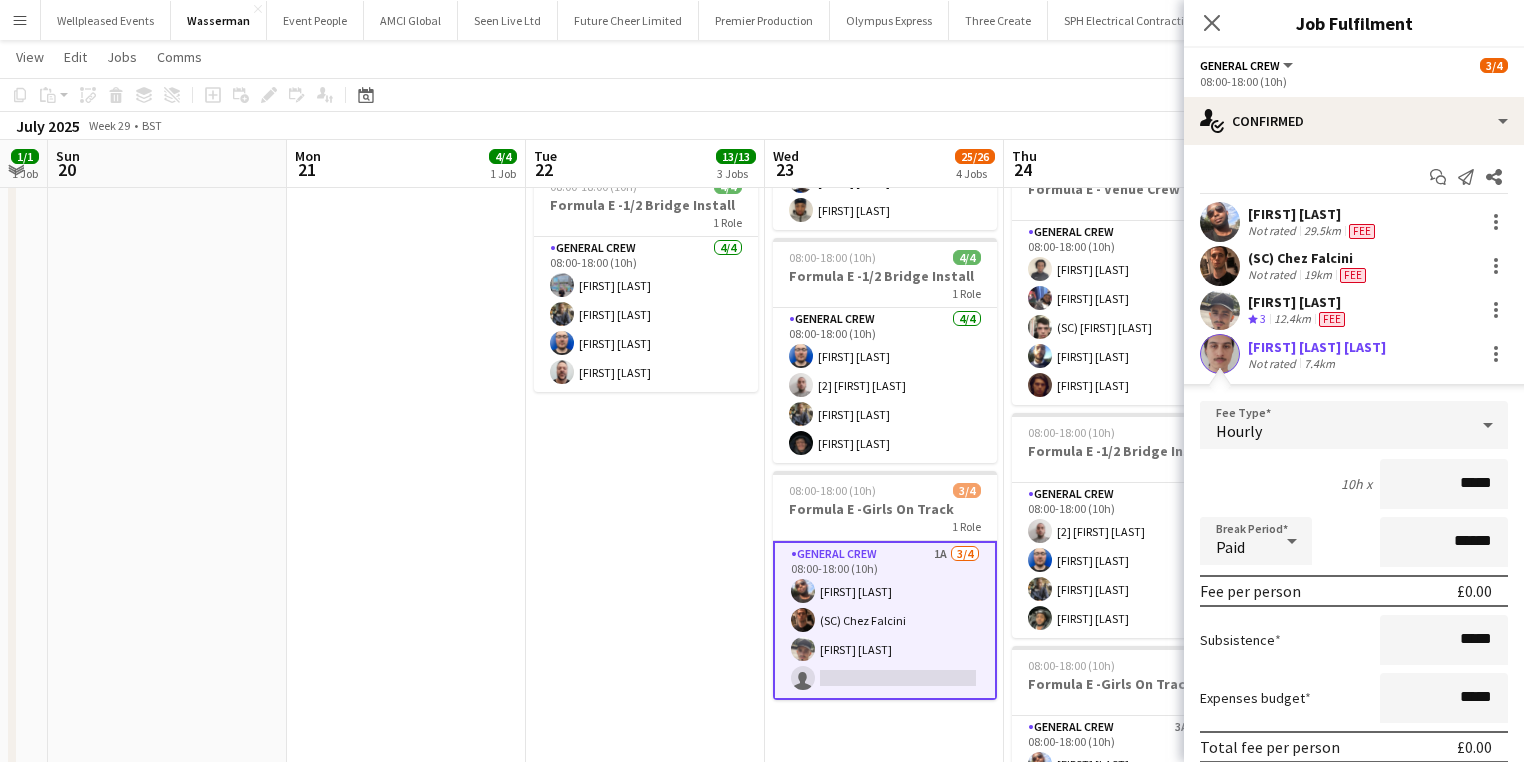 drag, startPoint x: 1440, startPoint y: 492, endPoint x: 1556, endPoint y: 491, distance: 116.00431 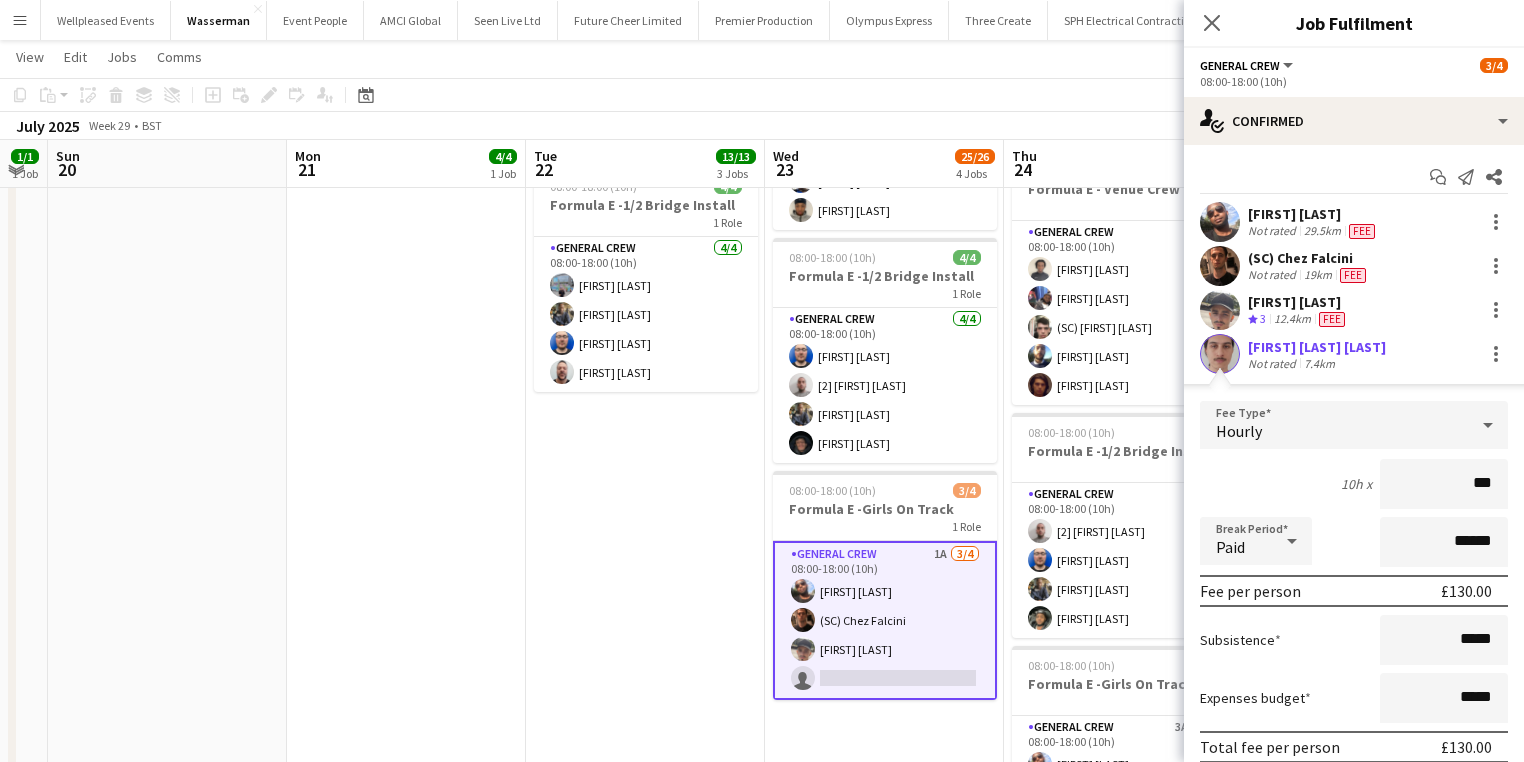 type on "***" 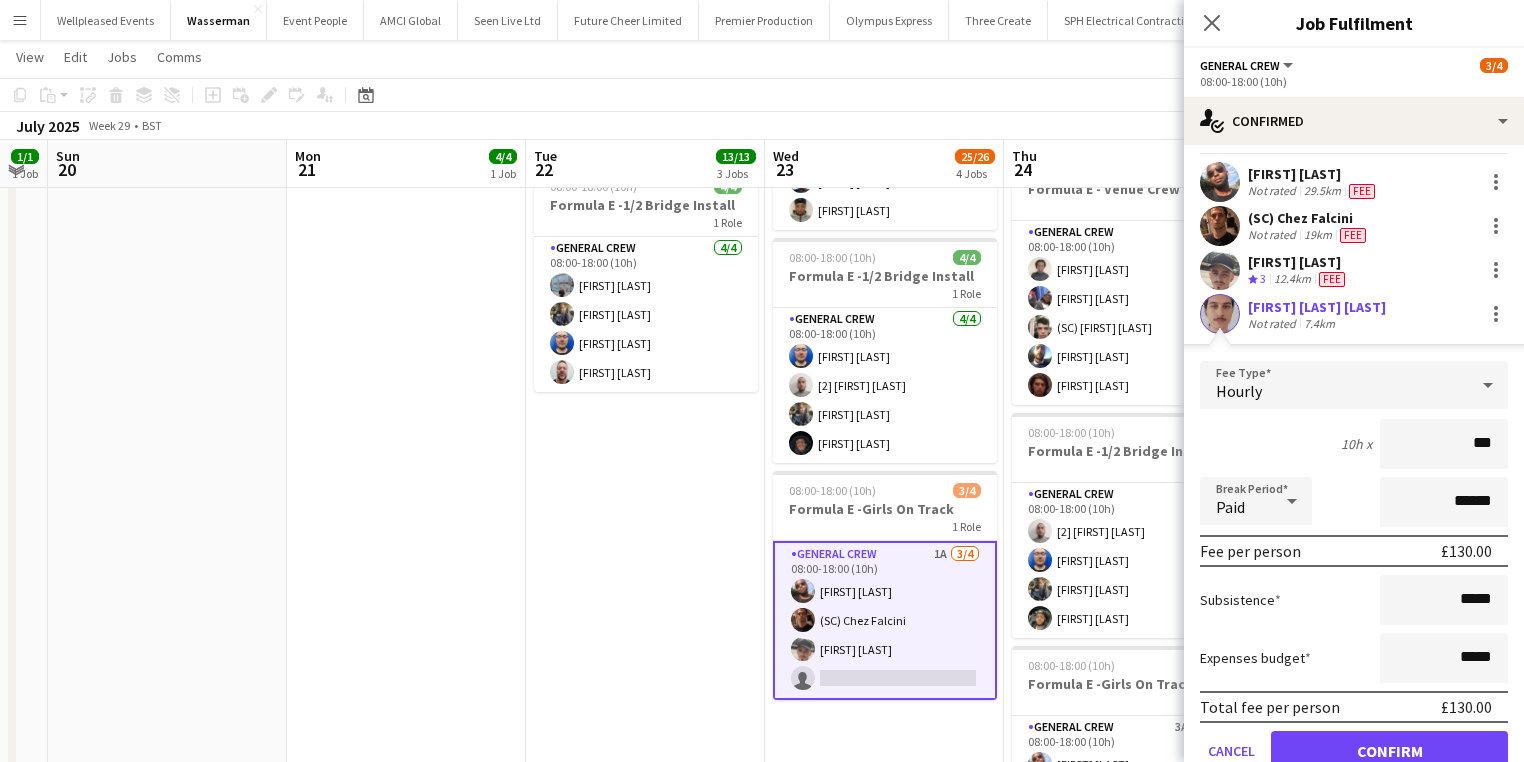 scroll, scrollTop: 80, scrollLeft: 0, axis: vertical 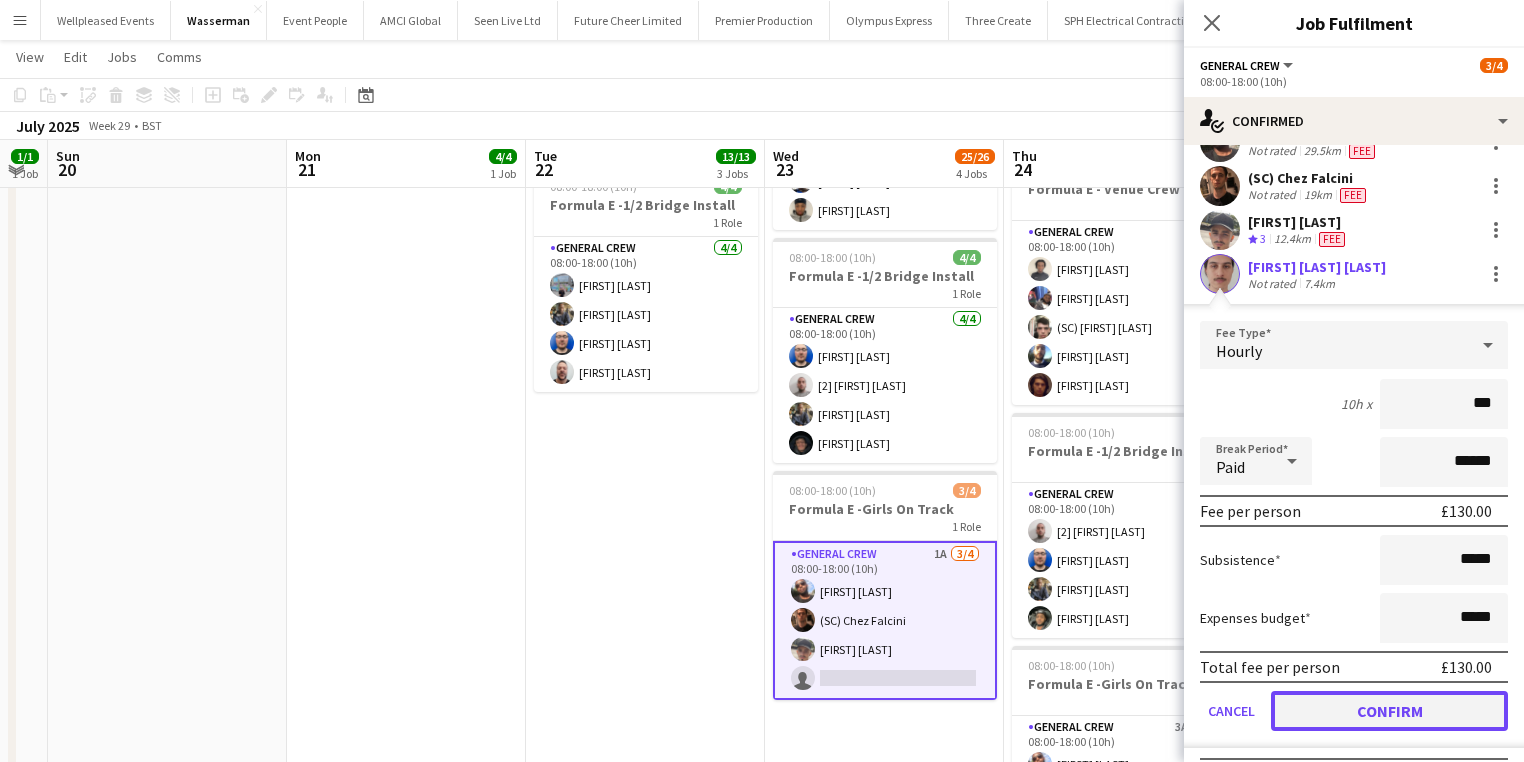 drag, startPoint x: 1368, startPoint y: 709, endPoint x: 1322, endPoint y: 708, distance: 46.010868 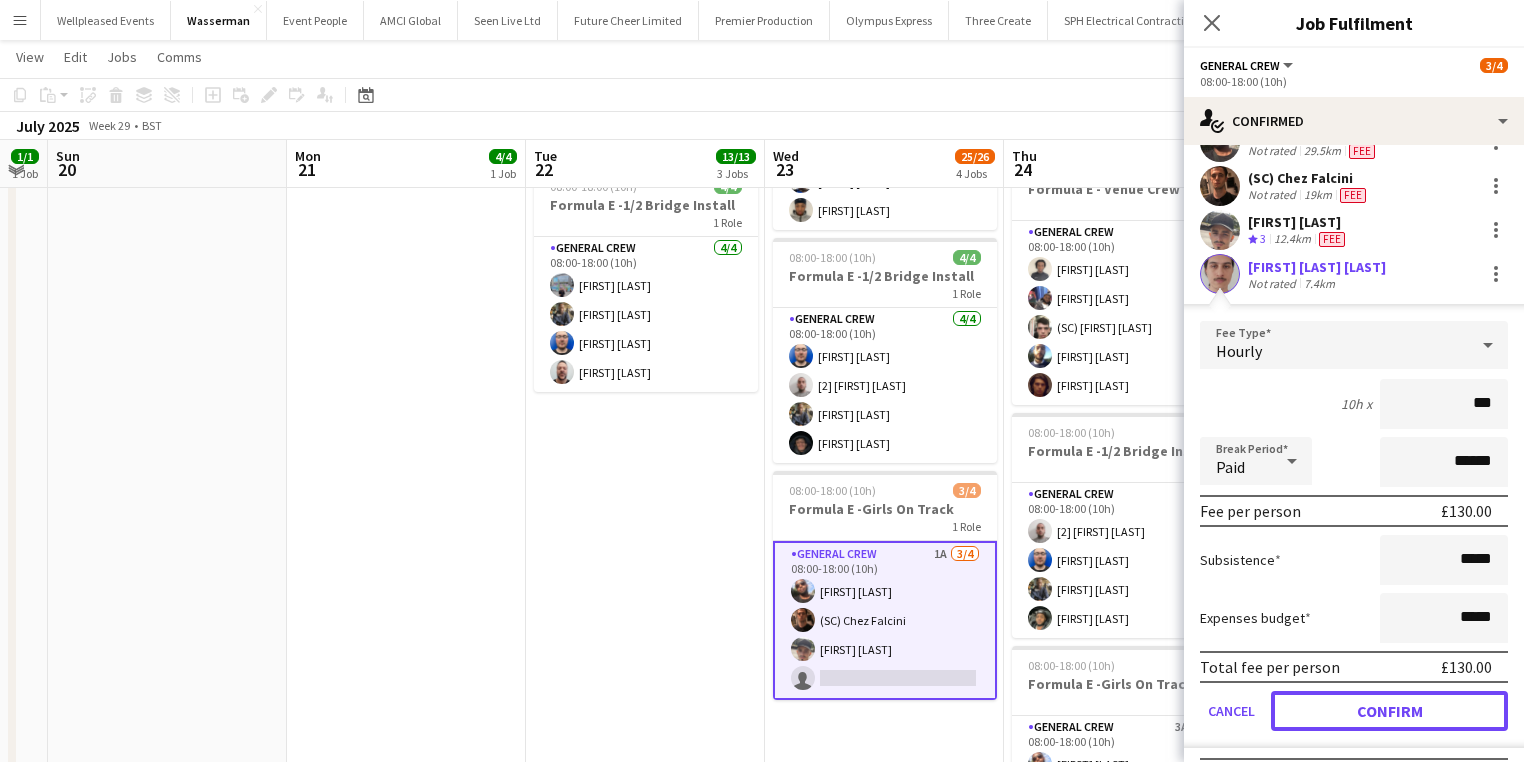 click on "Confirm" at bounding box center (1389, 711) 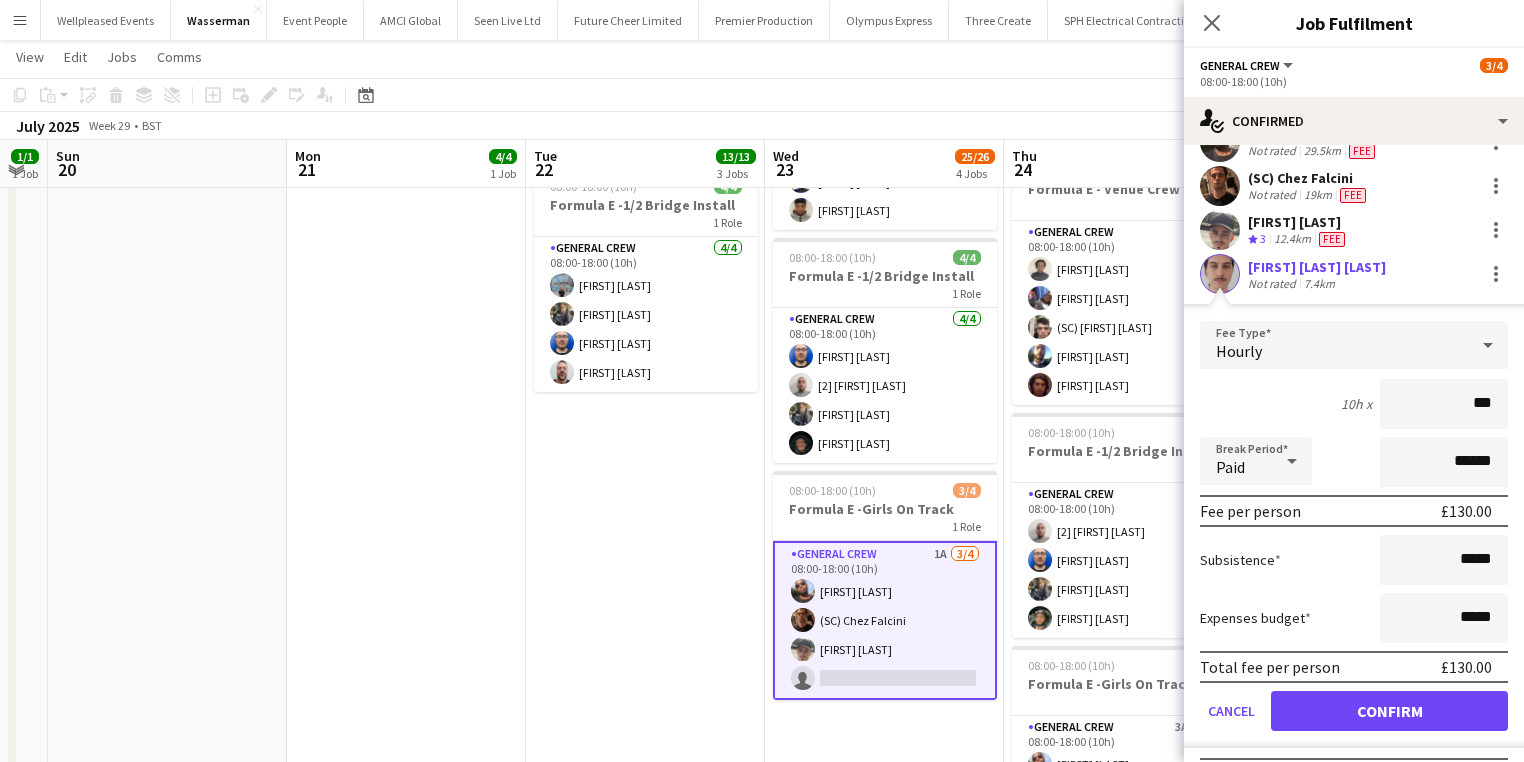 scroll, scrollTop: 0, scrollLeft: 0, axis: both 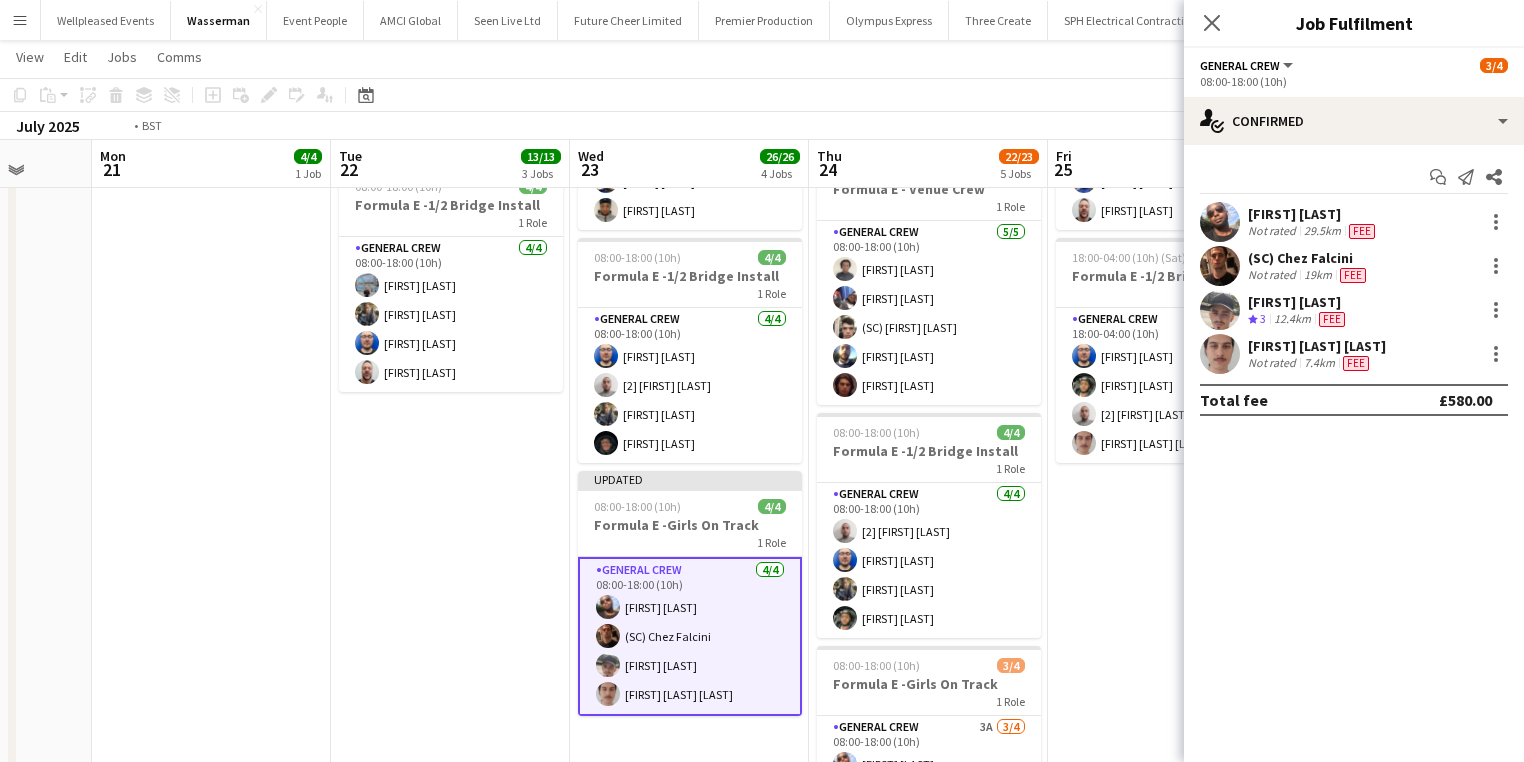 drag, startPoint x: 1008, startPoint y: 699, endPoint x: 576, endPoint y: 672, distance: 432.84293 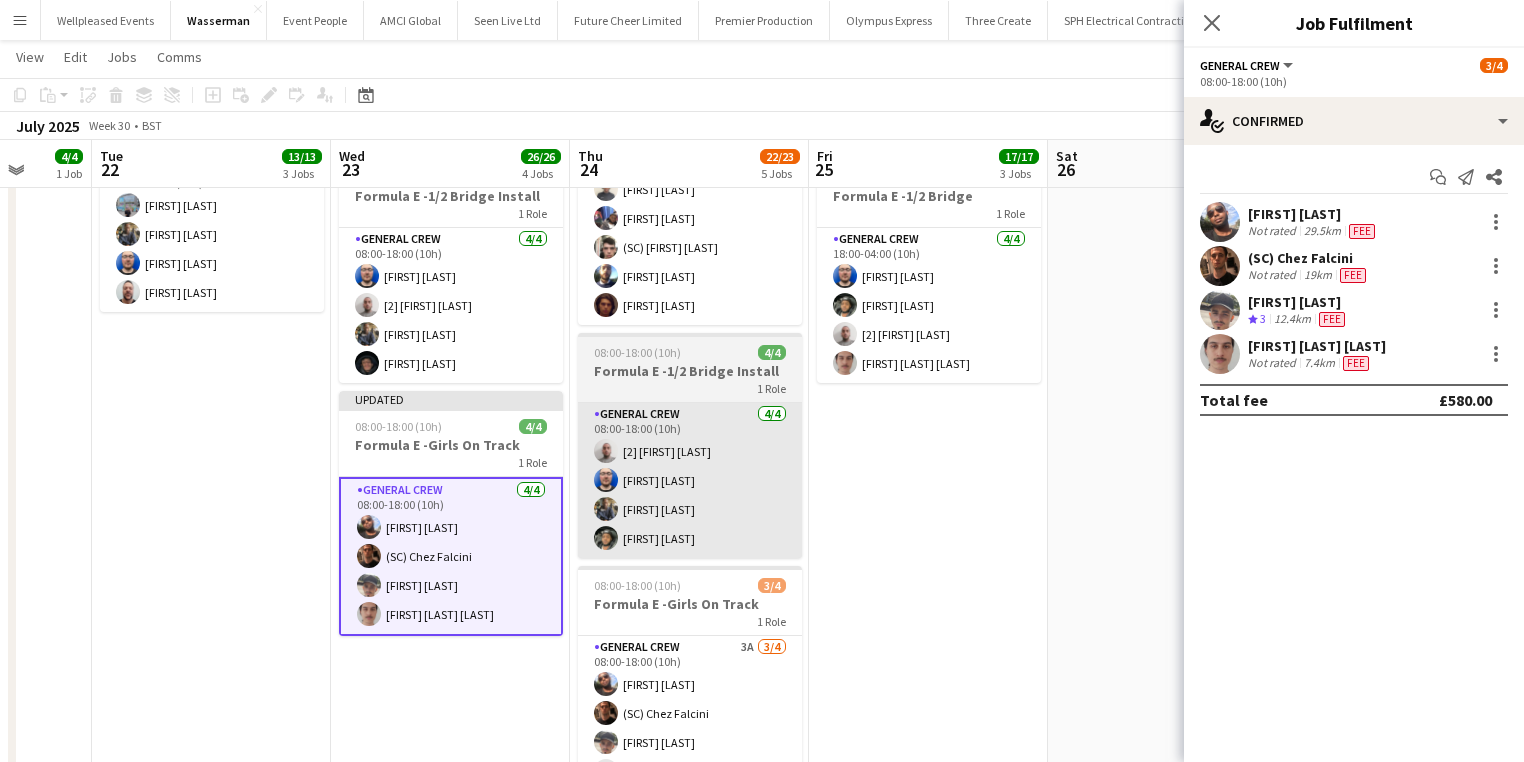 scroll, scrollTop: 720, scrollLeft: 0, axis: vertical 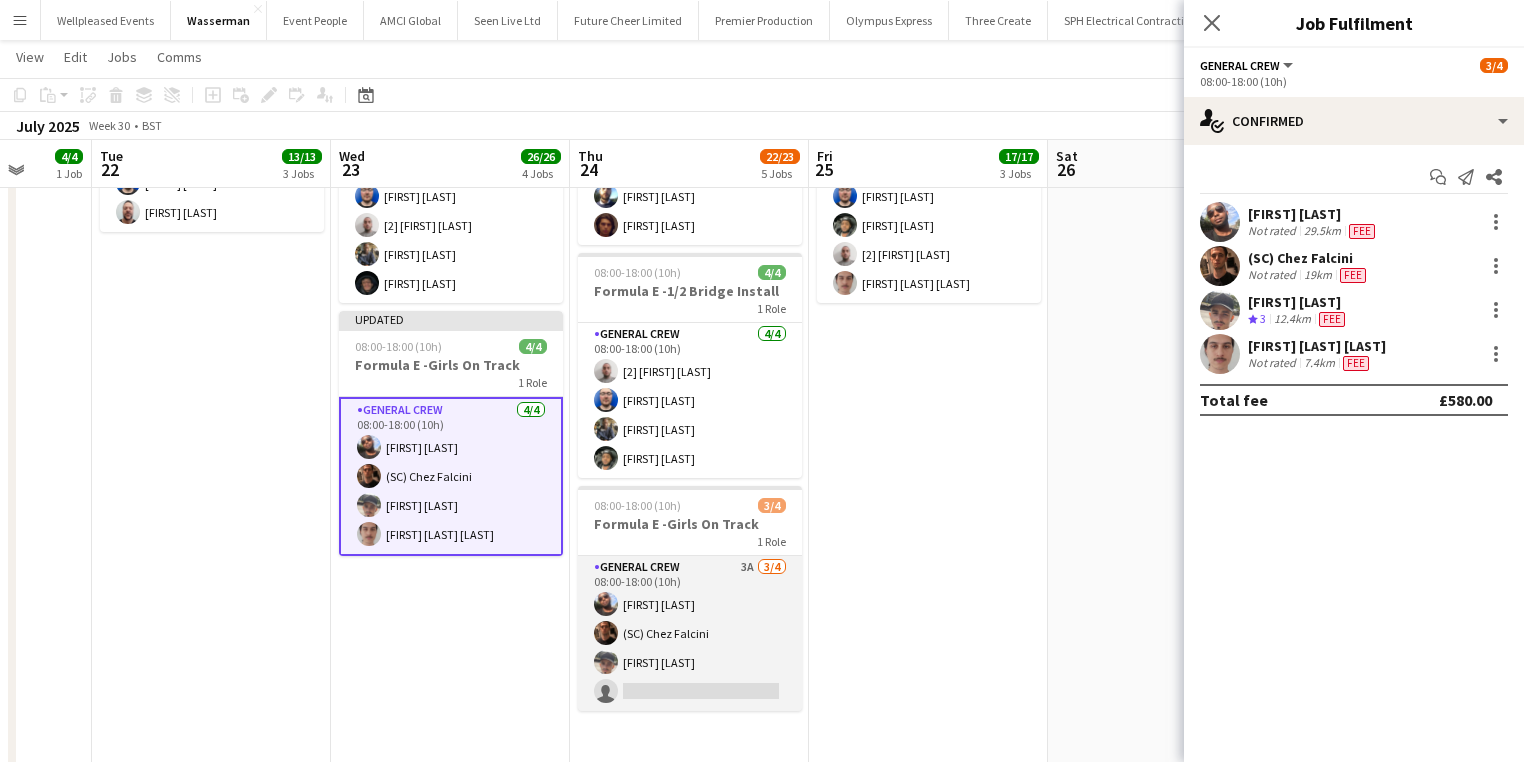 click on "General Crew   3A   3/4   08:00-18:00 (10h)
David Ryan (SC) Chez Falcini Szymon Matyjasik
single-neutral-actions" at bounding box center (690, 633) 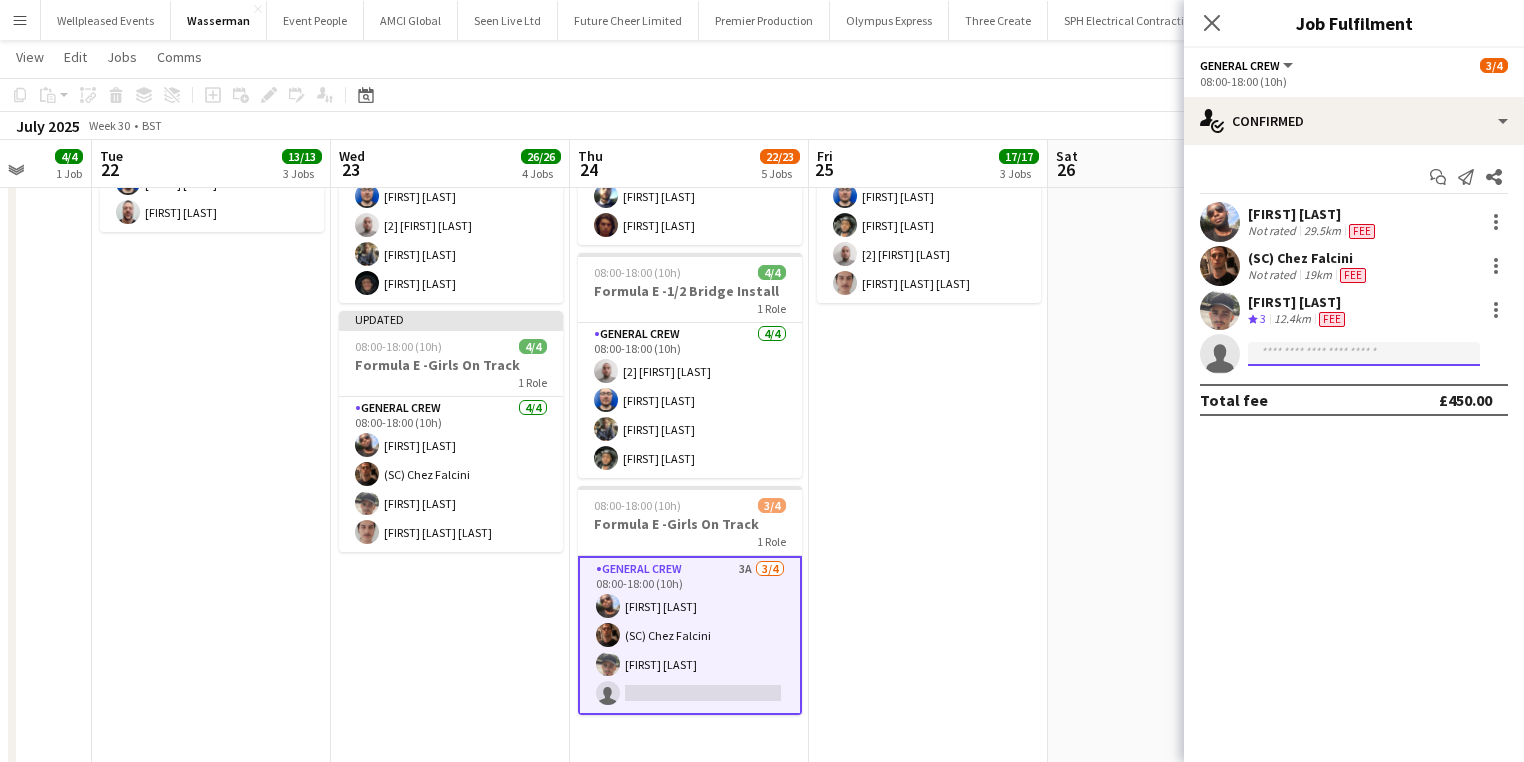 click 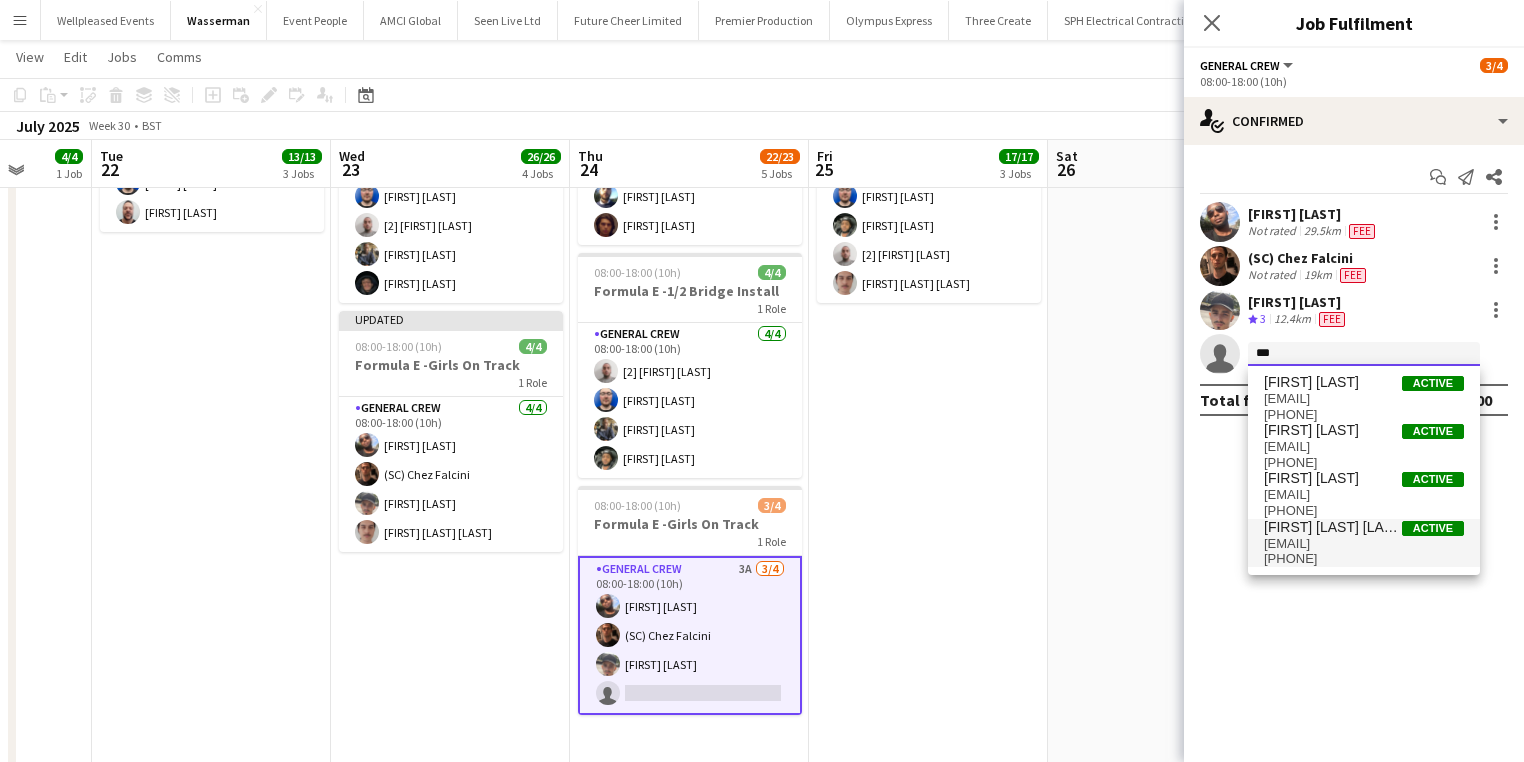 type on "***" 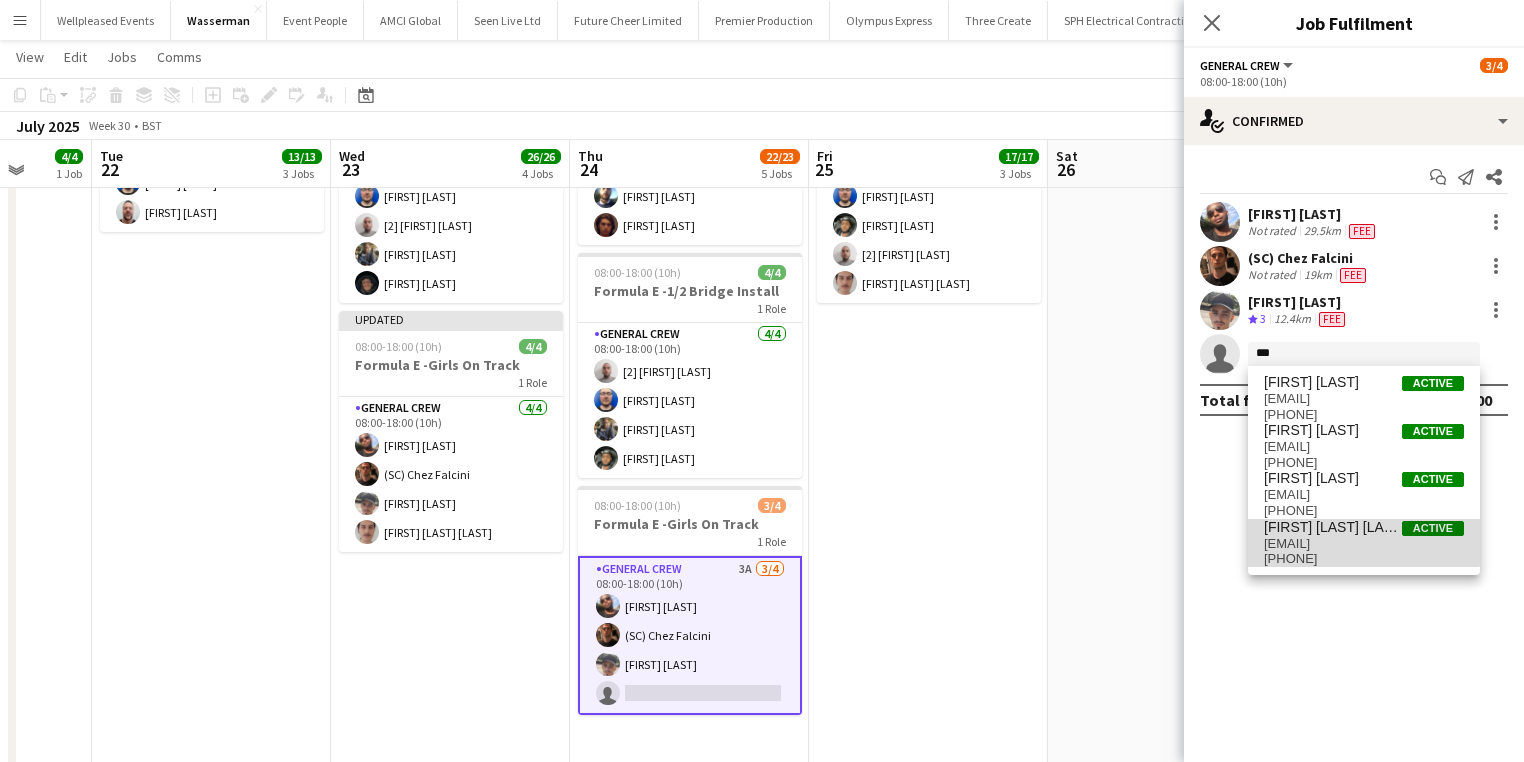 click on "pavasnicolai2004@gmail.com" at bounding box center [1364, 544] 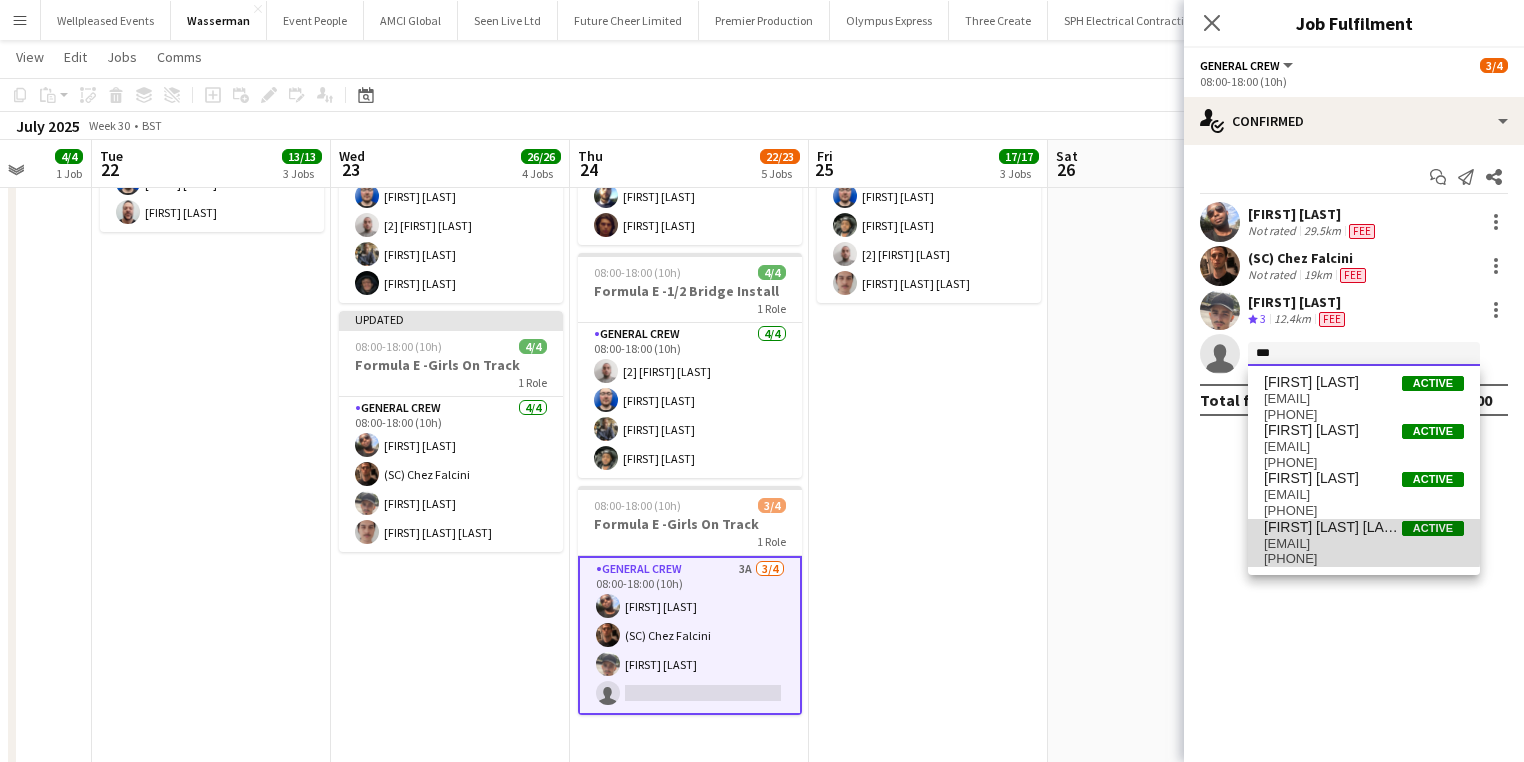 type 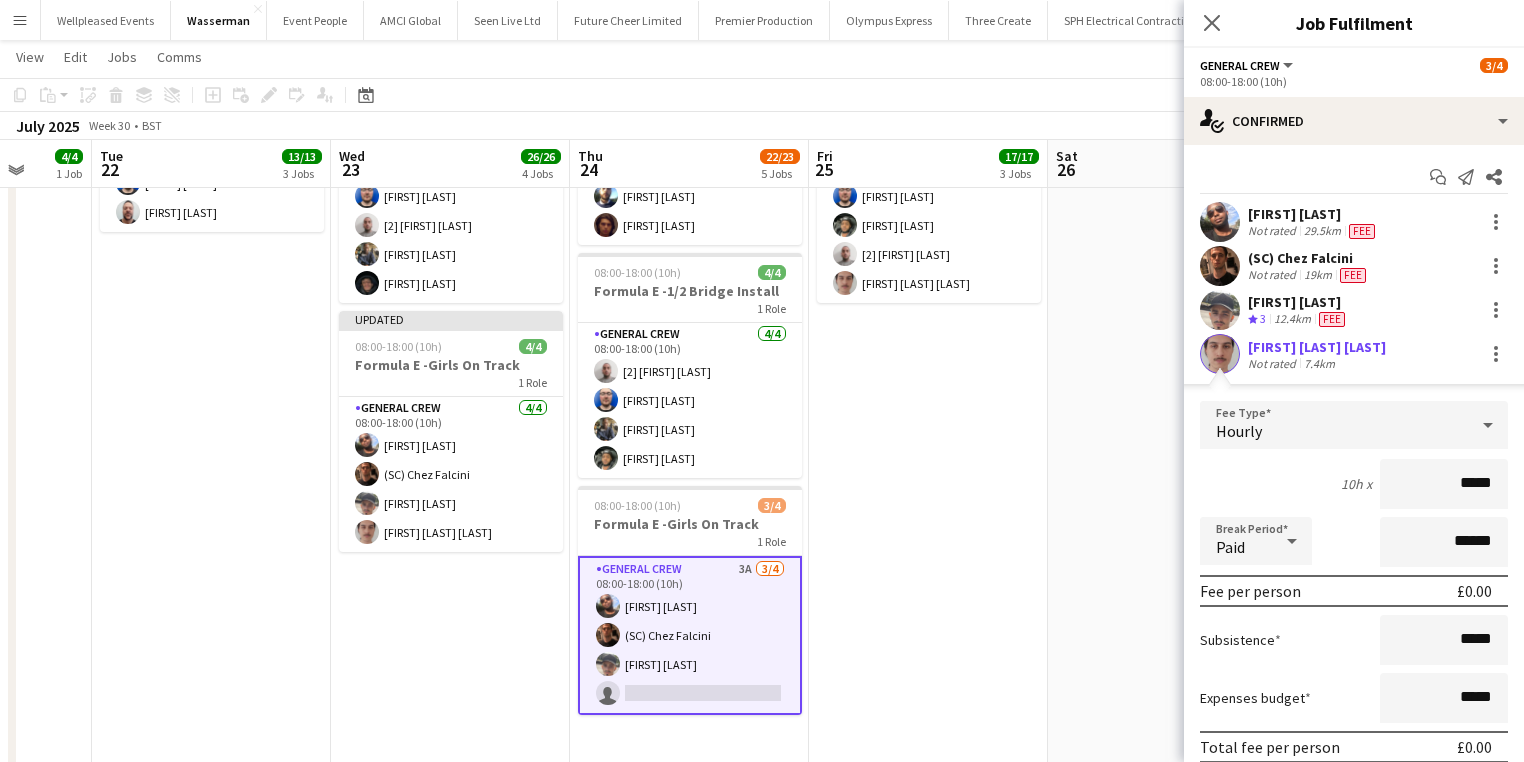 drag, startPoint x: 1414, startPoint y: 478, endPoint x: 1722, endPoint y: 475, distance: 308.01462 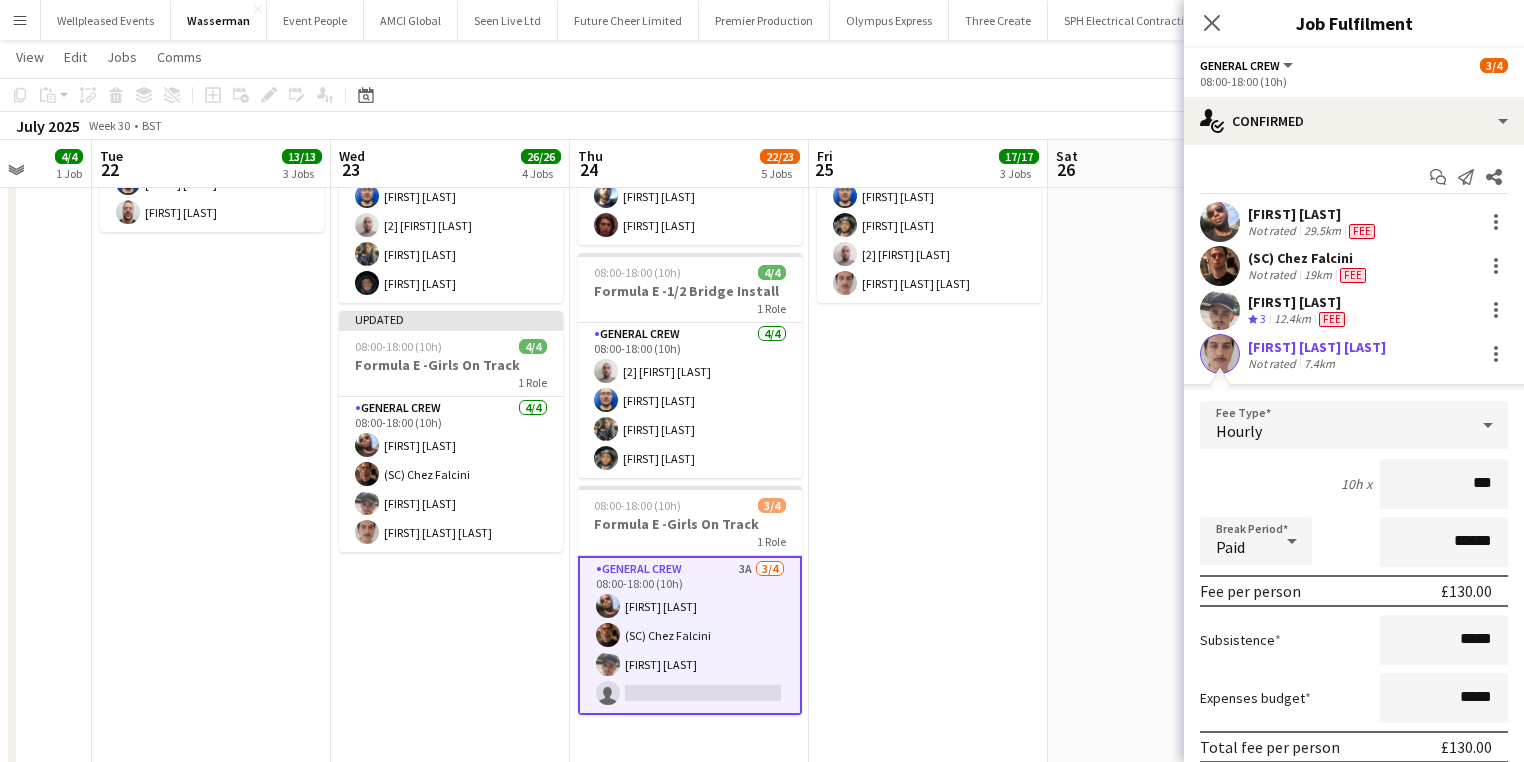 type on "***" 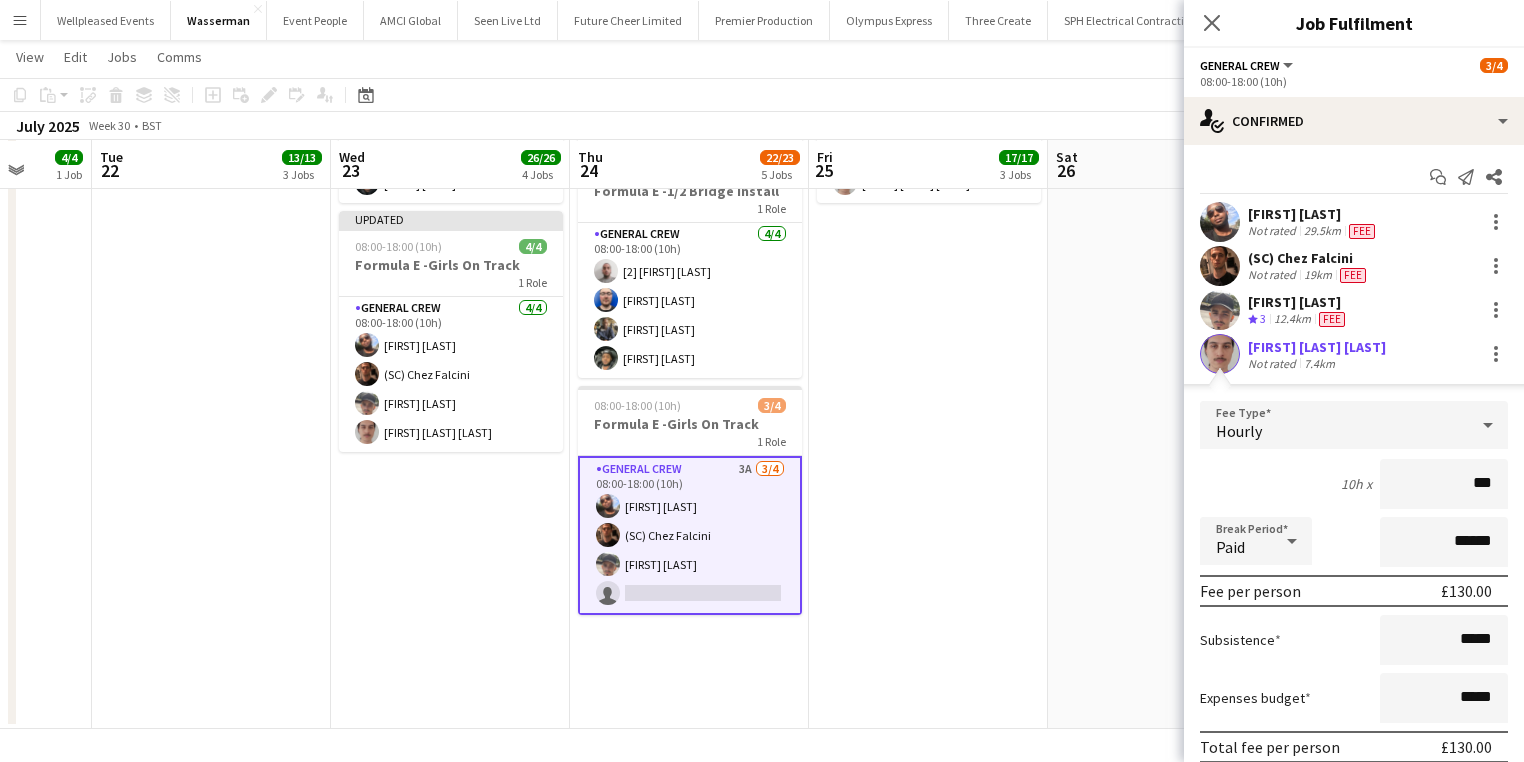 scroll, scrollTop: 820, scrollLeft: 0, axis: vertical 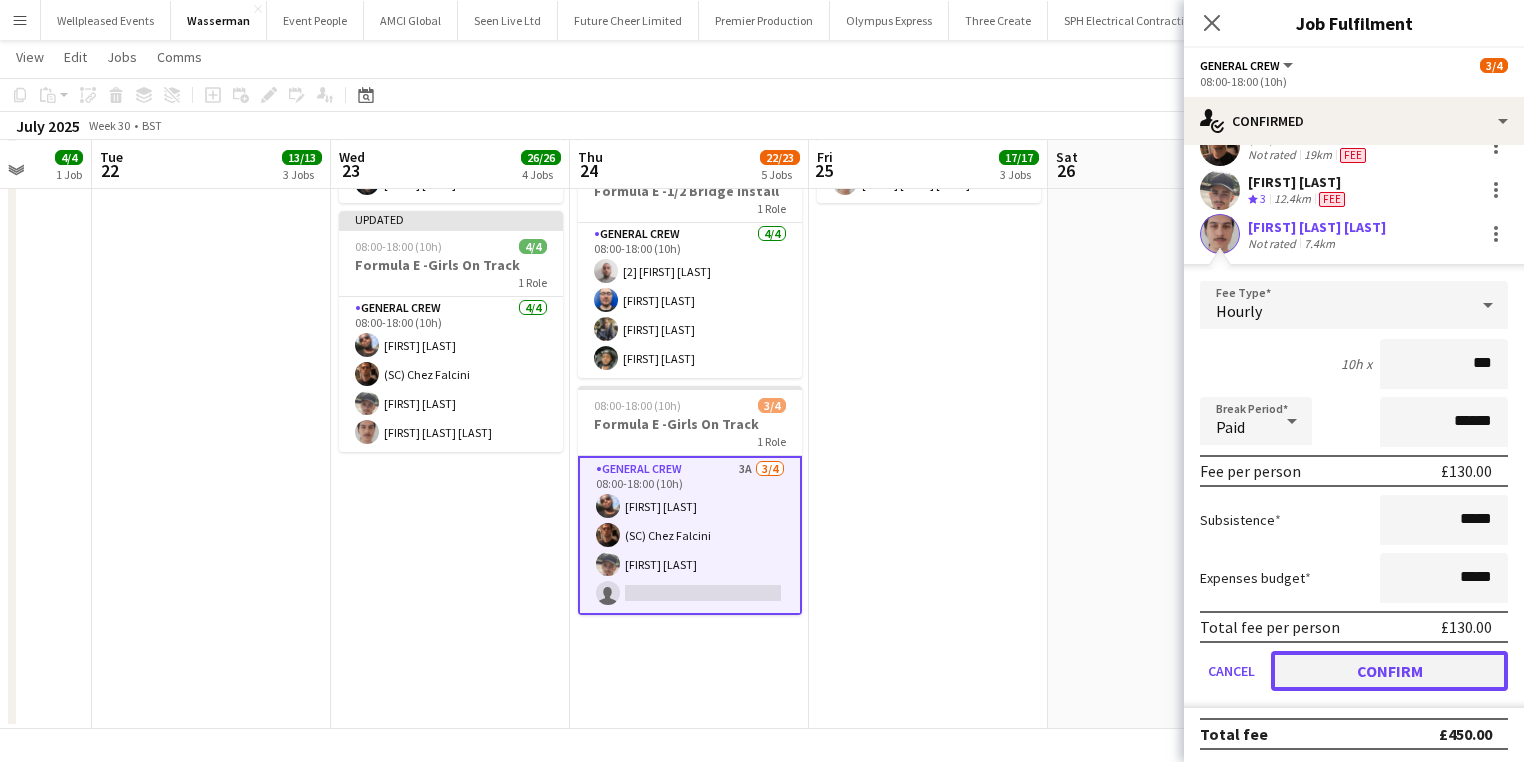 click on "Confirm" at bounding box center [1389, 671] 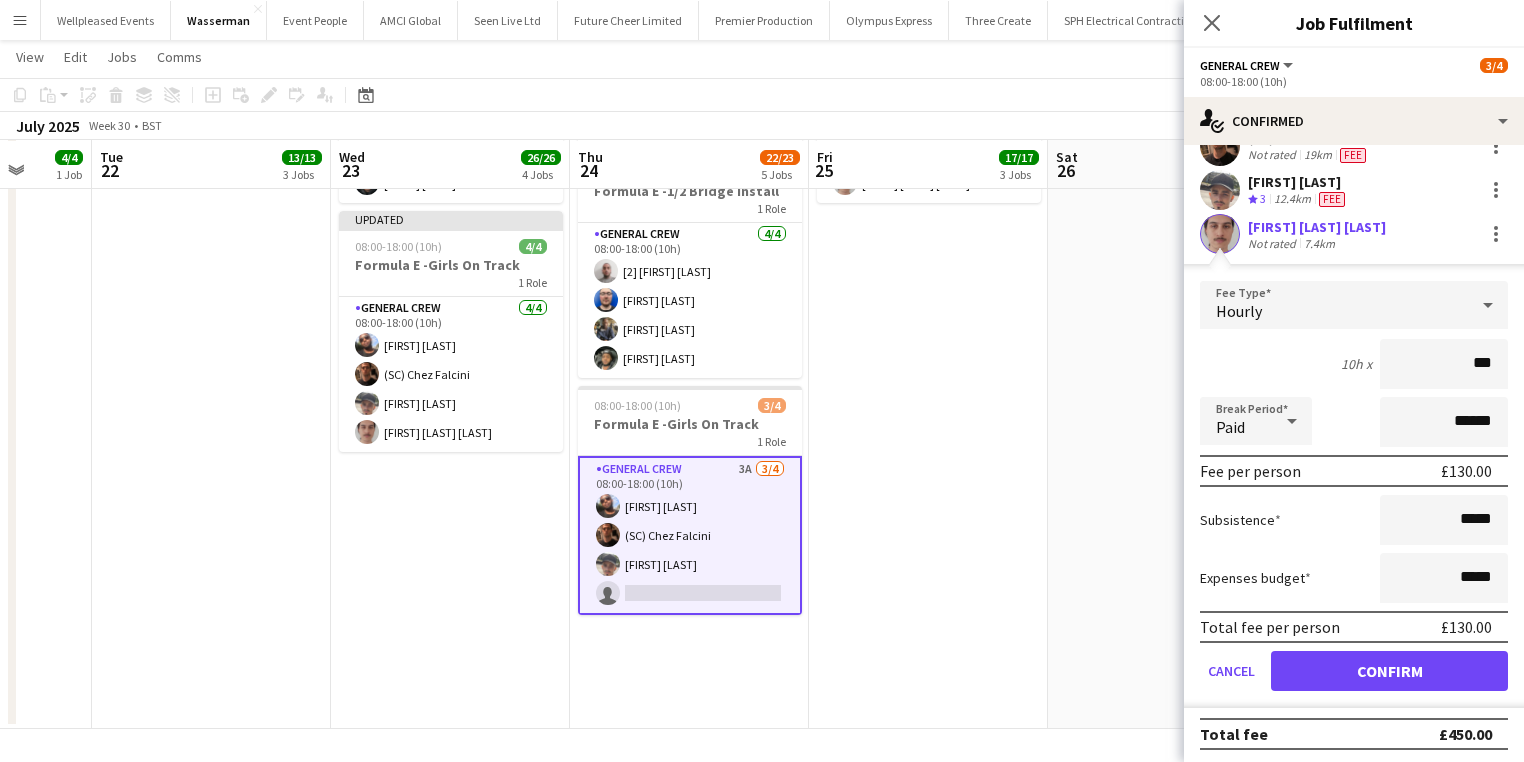 scroll, scrollTop: 0, scrollLeft: 0, axis: both 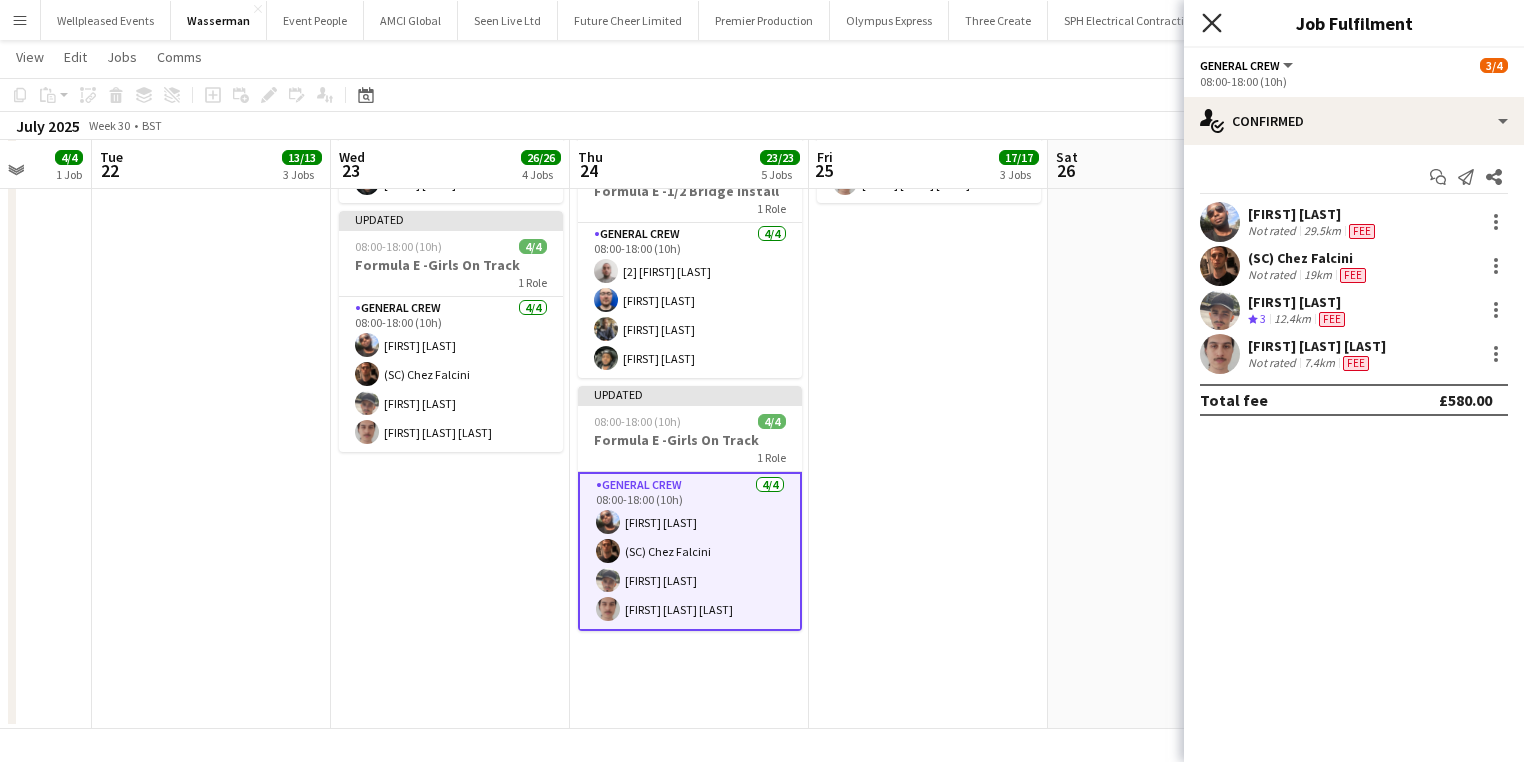 click 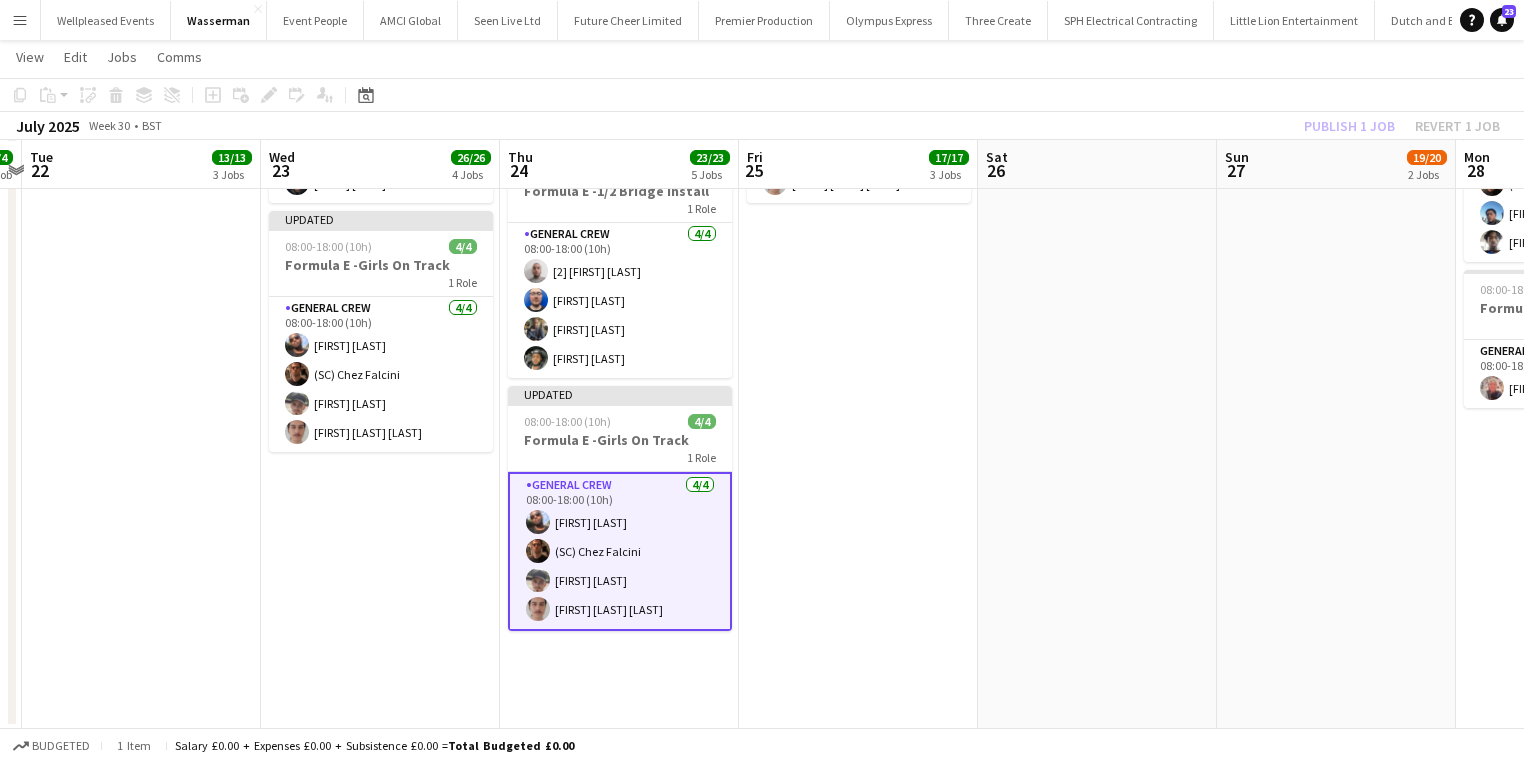 drag, startPoint x: 1013, startPoint y: 568, endPoint x: 900, endPoint y: 581, distance: 113.74533 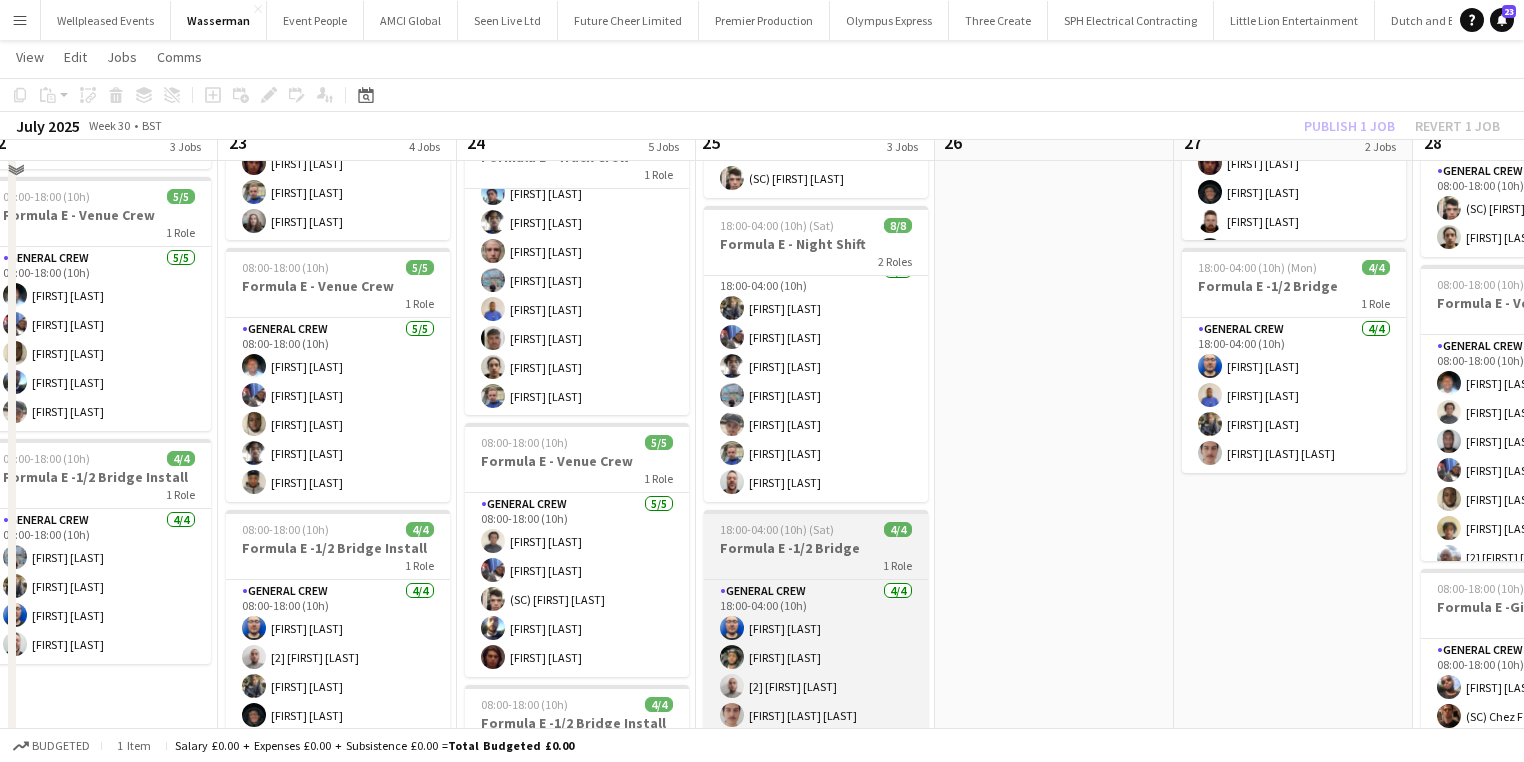 scroll, scrollTop: 260, scrollLeft: 0, axis: vertical 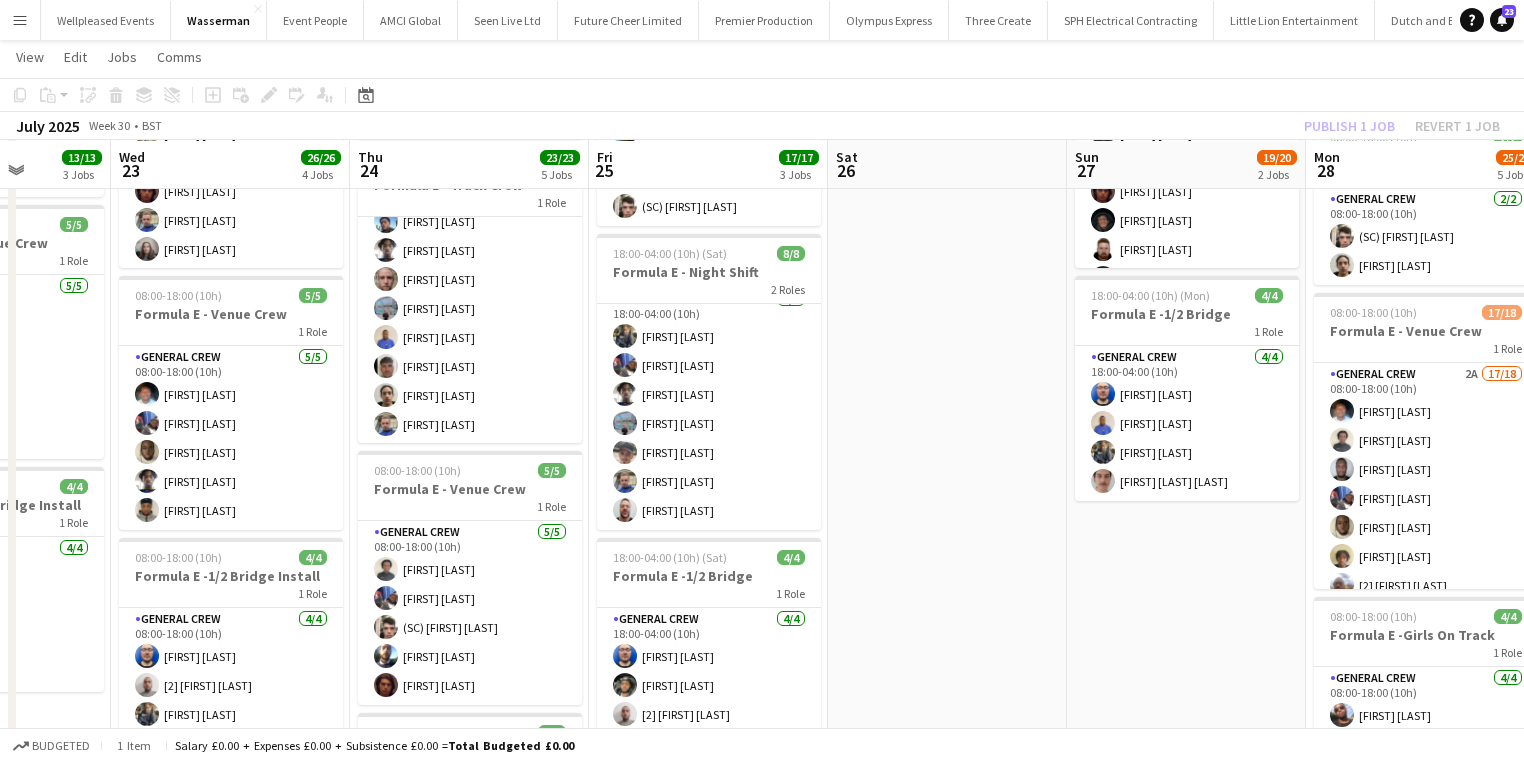 drag, startPoint x: 1086, startPoint y: 488, endPoint x: 740, endPoint y: 526, distance: 348.08044 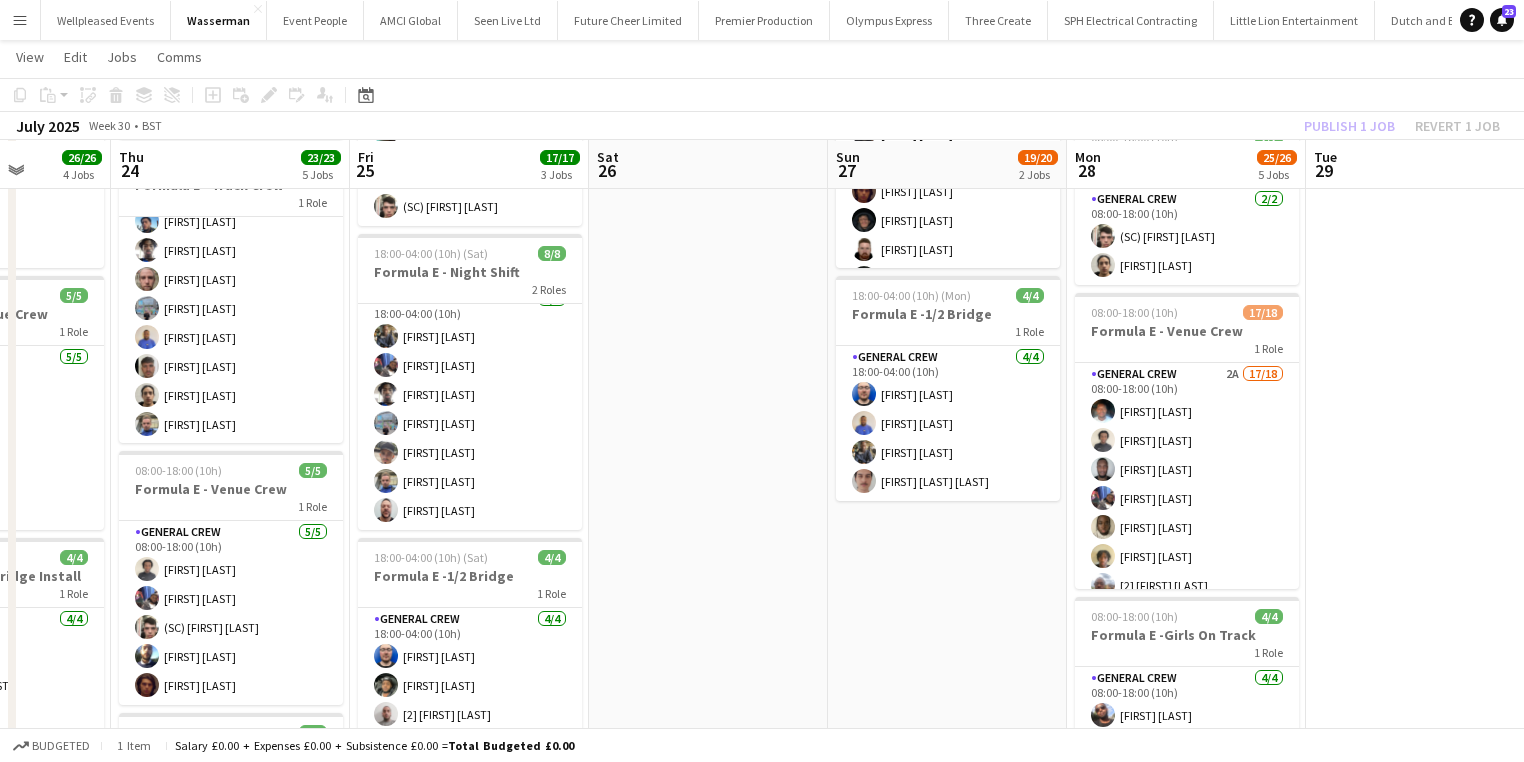 click on "Publish 1 job   Revert 1 job" 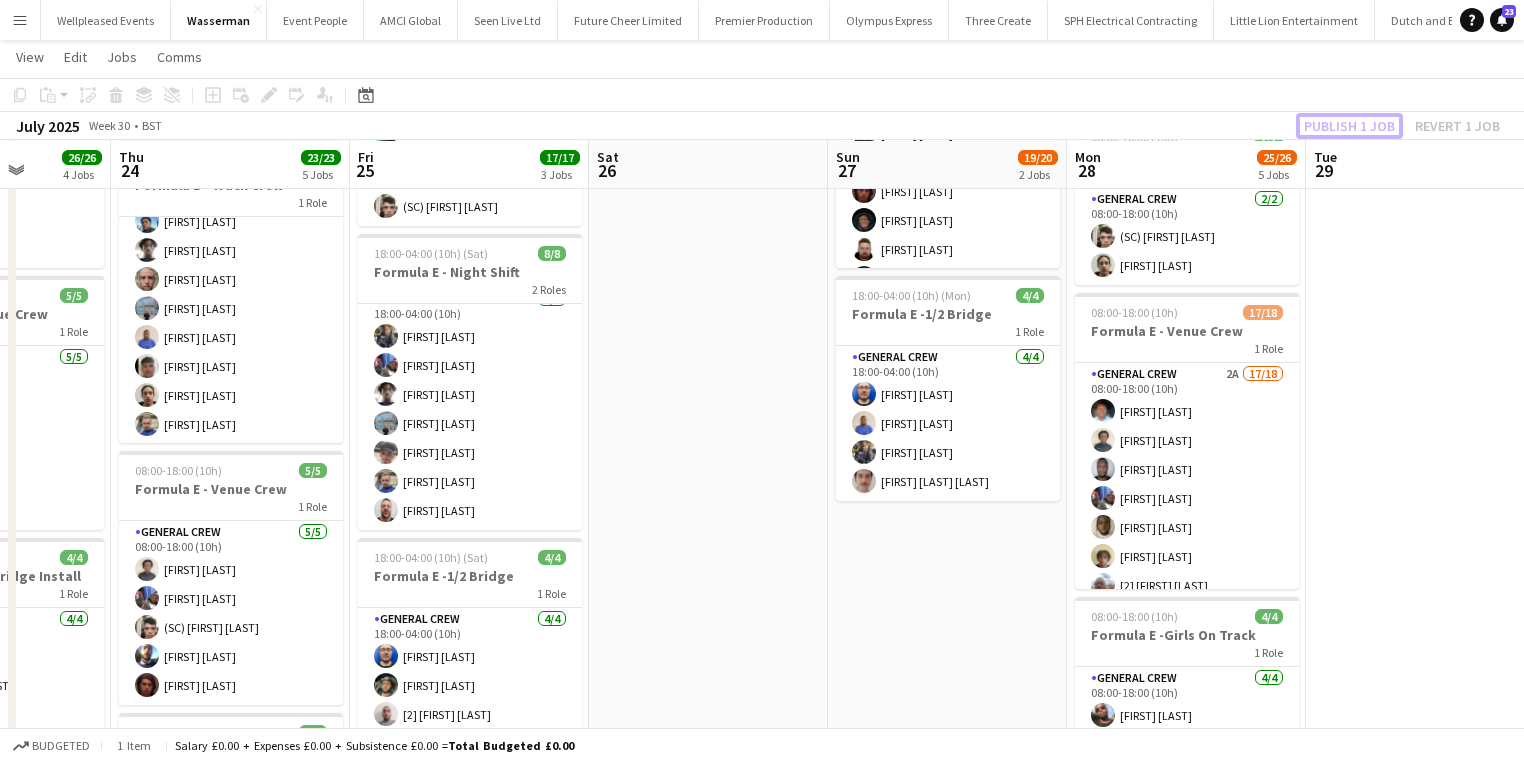 click on "Publish 1 job" 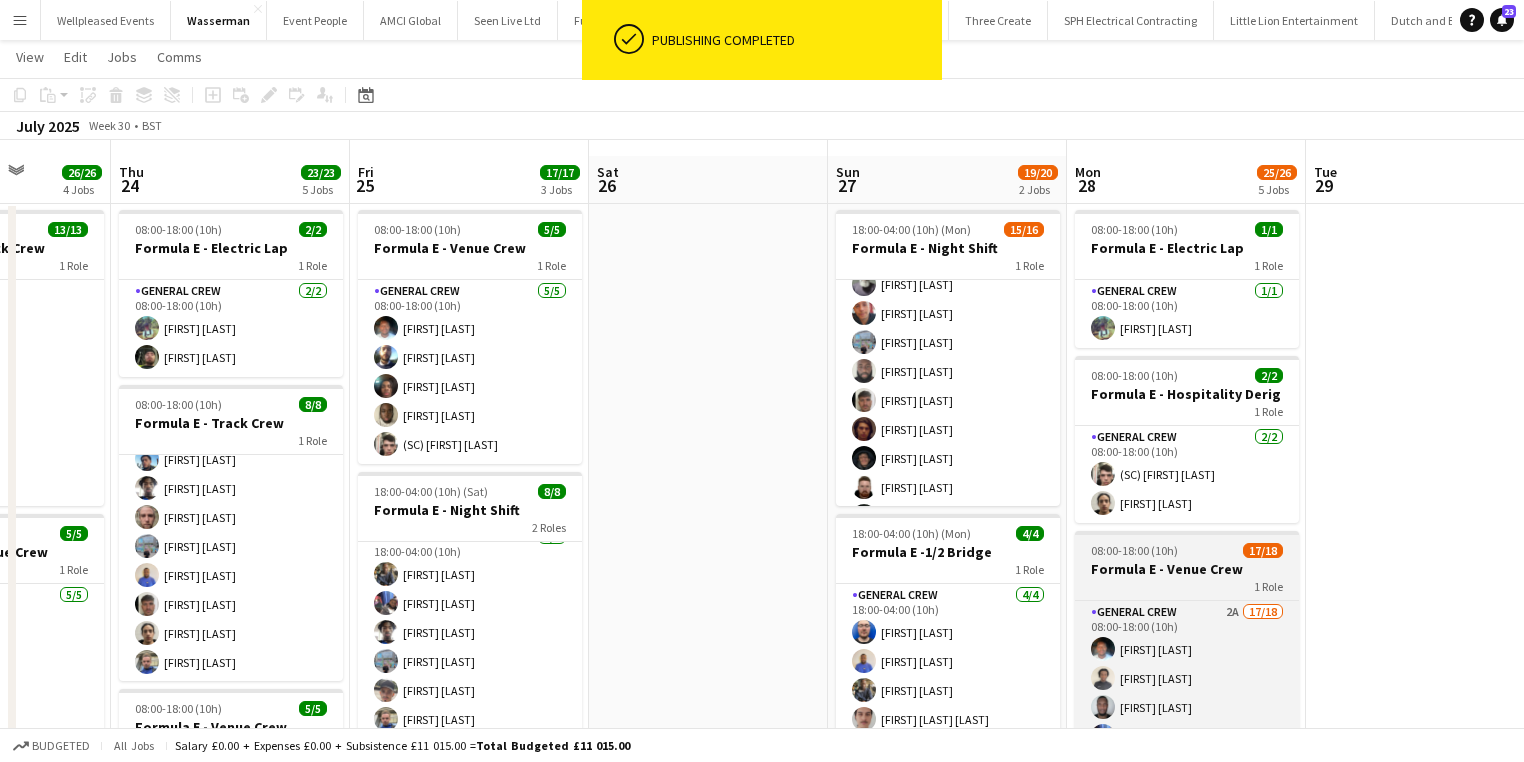 scroll, scrollTop: 20, scrollLeft: 0, axis: vertical 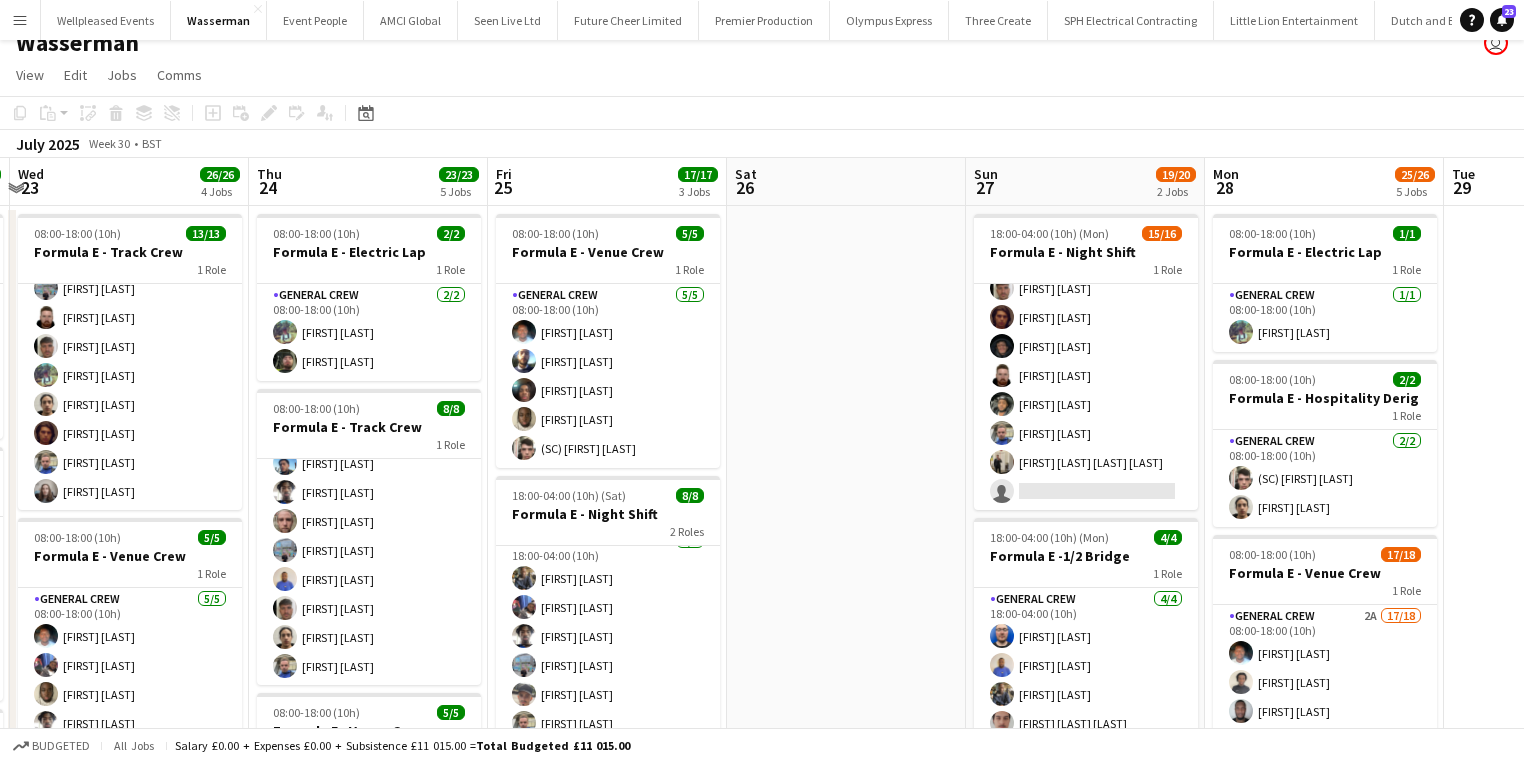 drag, startPoint x: 1051, startPoint y: 637, endPoint x: 971, endPoint y: 637, distance: 80 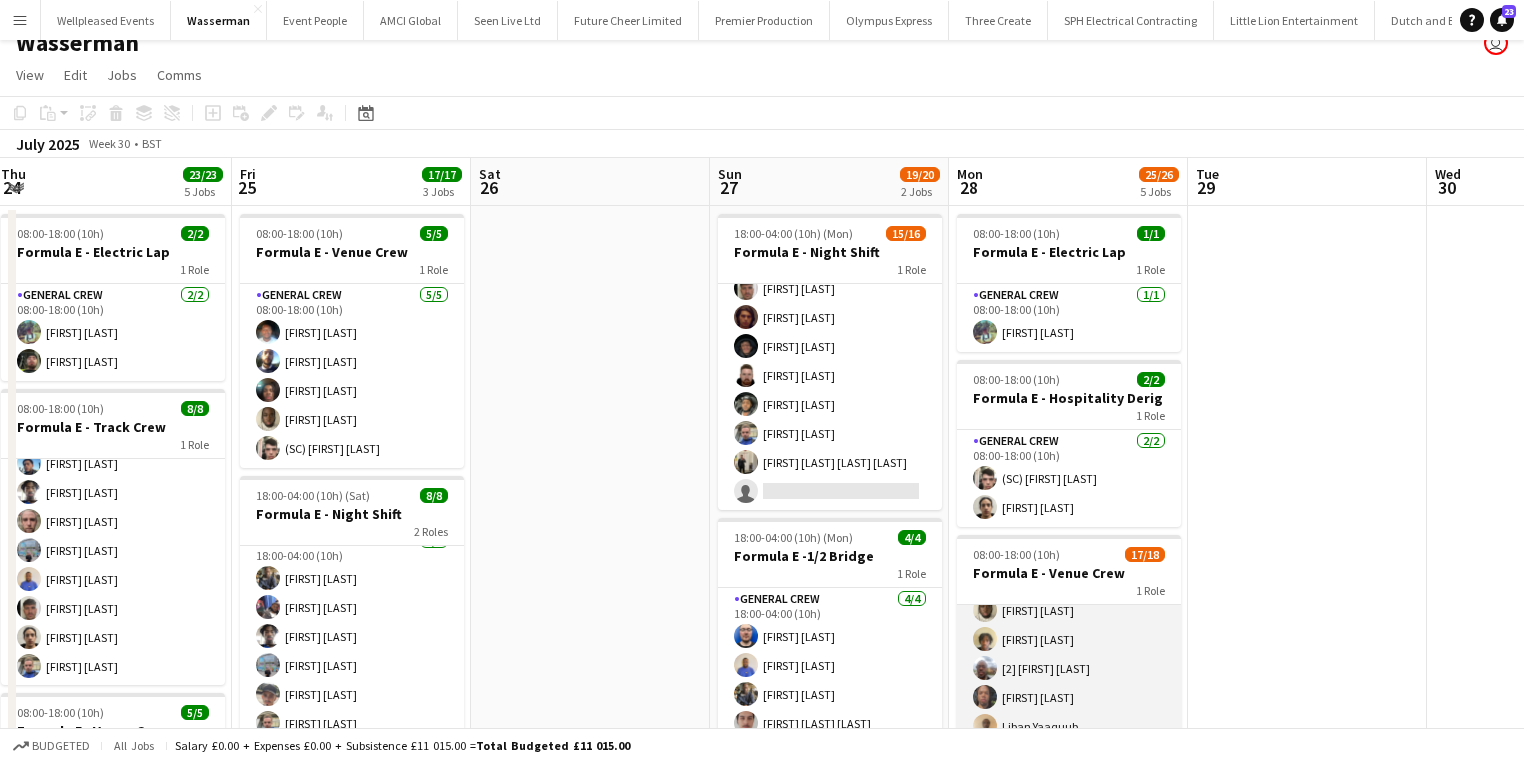 scroll, scrollTop: 80, scrollLeft: 0, axis: vertical 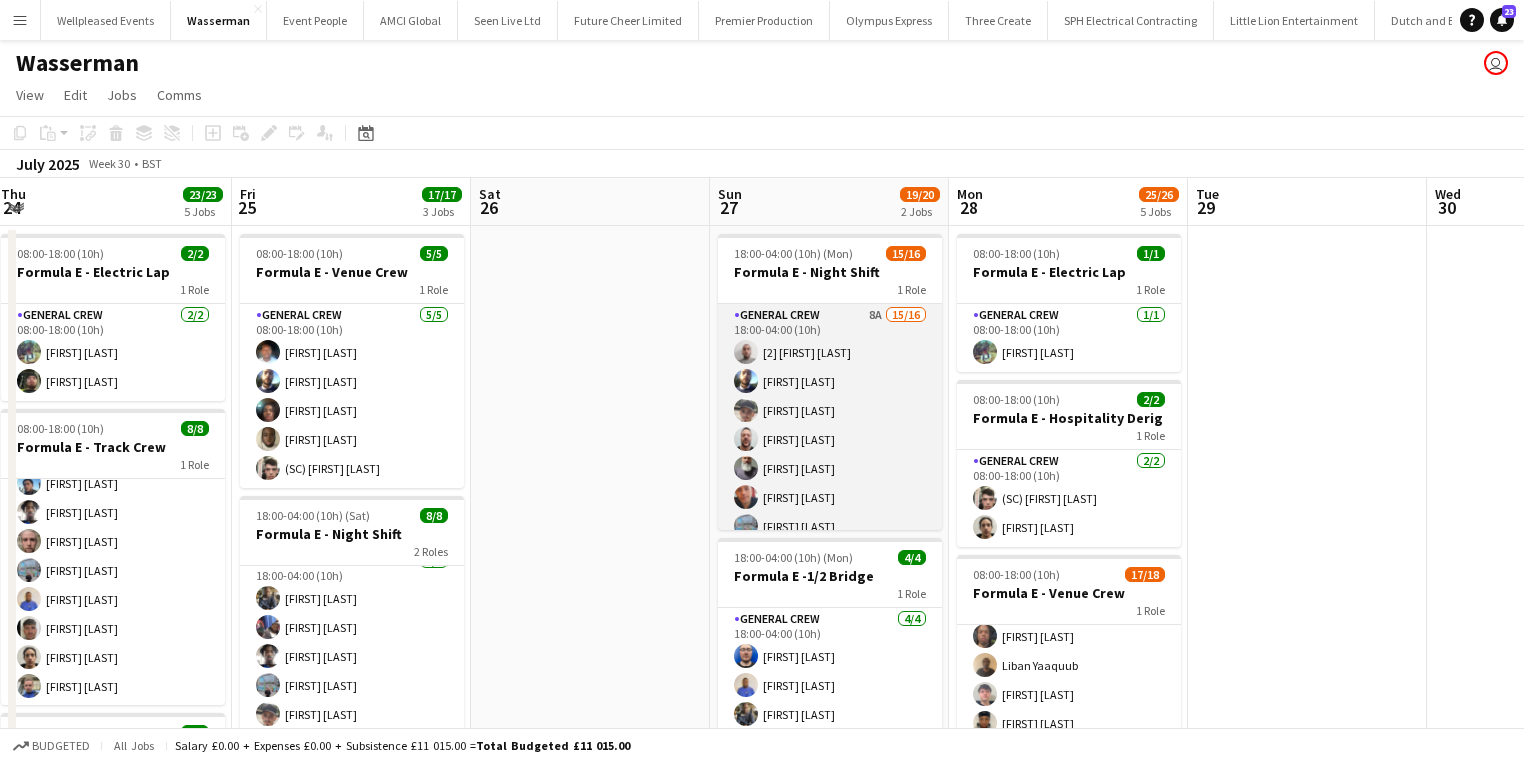 click on "General Crew   8A   15/16   18:00-04:00 (10h)
[2] fabio lauretta Ben Scott Szymon Matyjasik Lionel Joseph Edvardas Draskinis Daniel Walton Jairo Castro Thierry Maniraguh Luke Flynn Teodosi Milev Ebaad Choudhury Craig Barrett Kairo Solomon Sullivan Elliott Federico Secondo Golletti
single-neutral-actions" at bounding box center [830, 555] 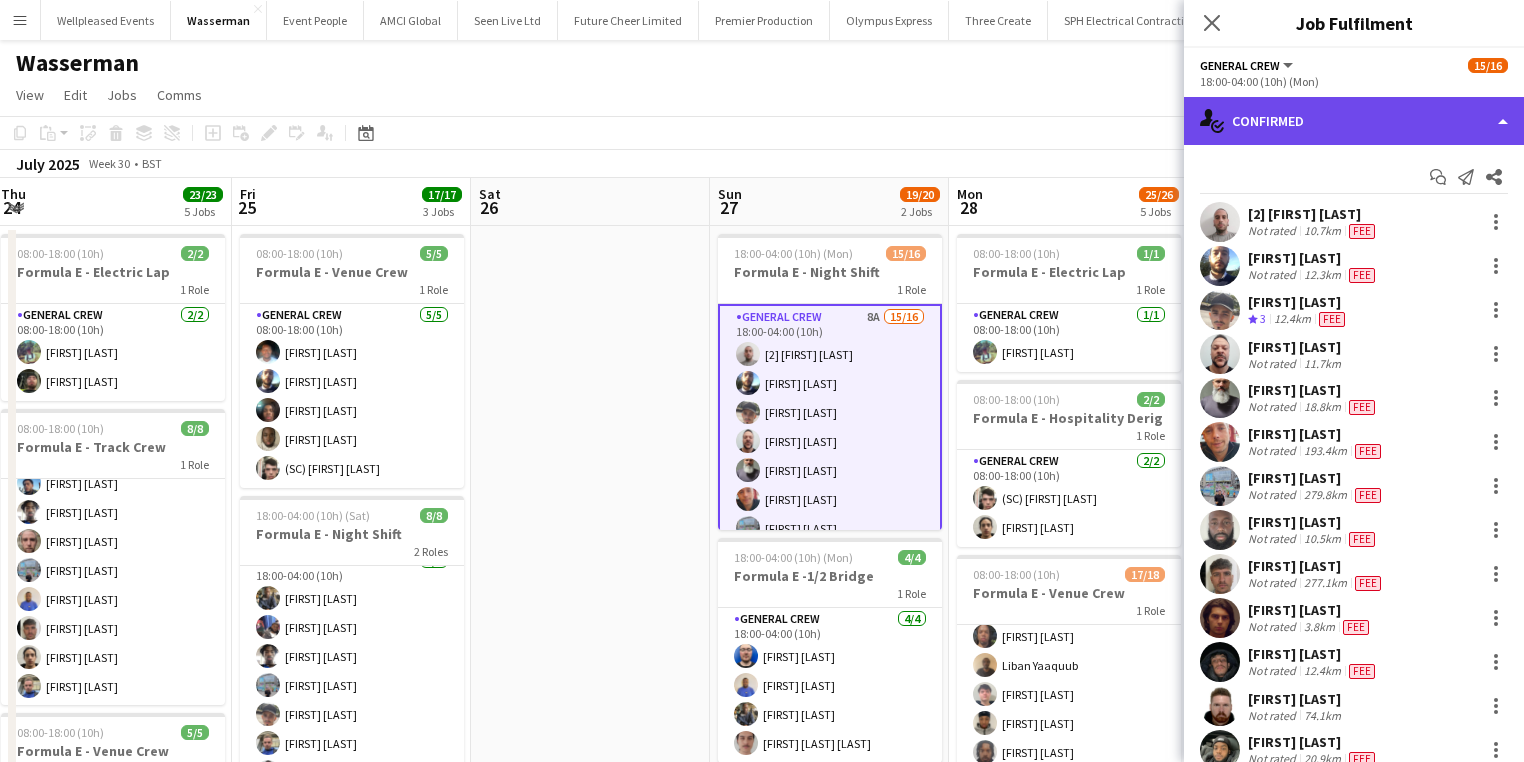 click on "single-neutral-actions-check-2
Confirmed" 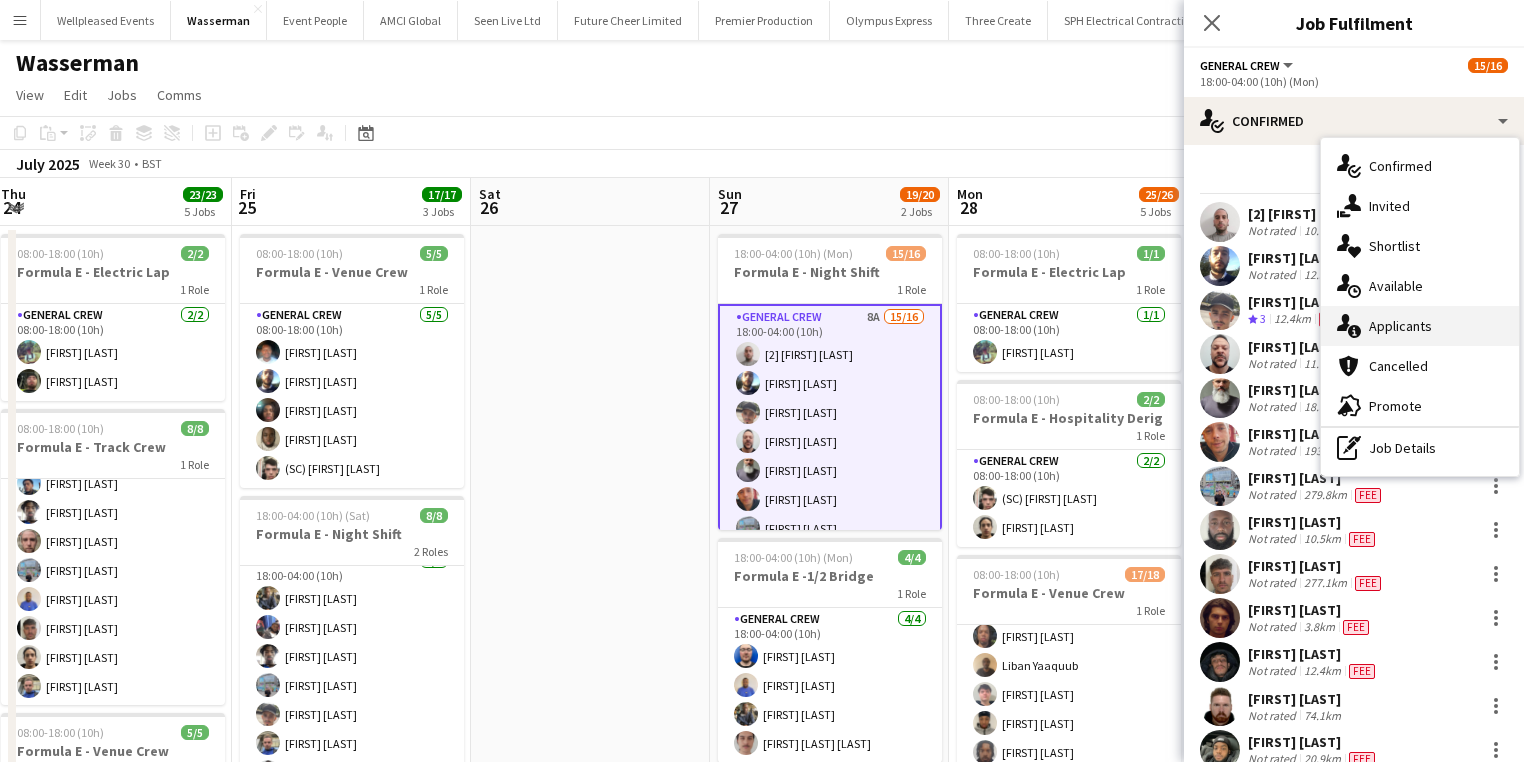 click on "single-neutral-actions-information
Applicants" at bounding box center (1420, 326) 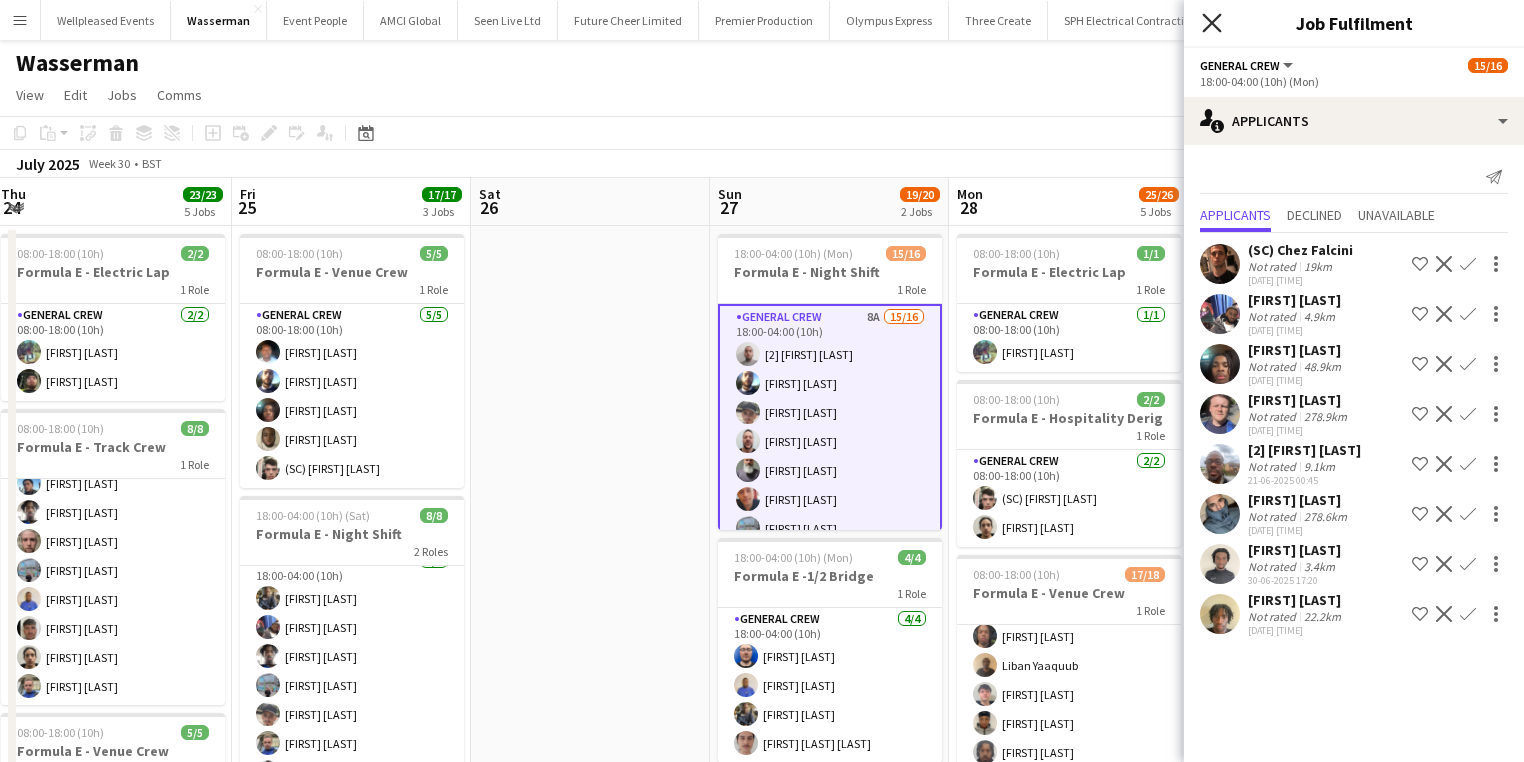 click on "Close pop-in" 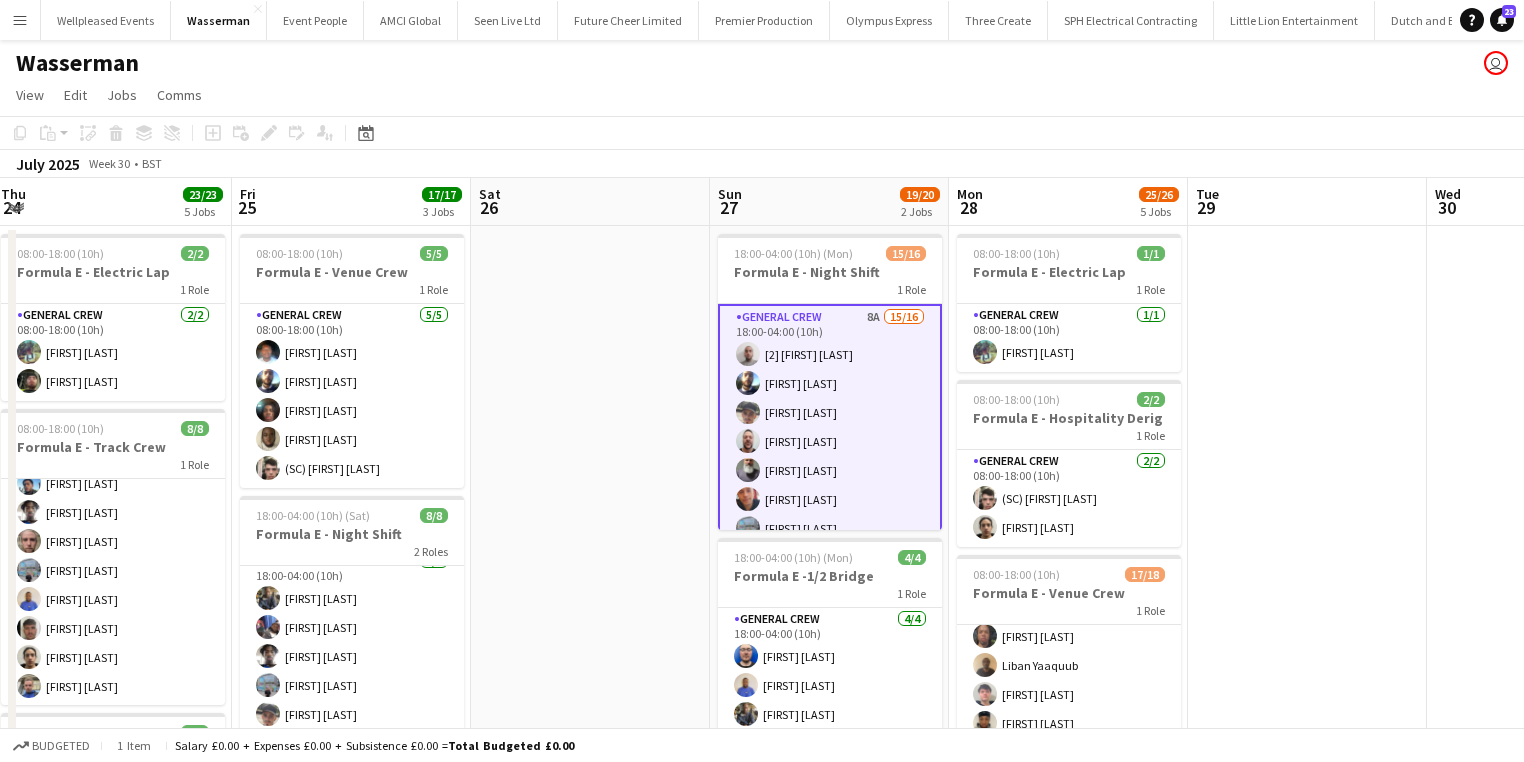 click at bounding box center [1307, 888] 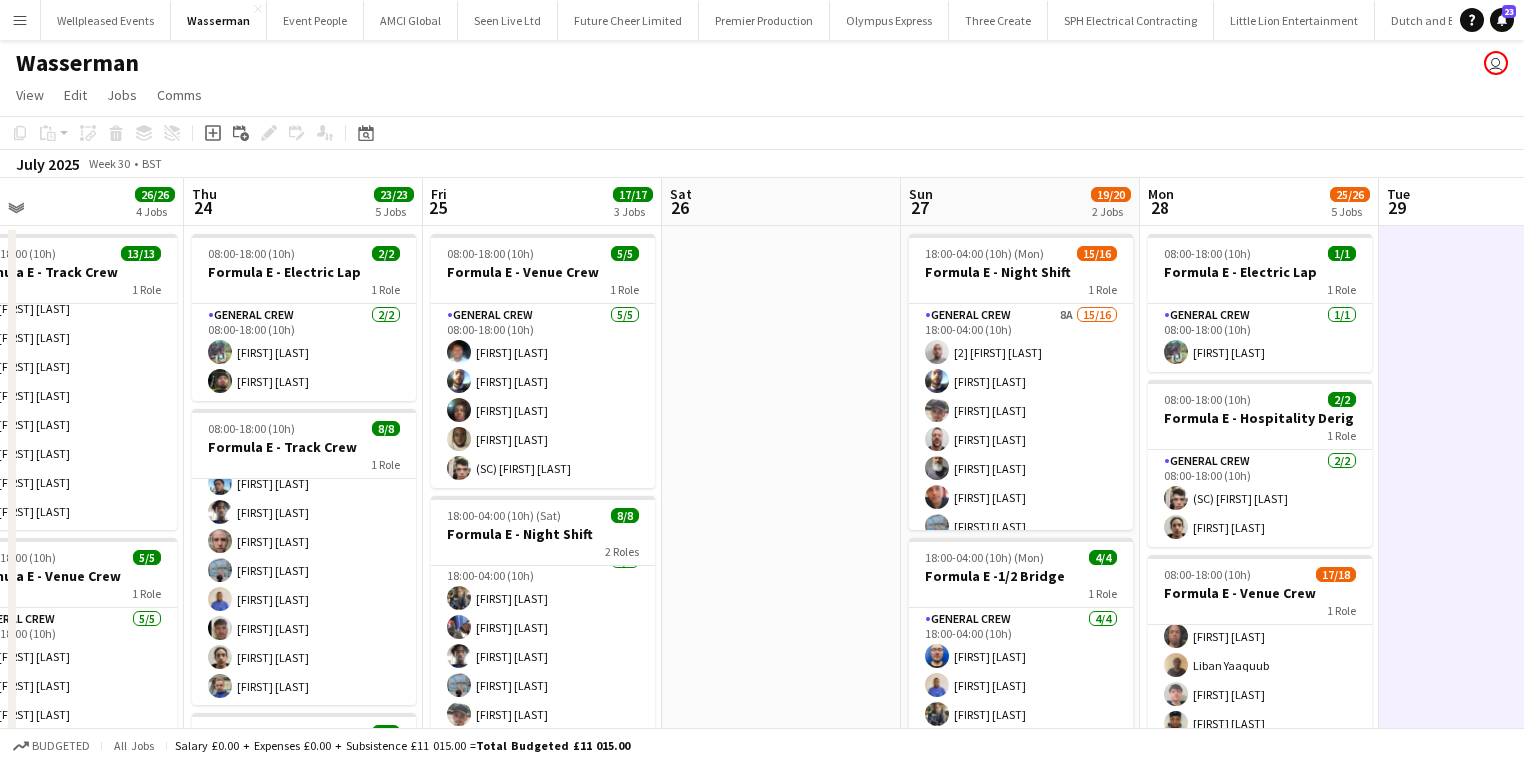 scroll, scrollTop: 0, scrollLeft: 531, axis: horizontal 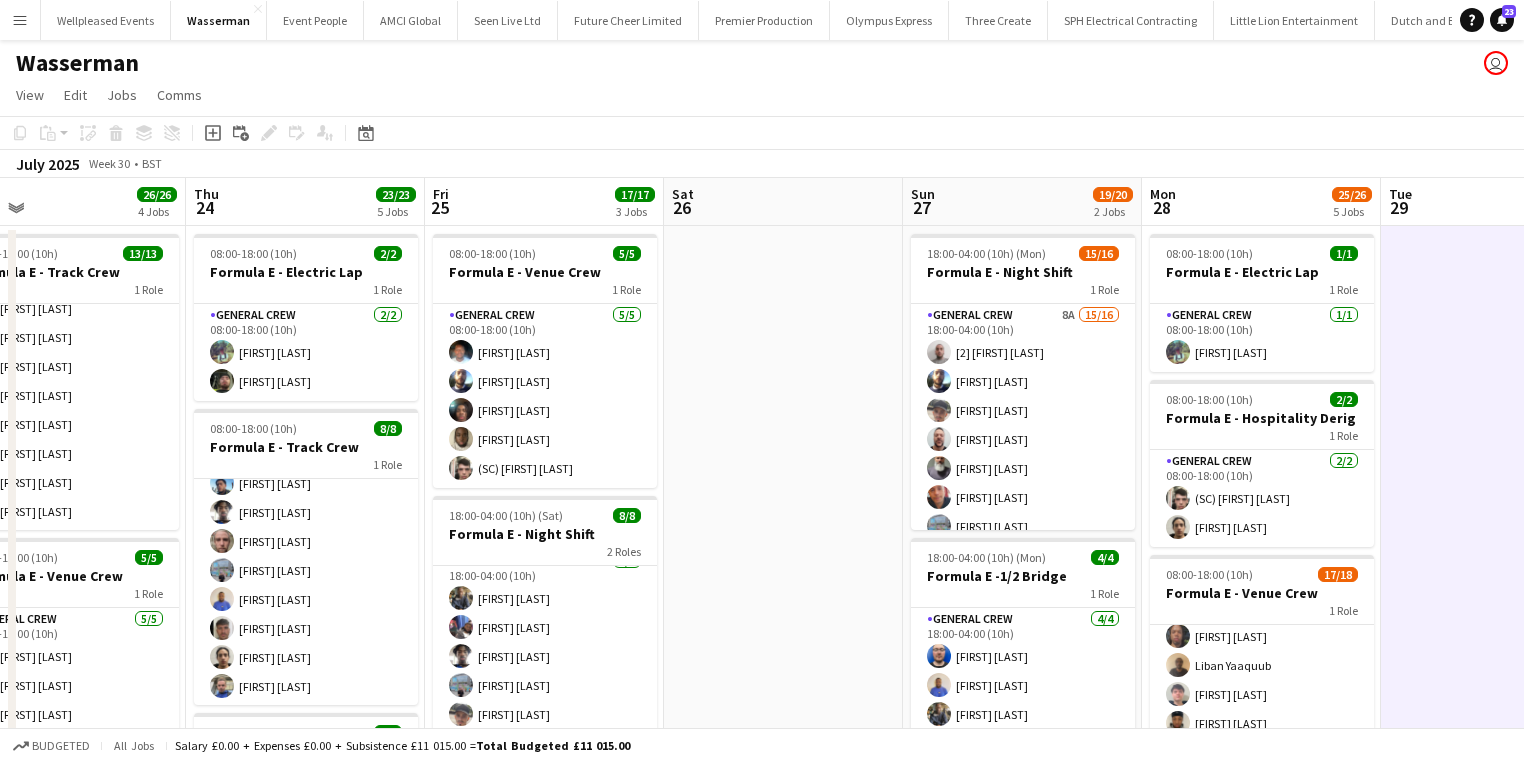 drag, startPoint x: 562, startPoint y: 583, endPoint x: 756, endPoint y: 586, distance: 194.0232 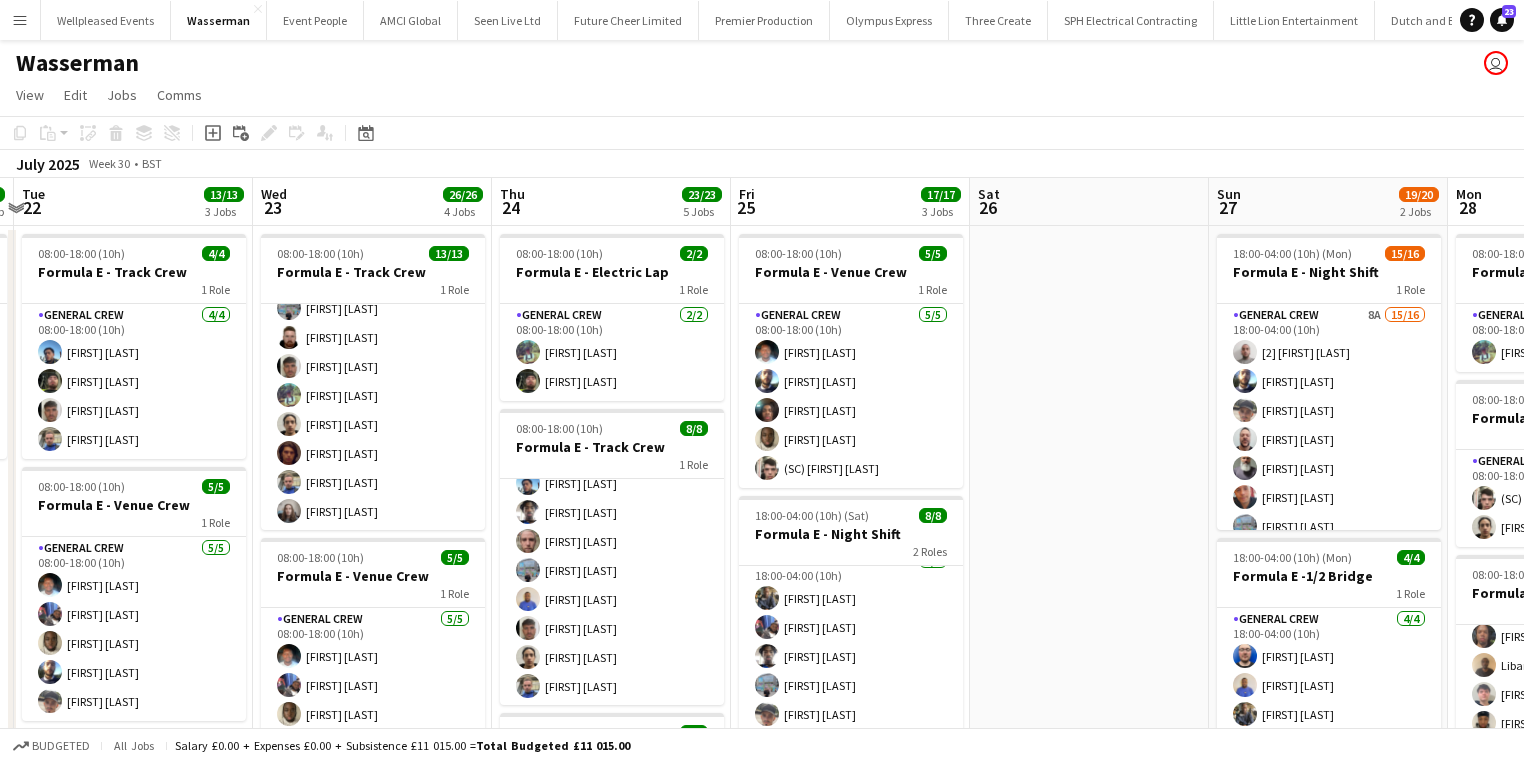 scroll, scrollTop: 0, scrollLeft: 557, axis: horizontal 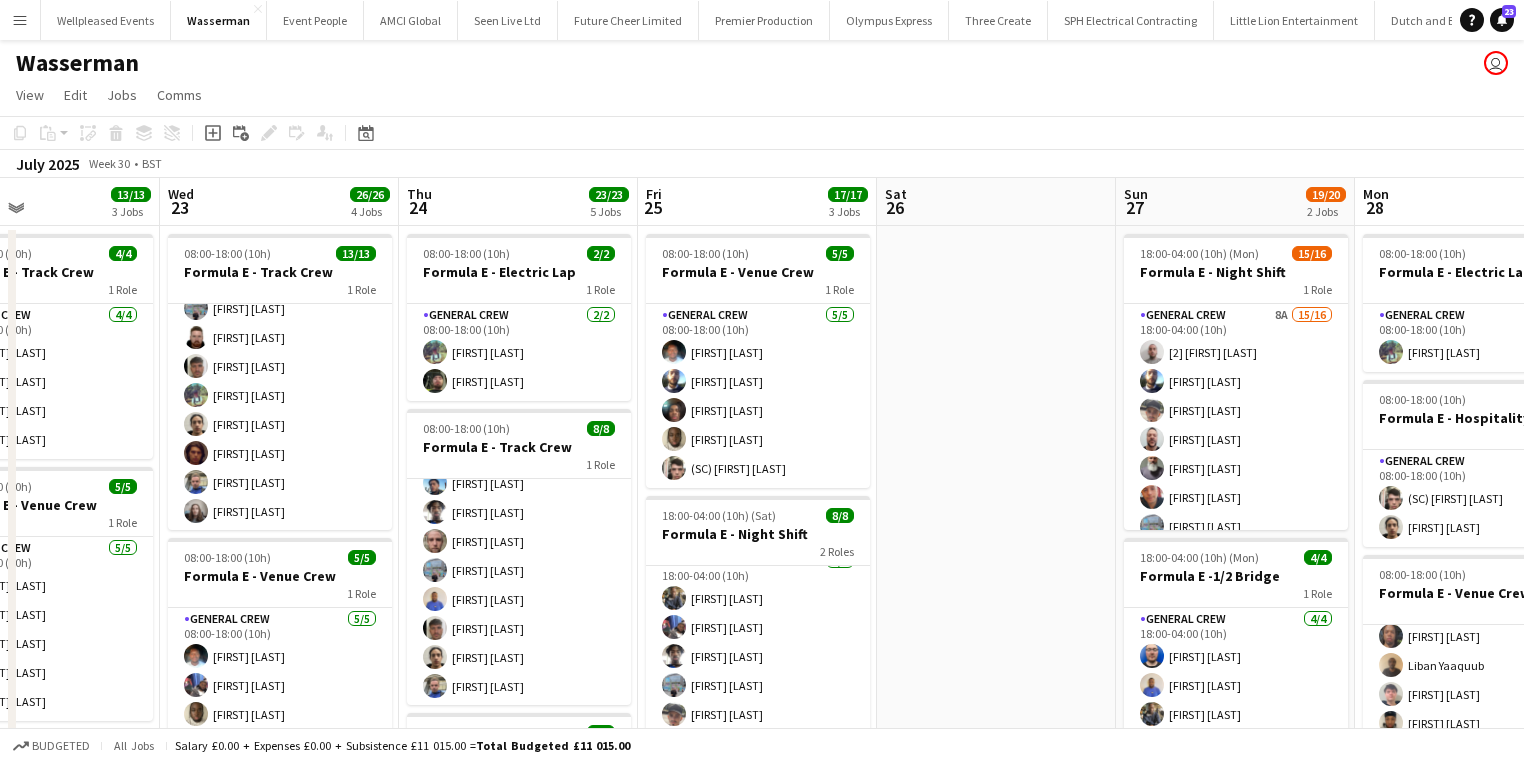 drag, startPoint x: 948, startPoint y: 546, endPoint x: 964, endPoint y: 546, distance: 16 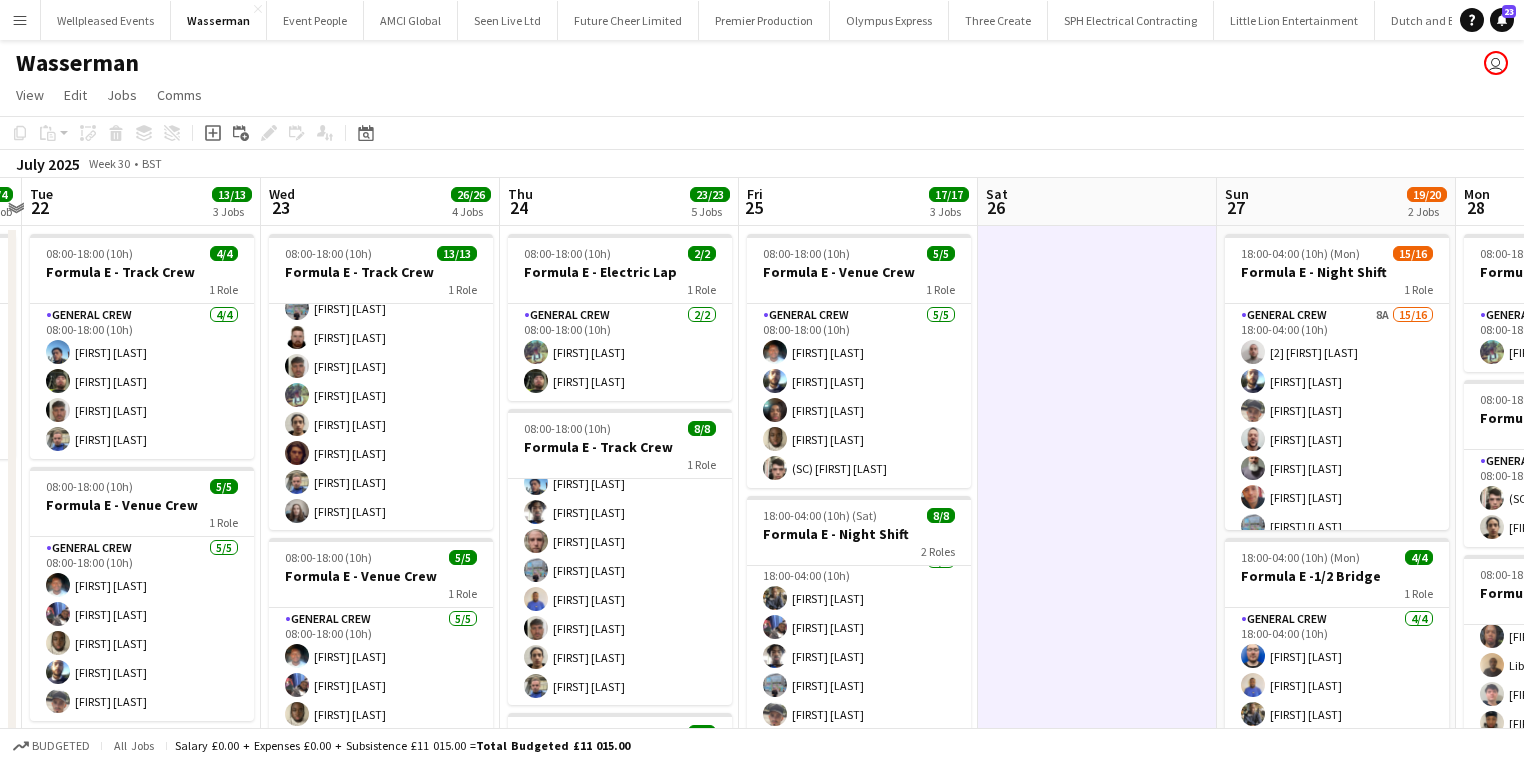 drag, startPoint x: 941, startPoint y: 458, endPoint x: 1053, endPoint y: 445, distance: 112.75194 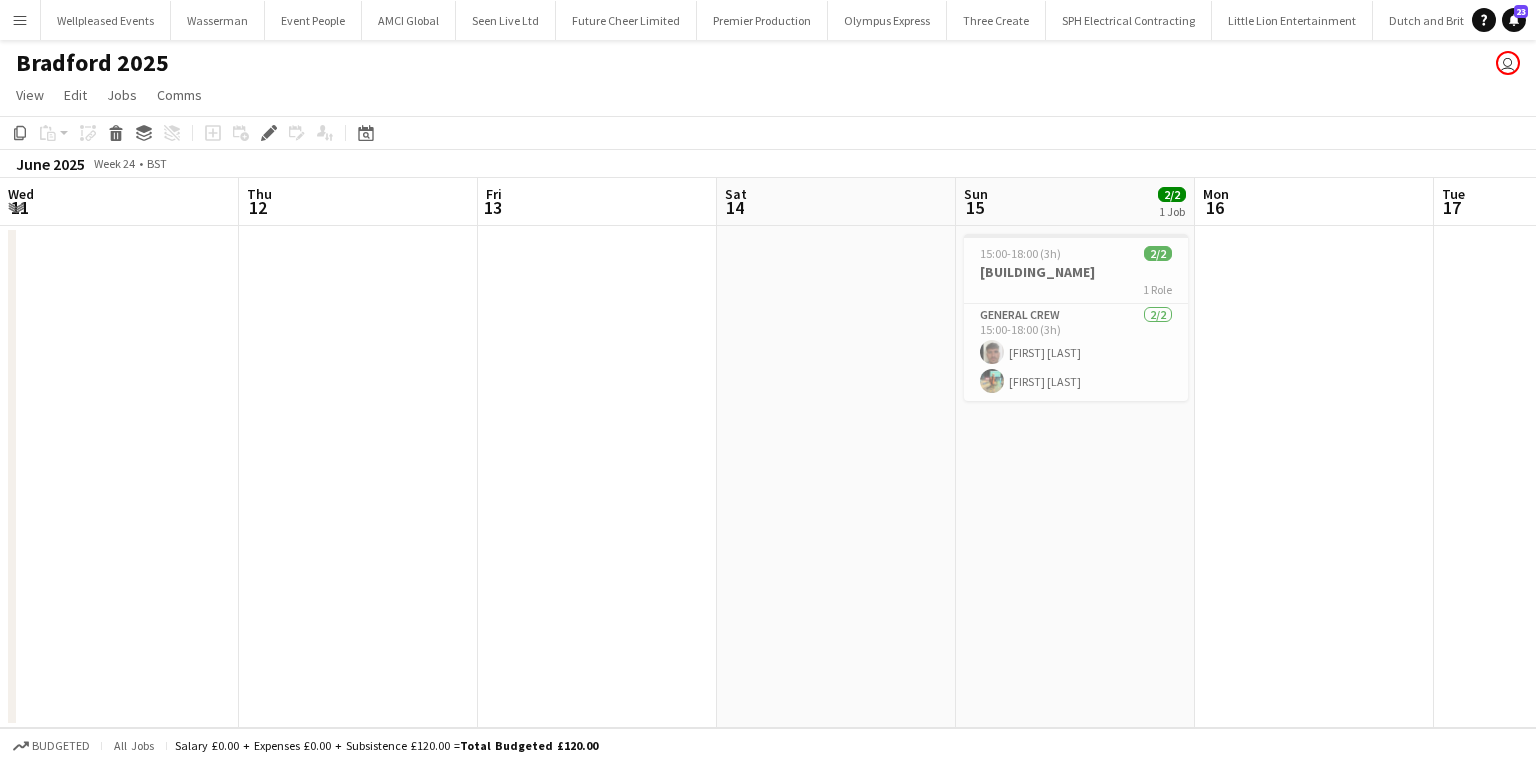 scroll, scrollTop: 0, scrollLeft: 0, axis: both 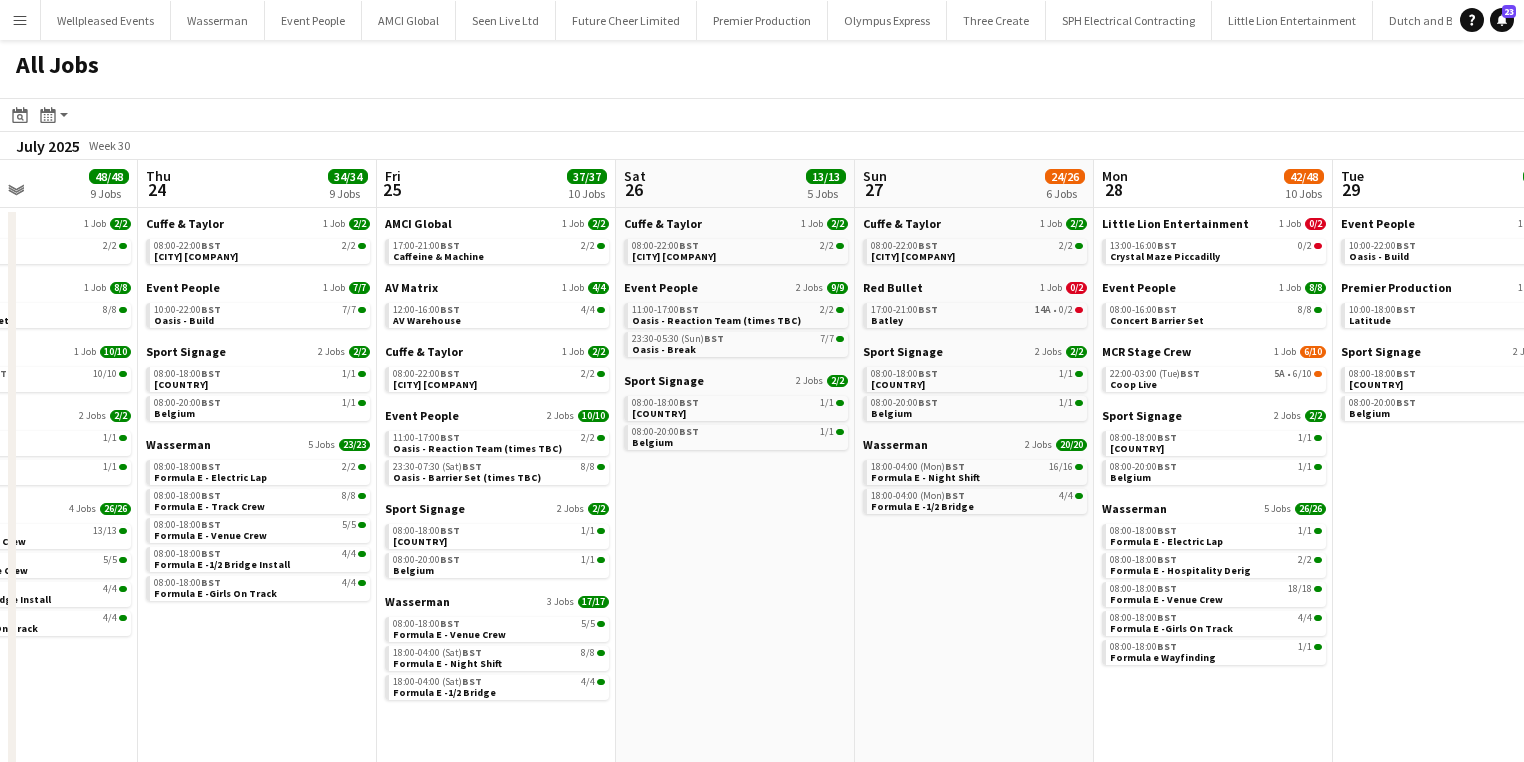 drag, startPoint x: 1198, startPoint y: 577, endPoint x: 658, endPoint y: 581, distance: 540.01483 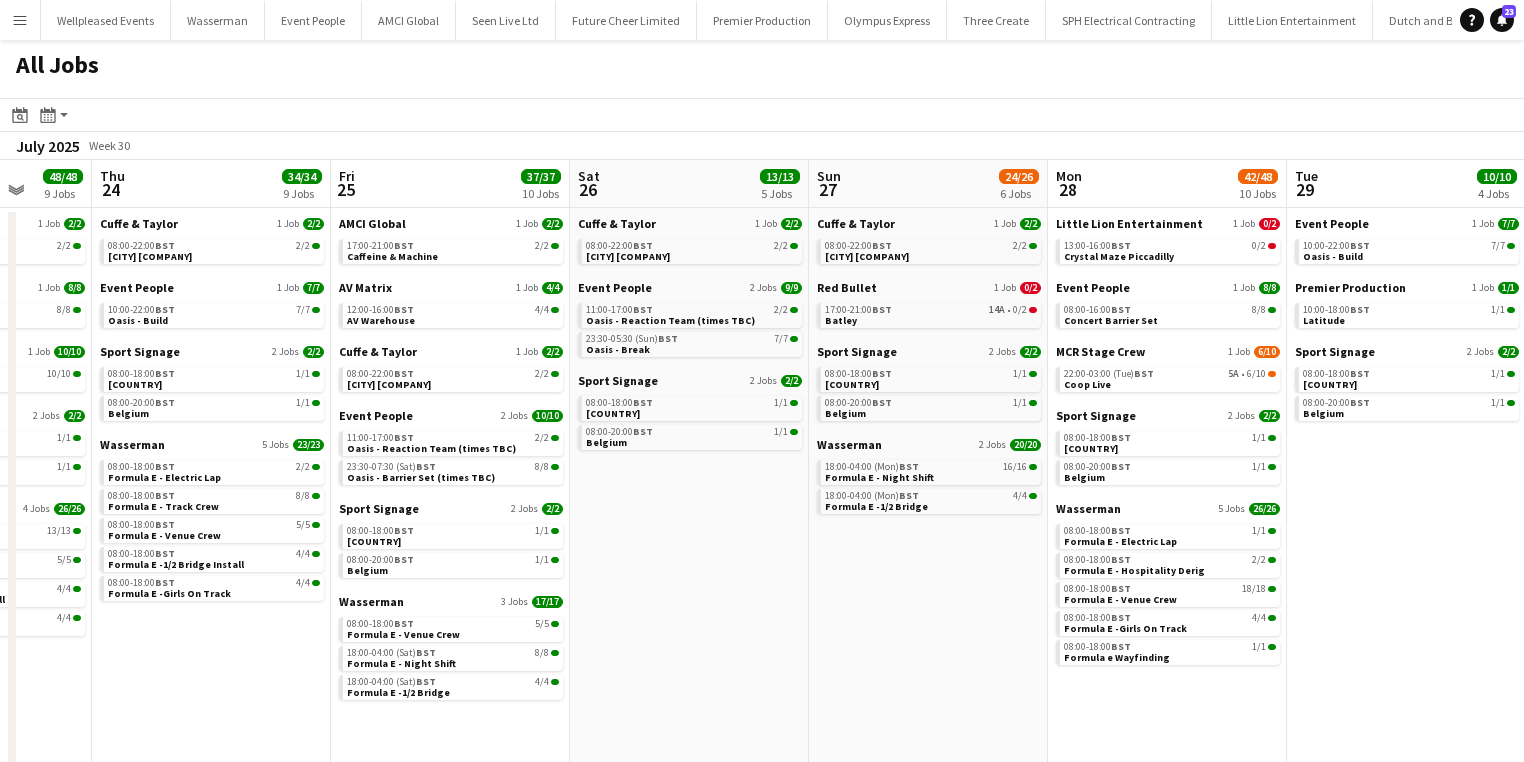 scroll, scrollTop: 0, scrollLeft: 629, axis: horizontal 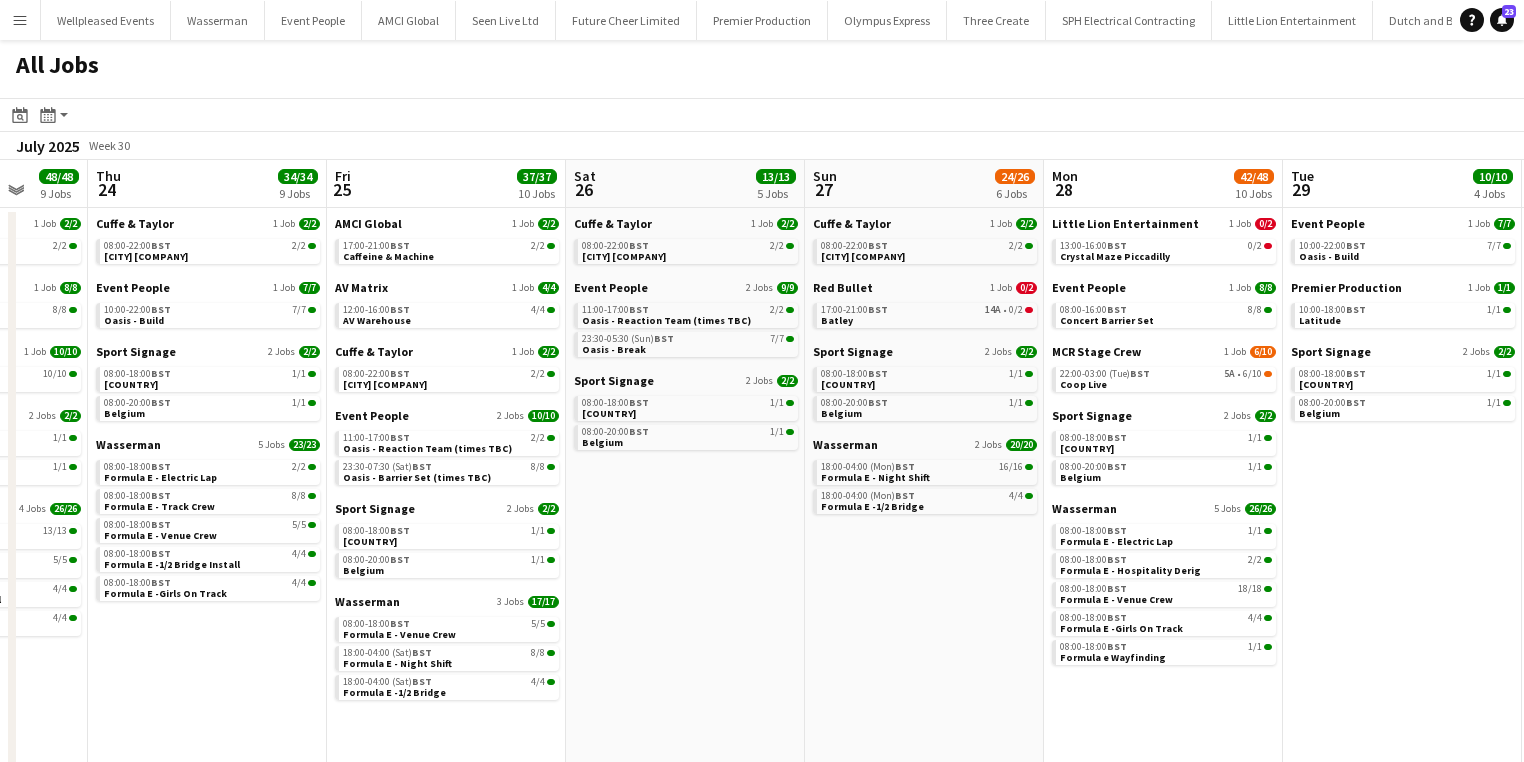 drag, startPoint x: 1027, startPoint y: 632, endPoint x: 984, endPoint y: 640, distance: 43.737854 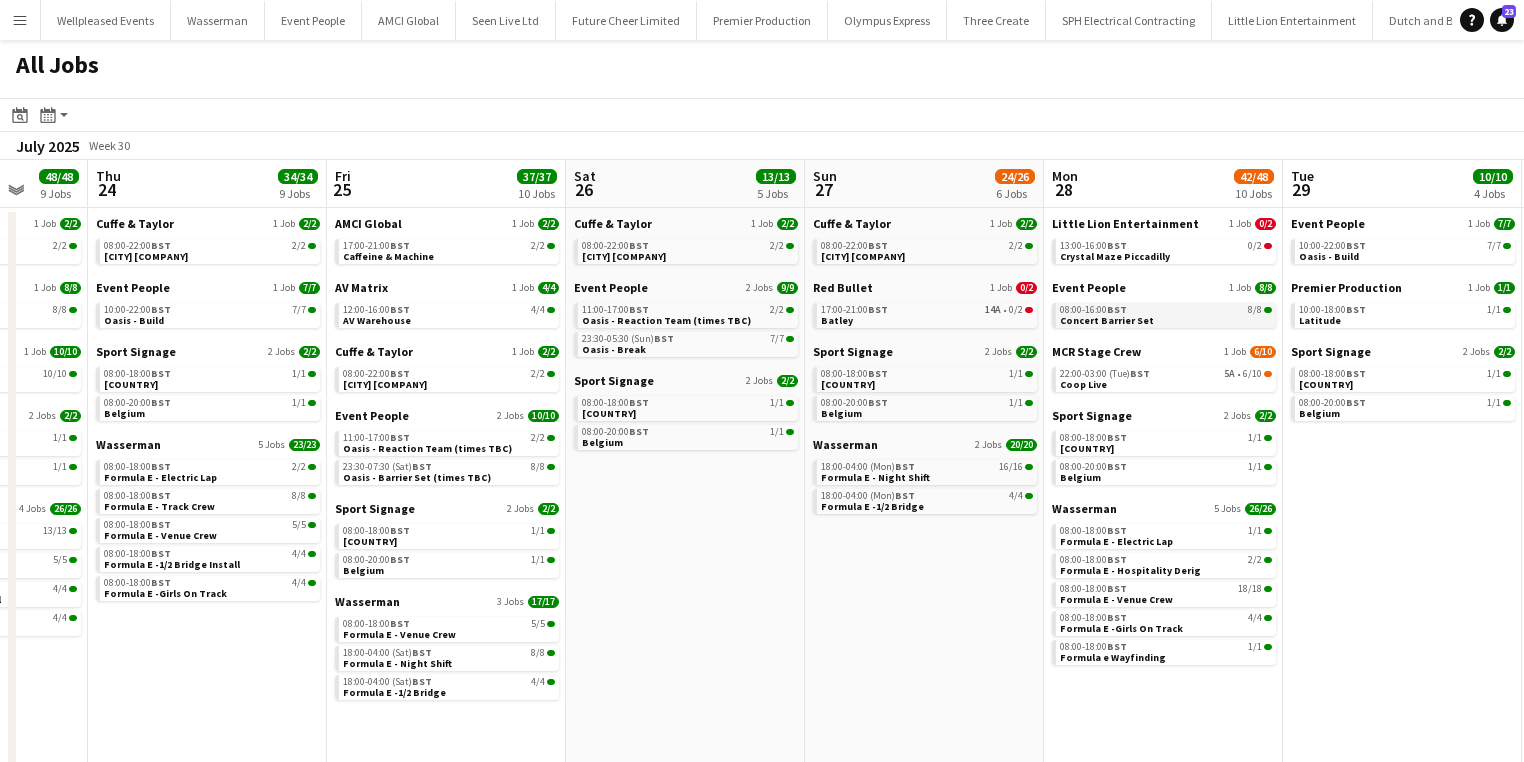 click on "08:00-16:00    BST   8/8" at bounding box center (1166, 310) 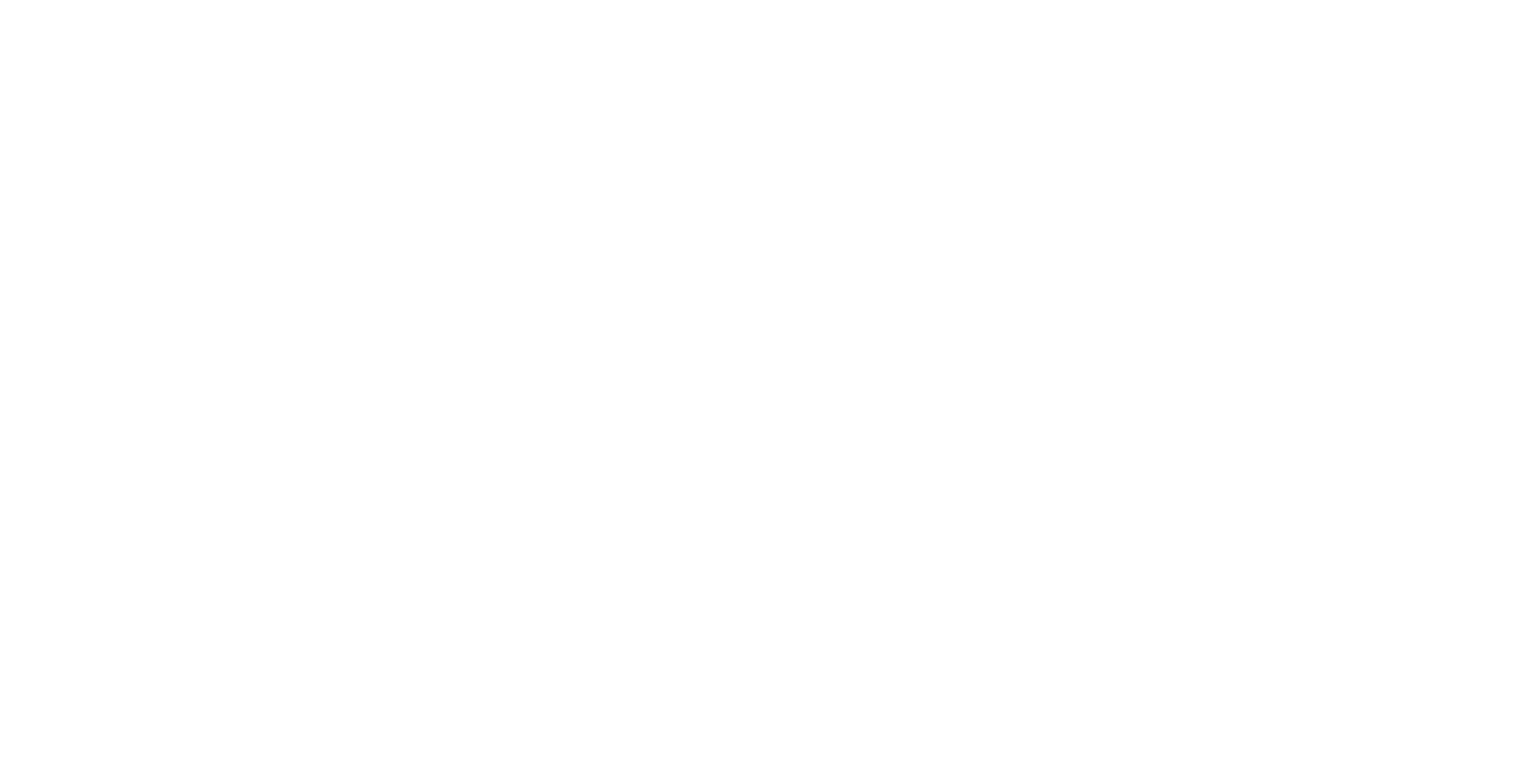 scroll, scrollTop: 0, scrollLeft: 0, axis: both 